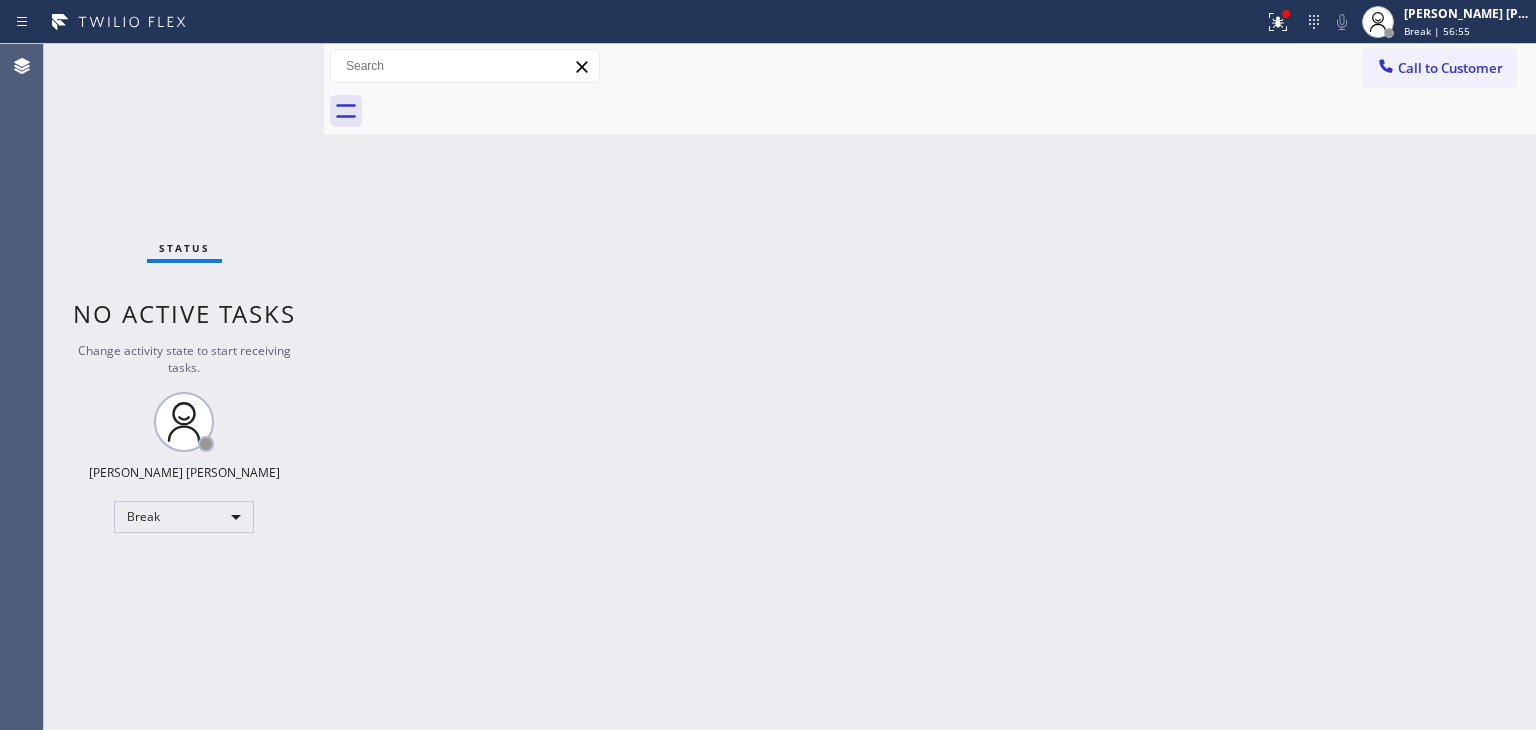 scroll, scrollTop: 0, scrollLeft: 0, axis: both 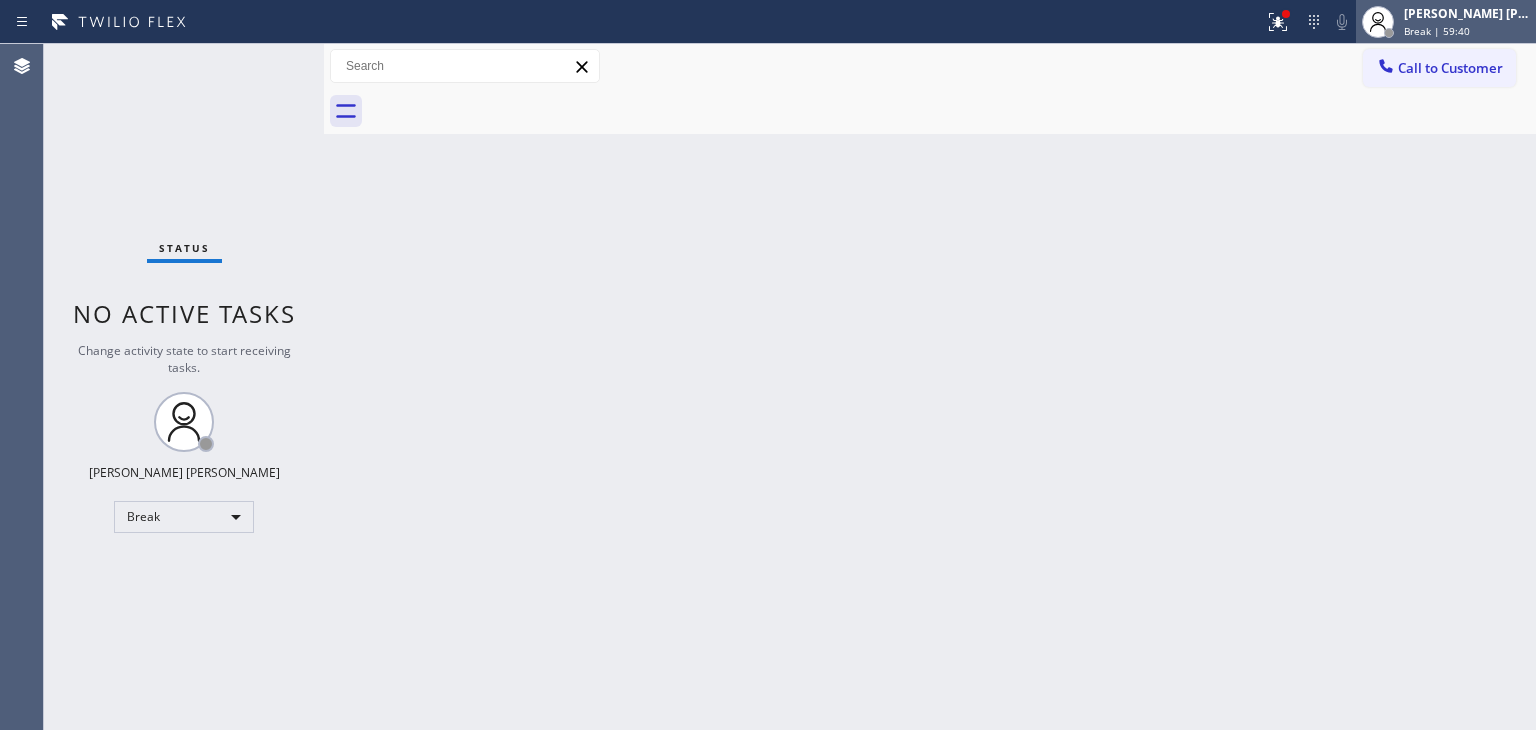 click on "[PERSON_NAME] [PERSON_NAME] Break | 59:40" at bounding box center (1468, 21) 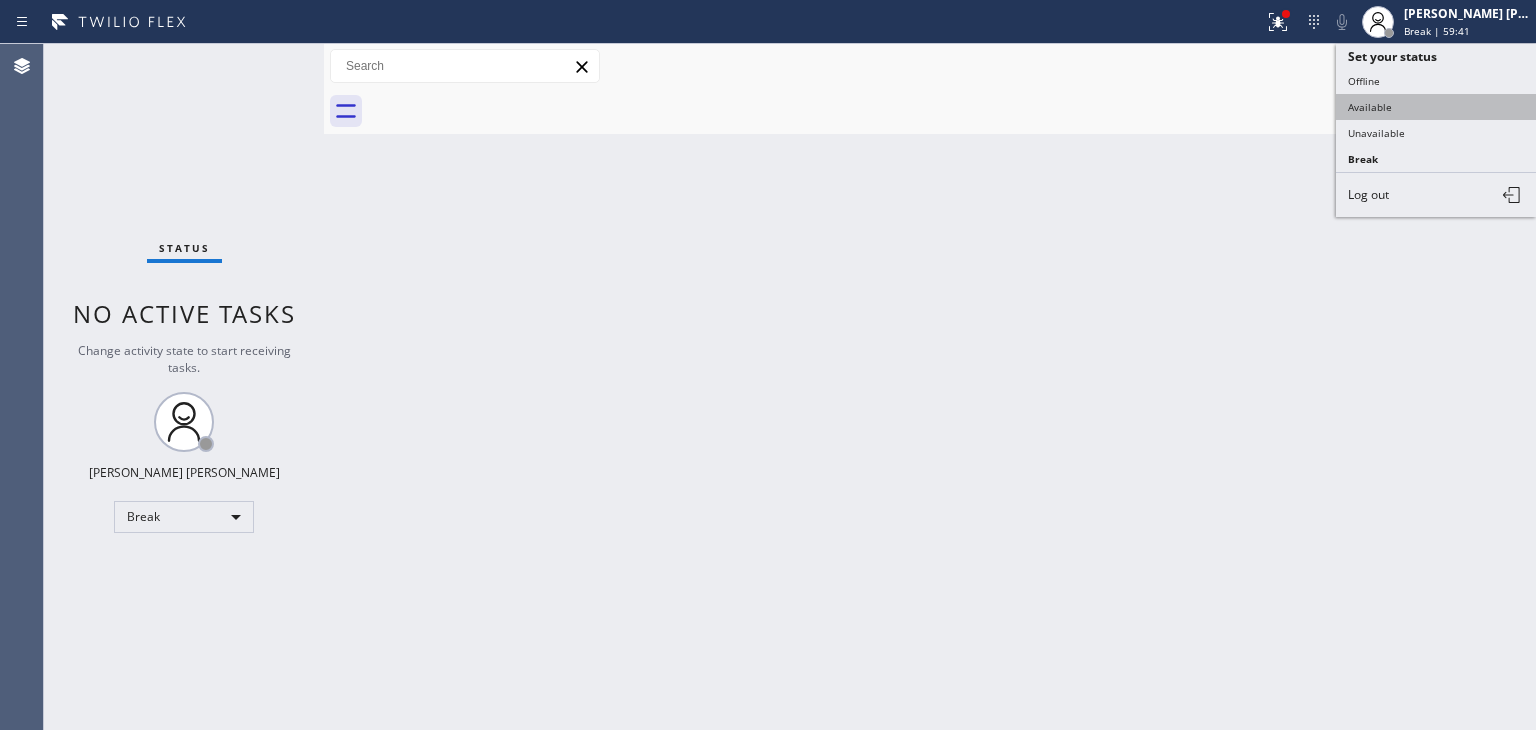 click on "Available" at bounding box center [1436, 107] 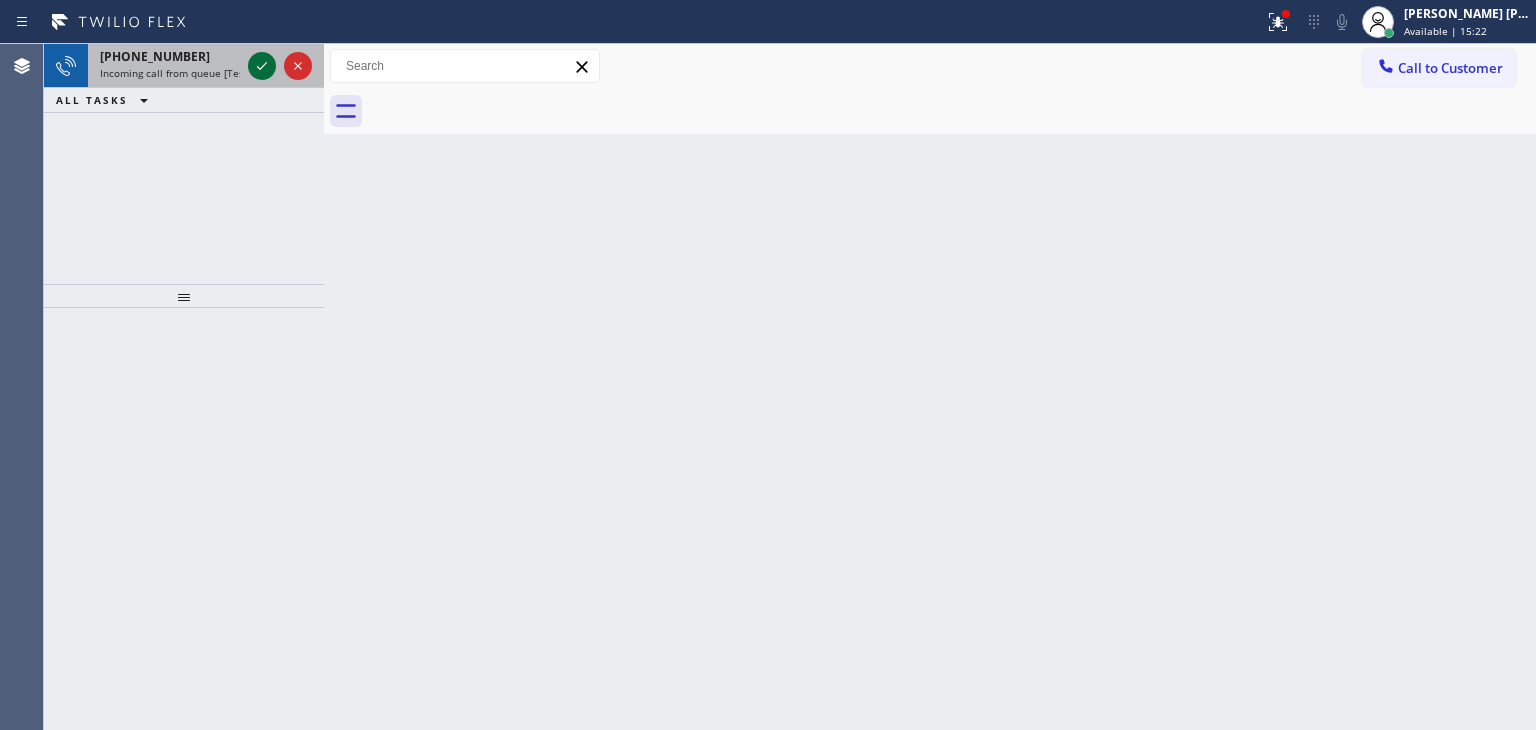 click 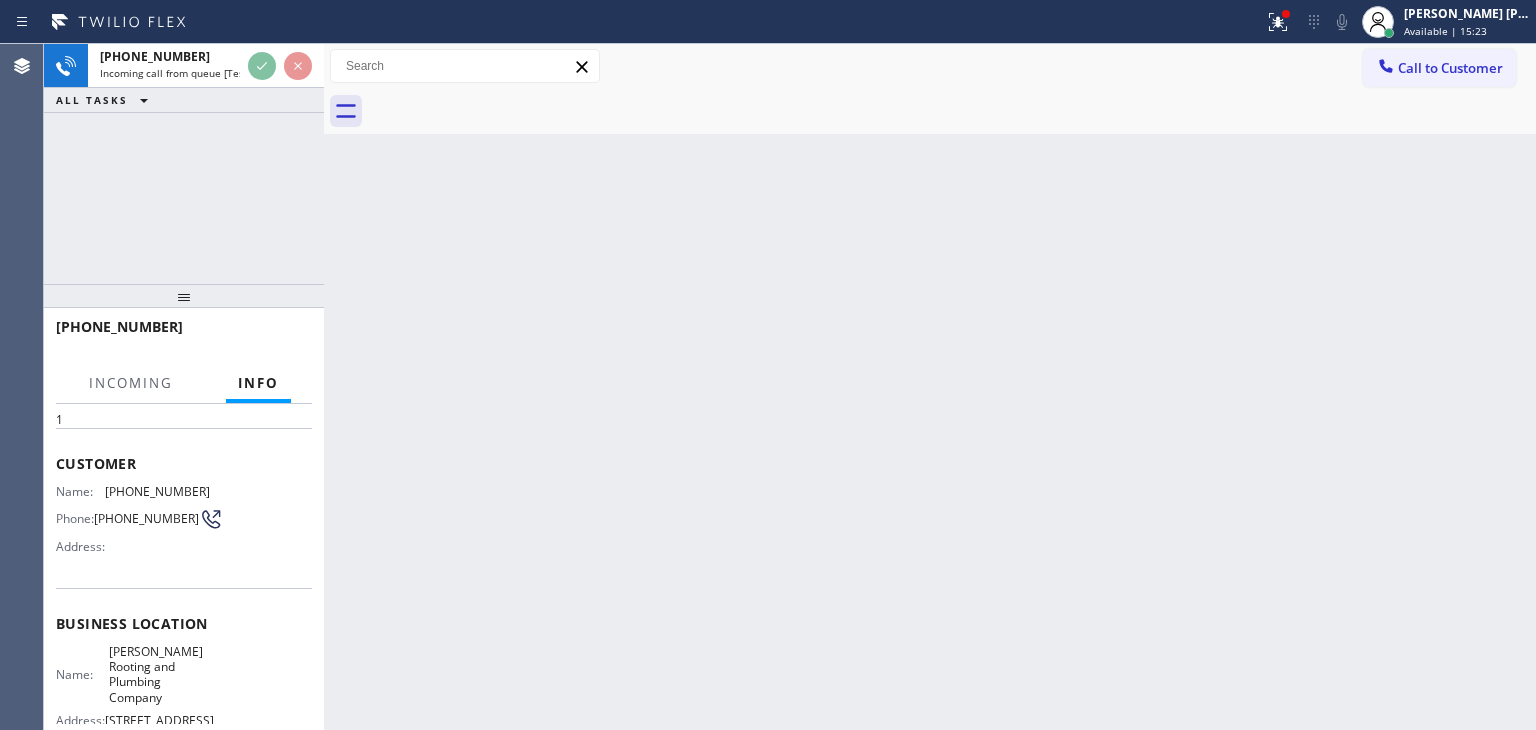 scroll, scrollTop: 100, scrollLeft: 0, axis: vertical 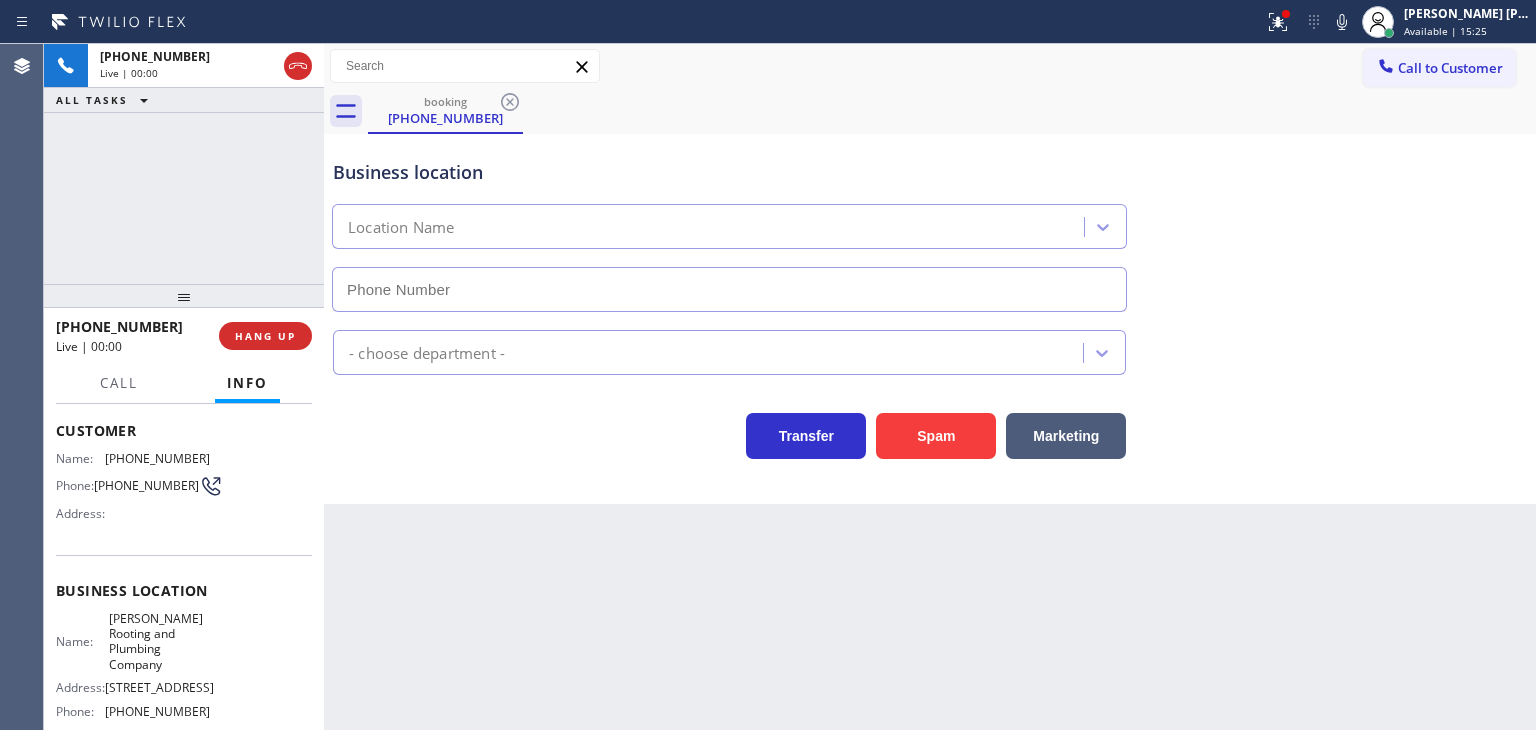 type on "[PHONE_NUMBER]" 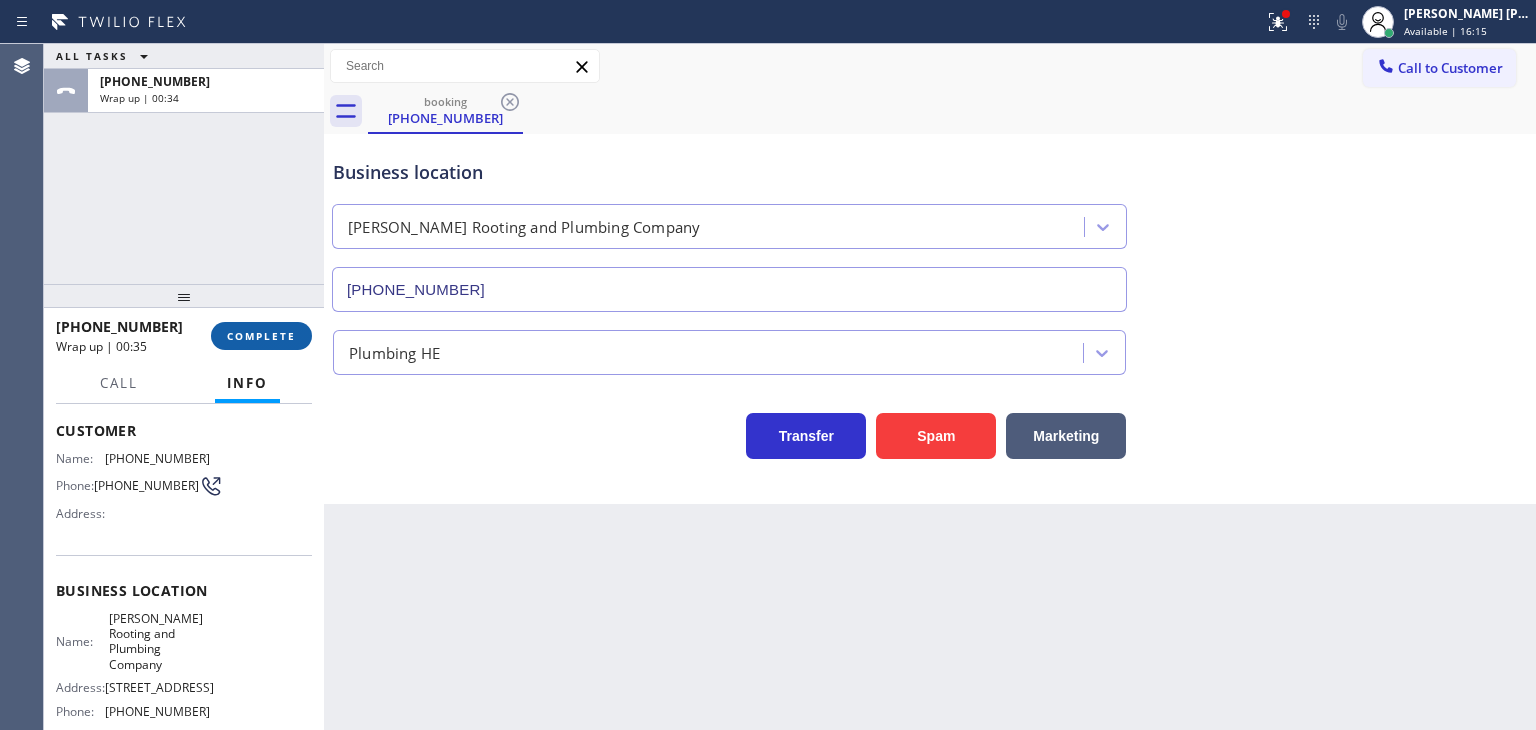 click on "COMPLETE" at bounding box center [261, 336] 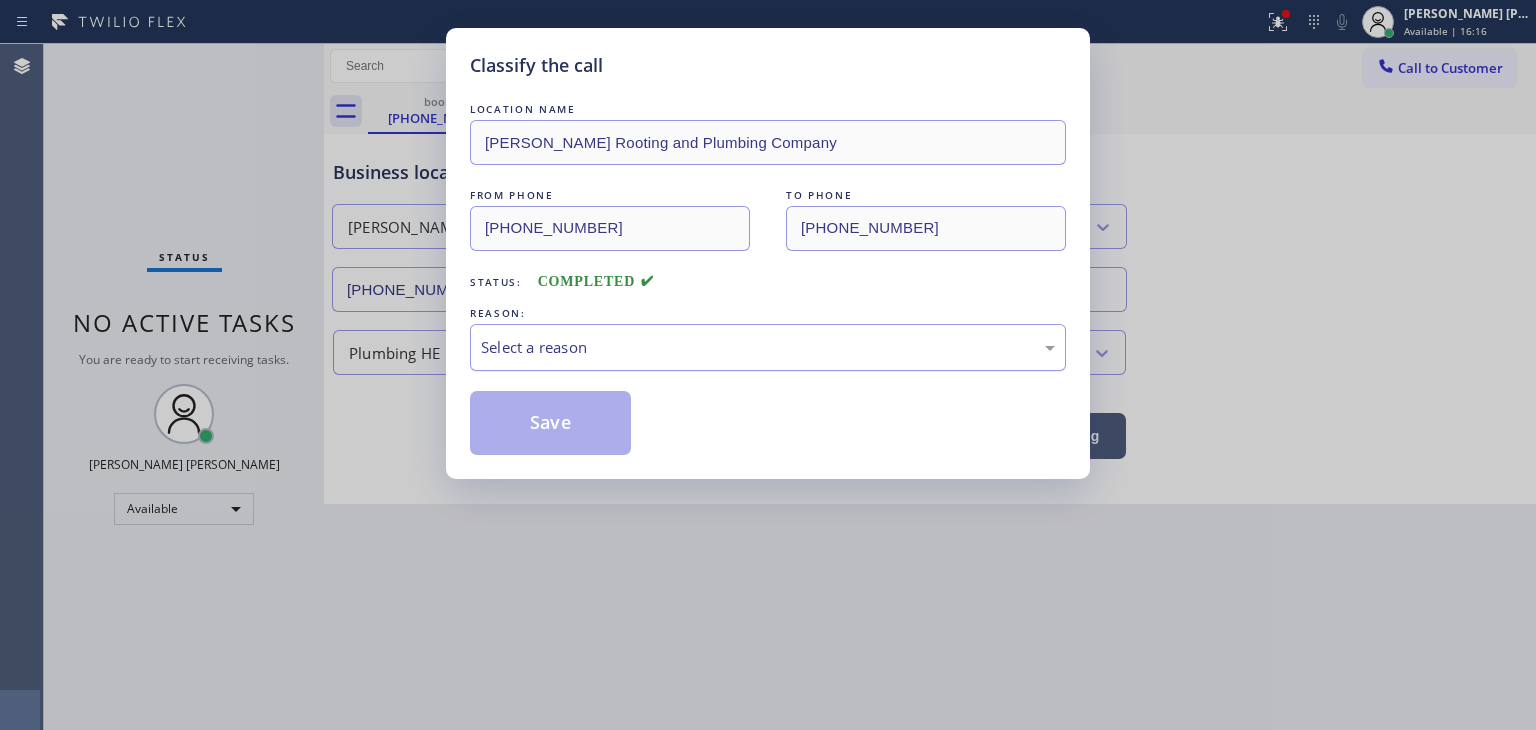 click on "Select a reason" at bounding box center (768, 347) 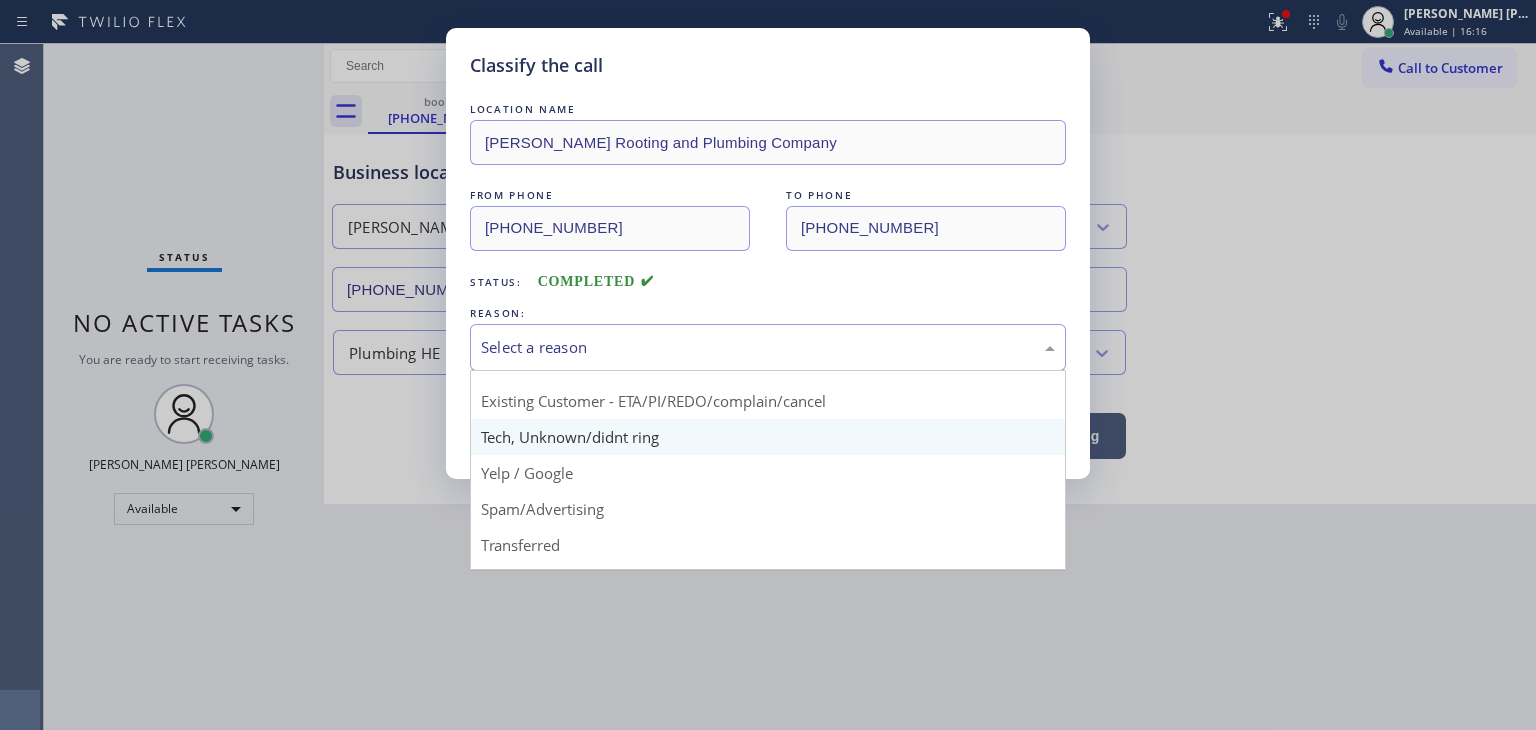 scroll, scrollTop: 125, scrollLeft: 0, axis: vertical 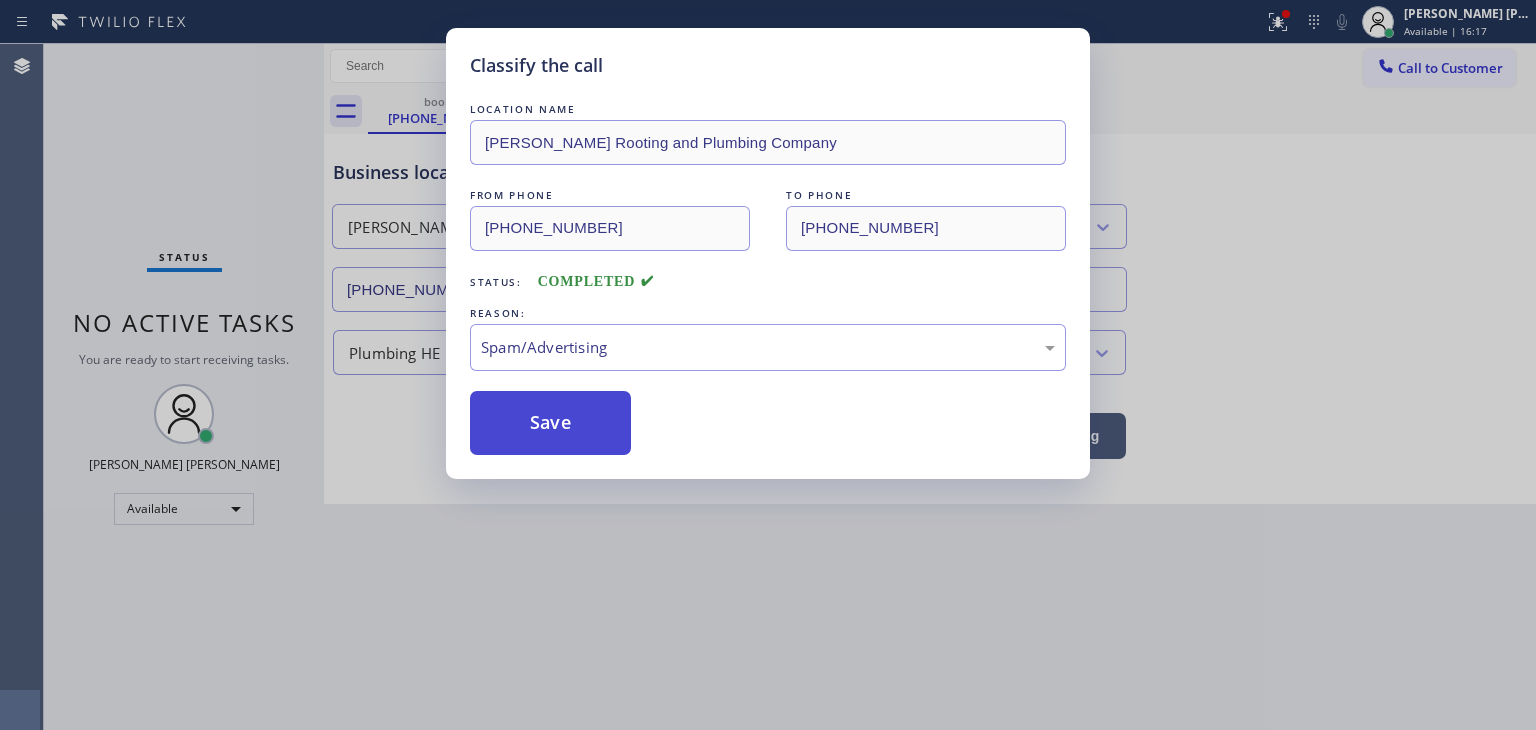 click on "Save" at bounding box center [550, 423] 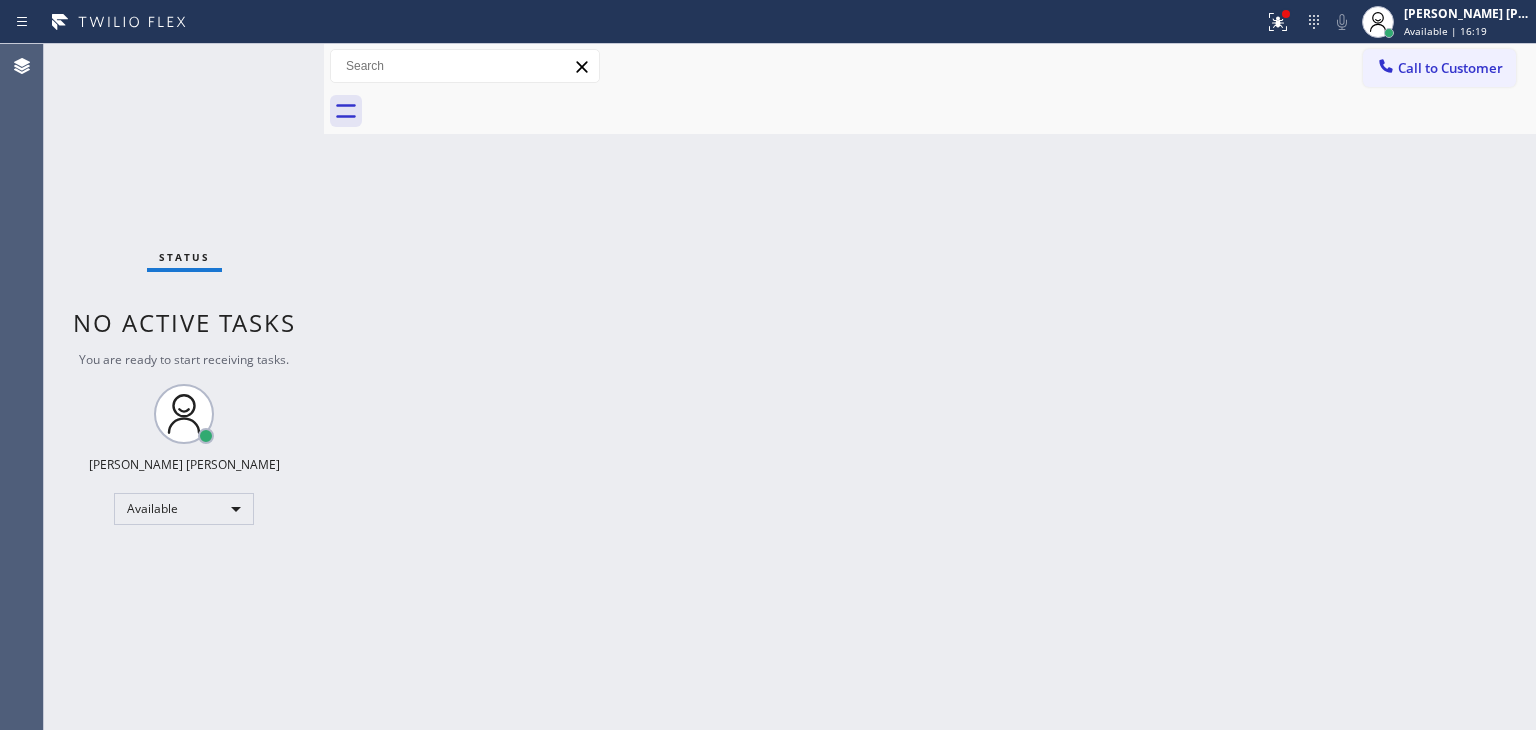 click on "Status   No active tasks     You are ready to start receiving tasks.   [PERSON_NAME] [PERSON_NAME] Available" at bounding box center (184, 387) 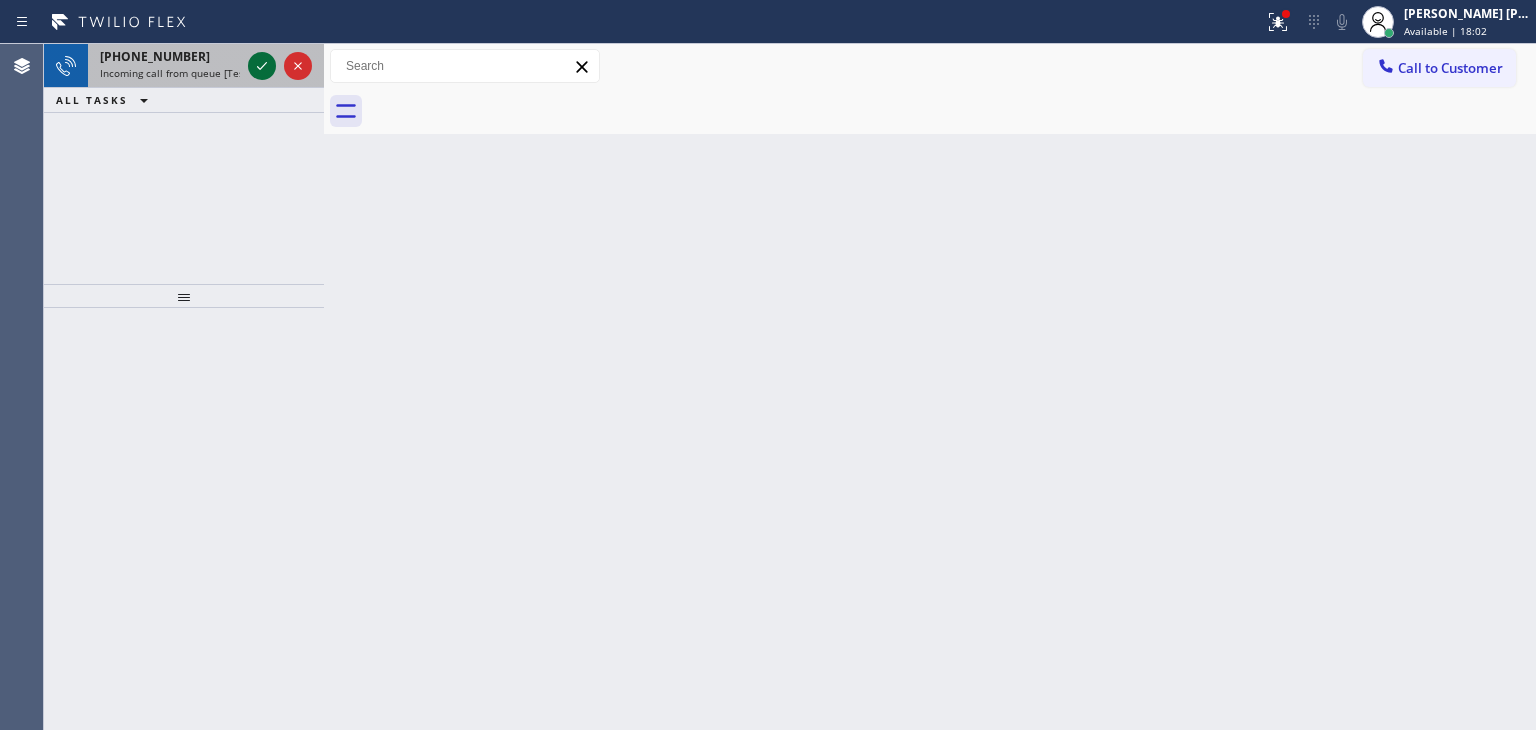click 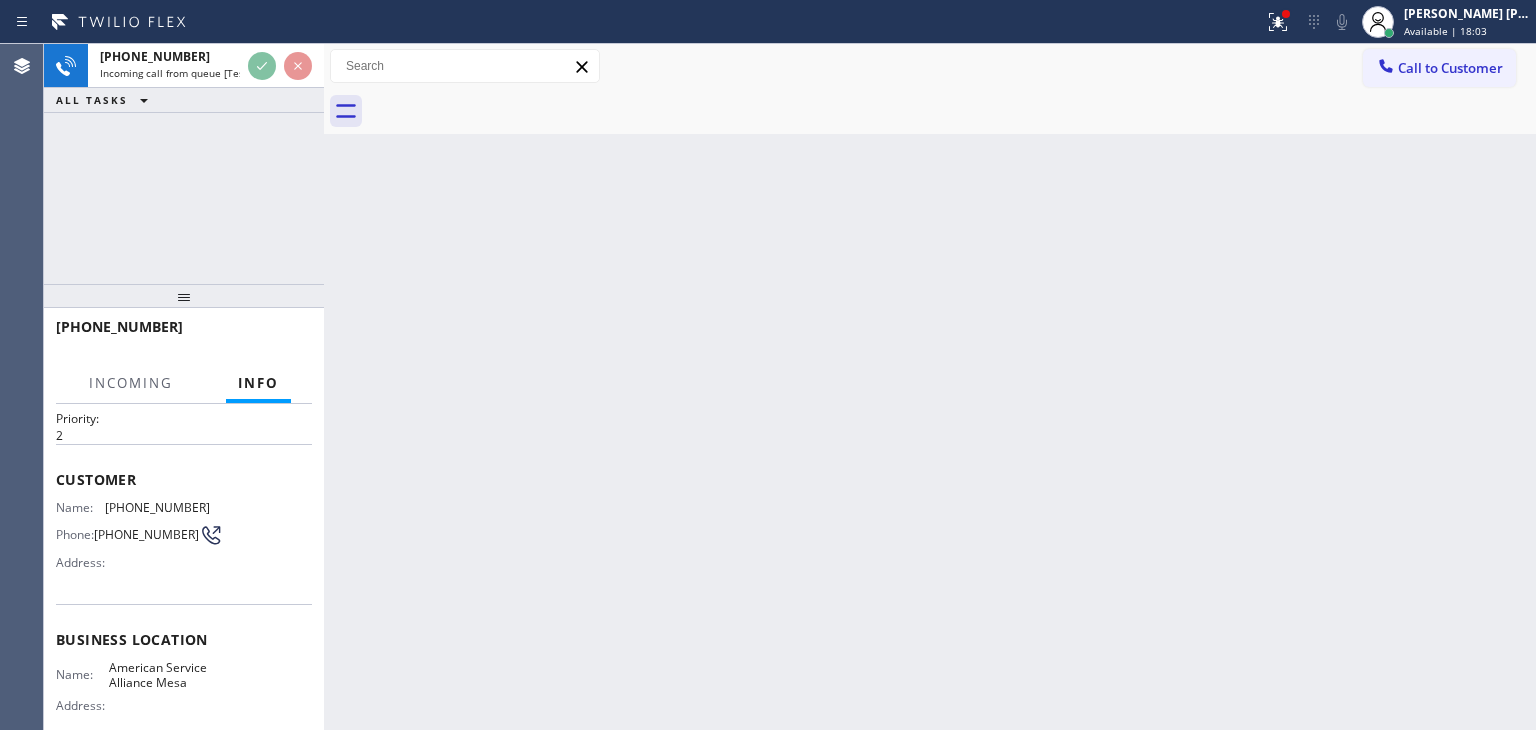 scroll, scrollTop: 100, scrollLeft: 0, axis: vertical 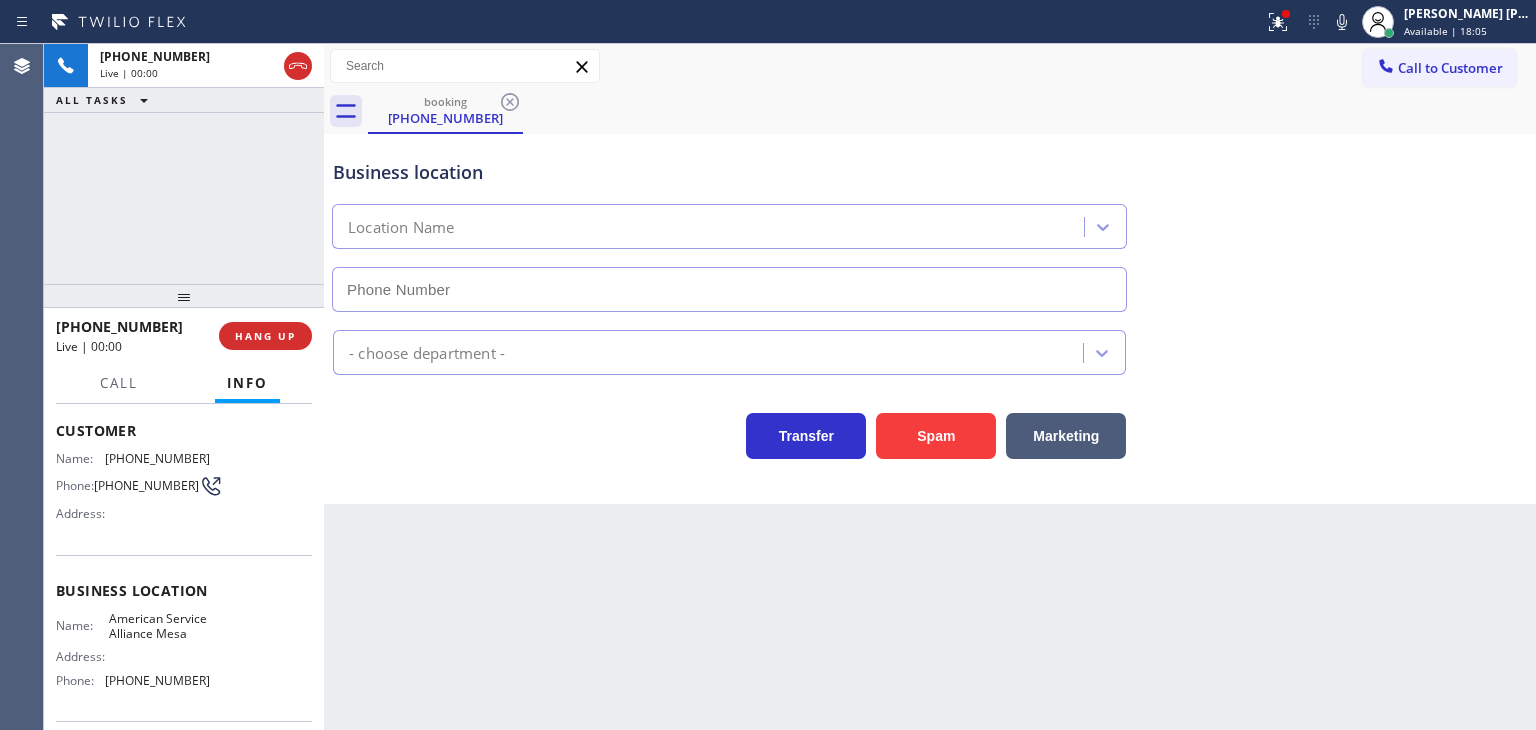 type on "[PHONE_NUMBER]" 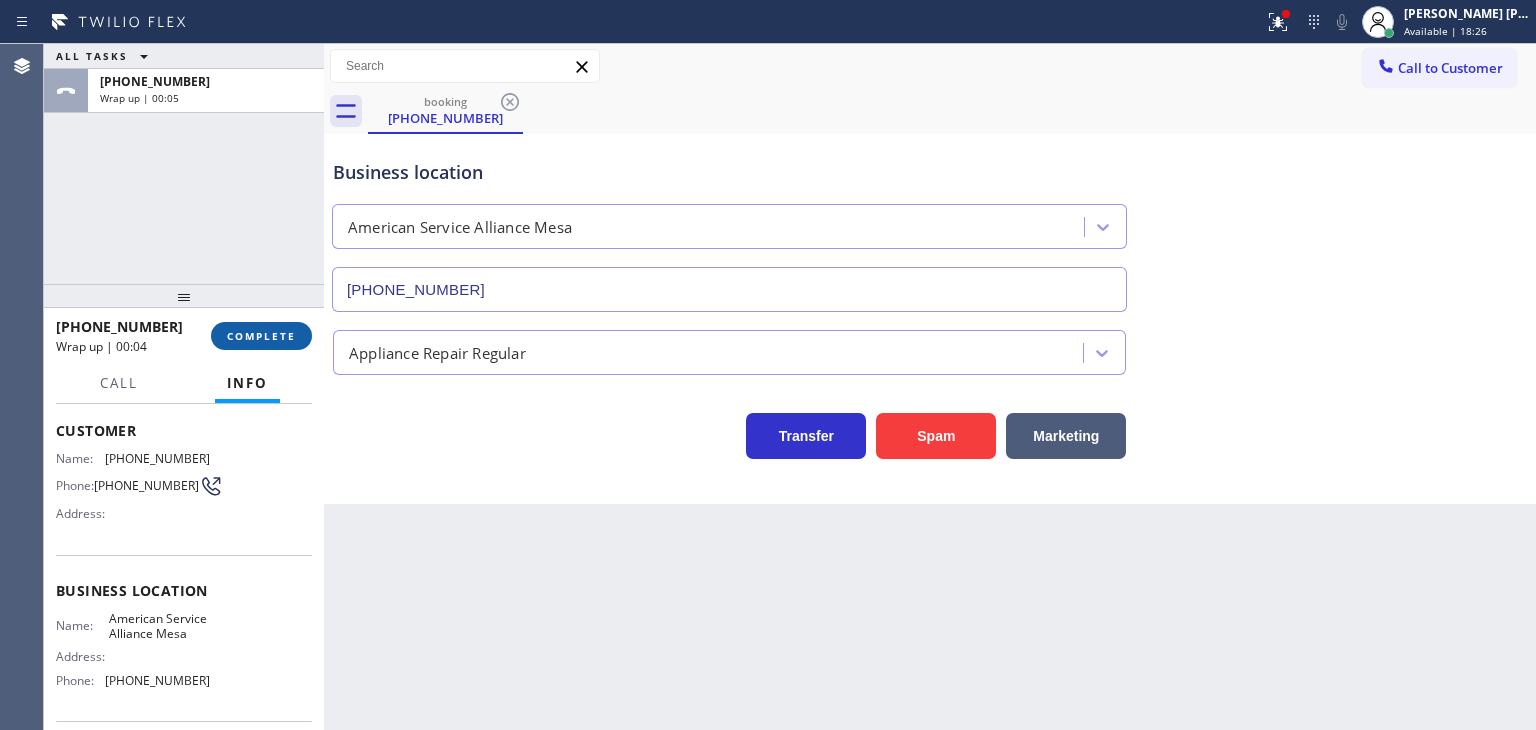 click on "COMPLETE" at bounding box center [261, 336] 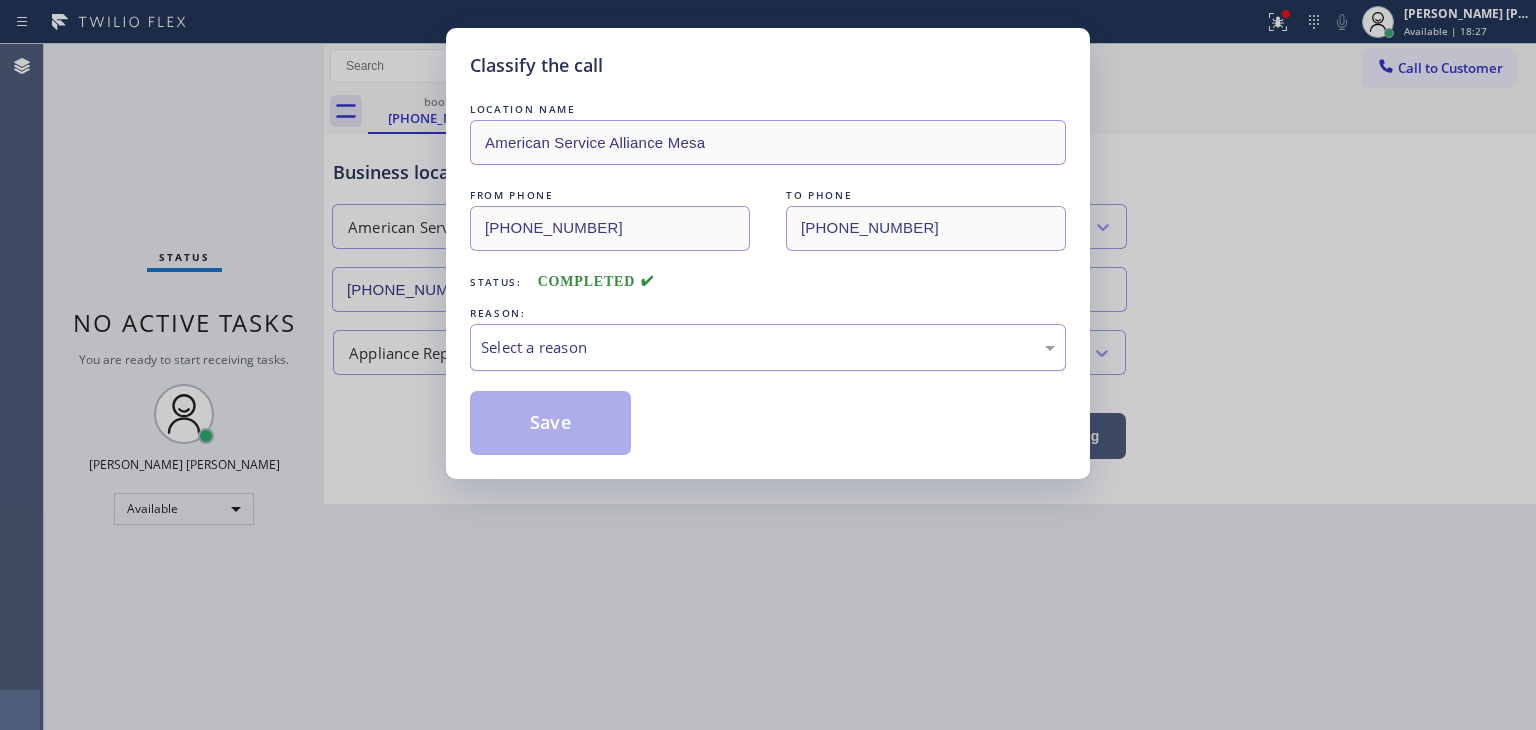 click on "Select a reason" at bounding box center (768, 347) 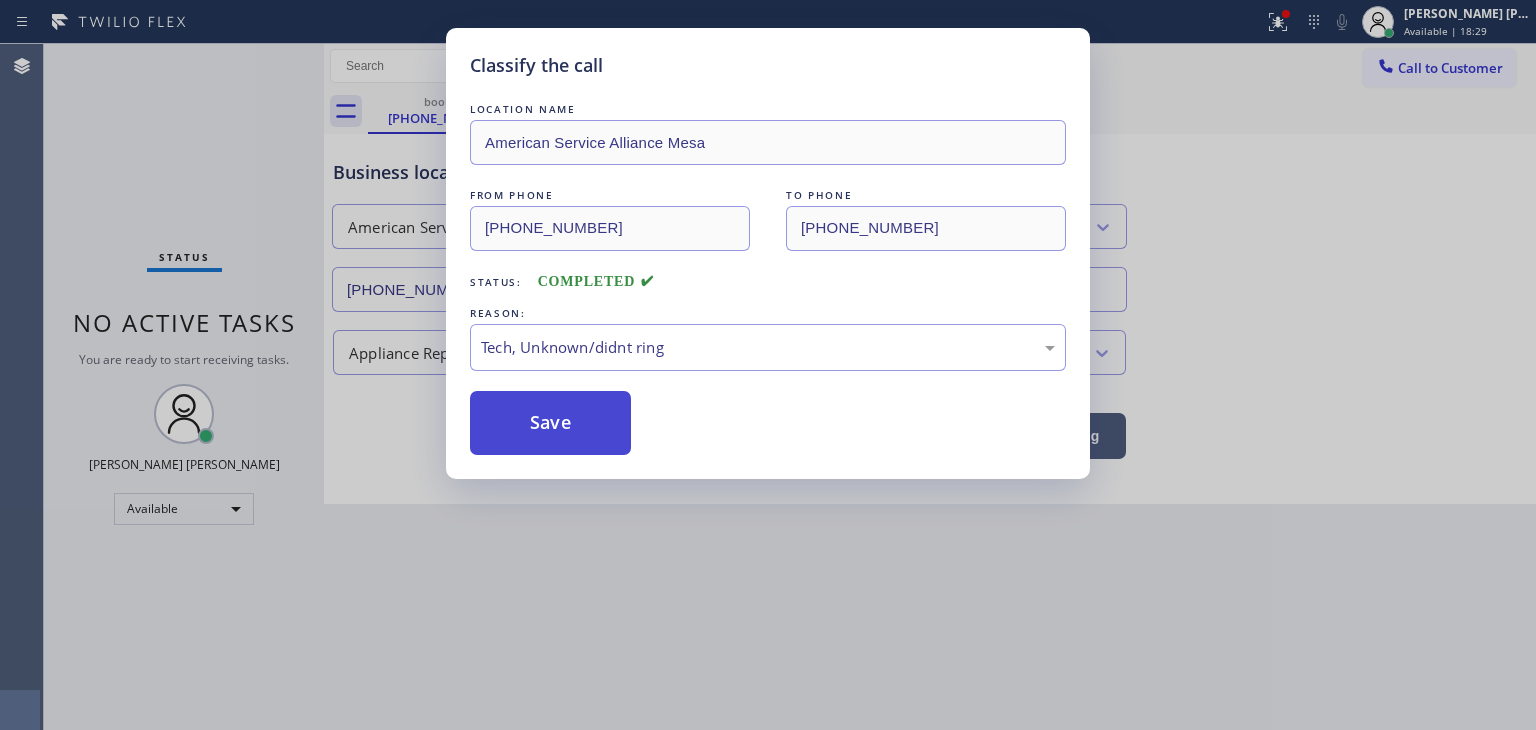 click on "Save" at bounding box center [550, 423] 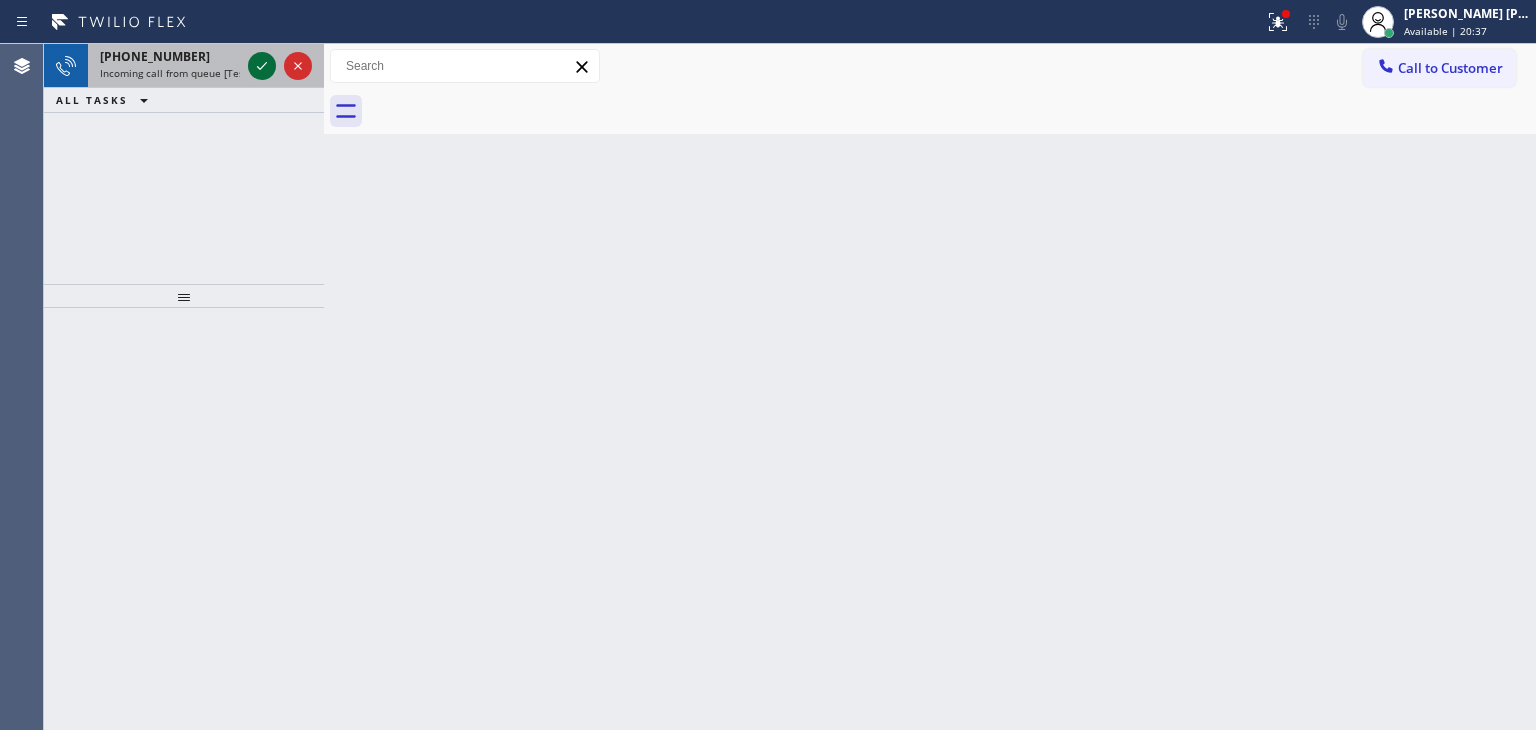click 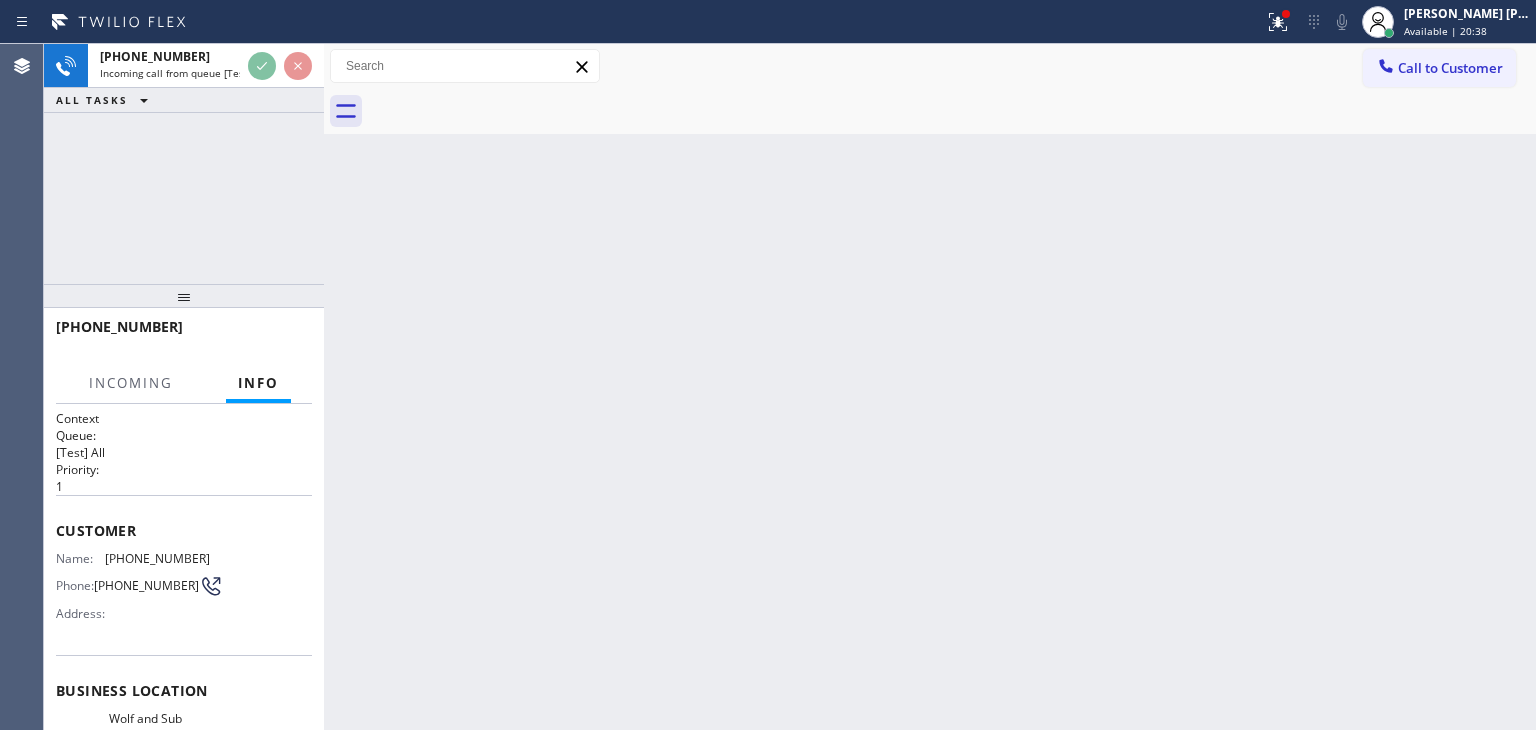 scroll, scrollTop: 100, scrollLeft: 0, axis: vertical 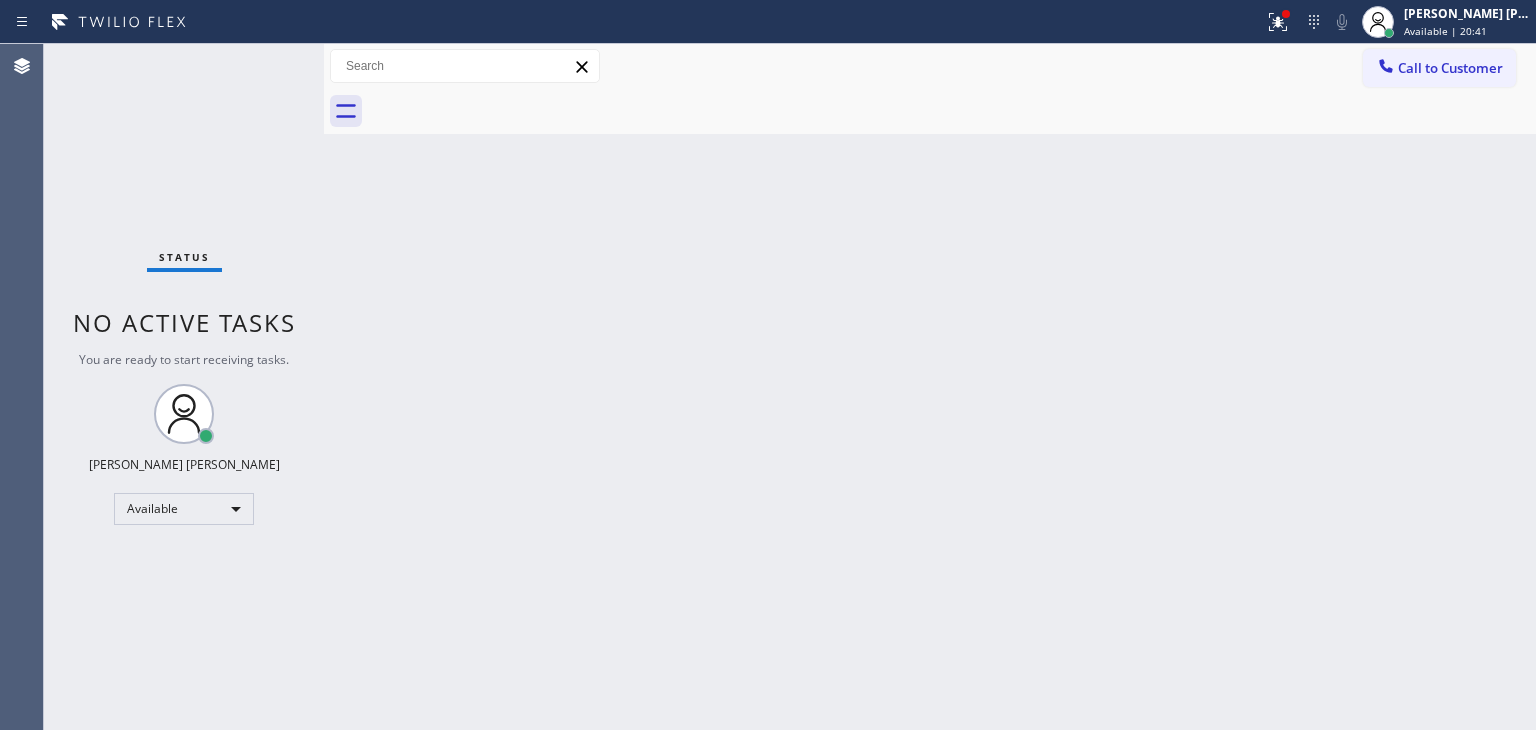 click on "Status   No active tasks     You are ready to start receiving tasks.   [PERSON_NAME] [PERSON_NAME] Available" at bounding box center [184, 387] 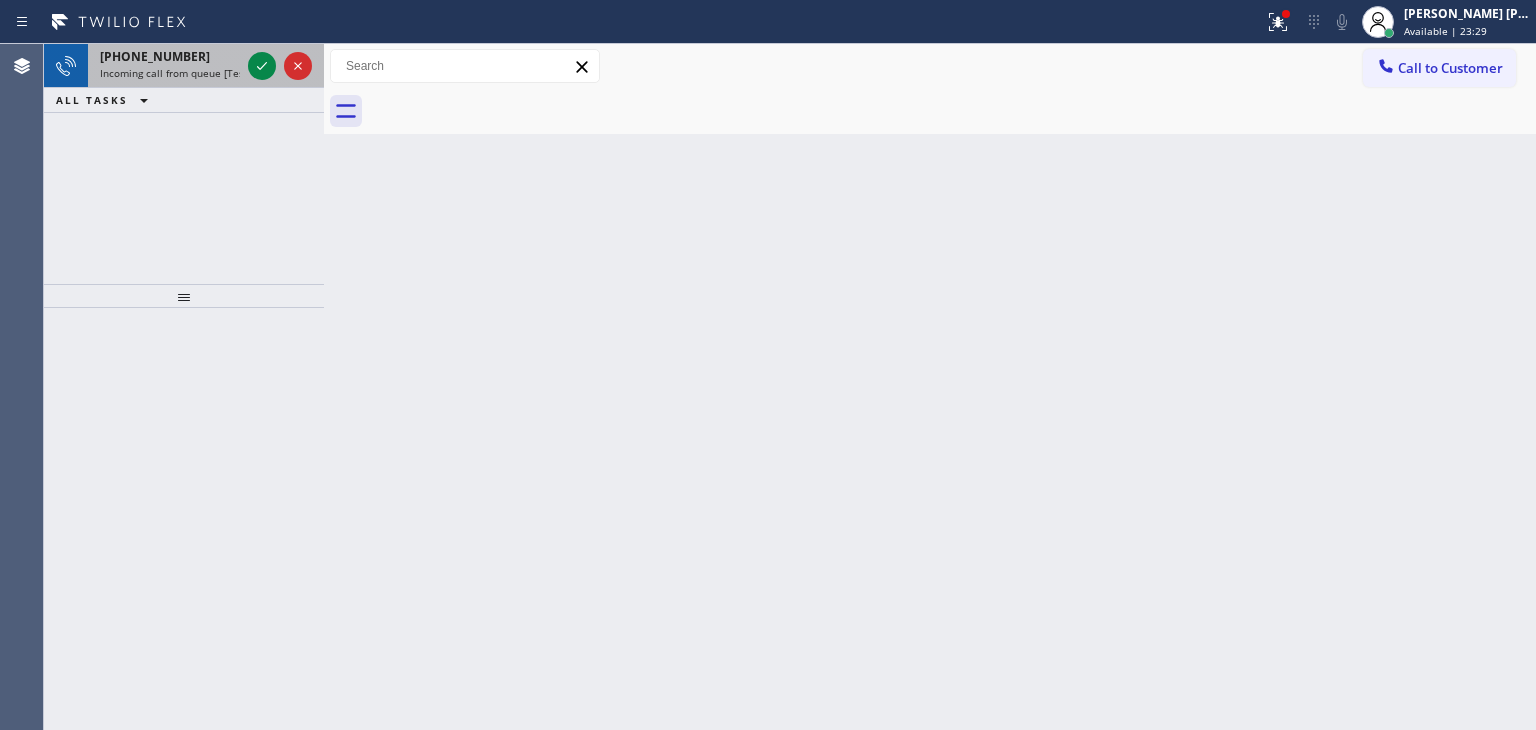 click at bounding box center [280, 66] 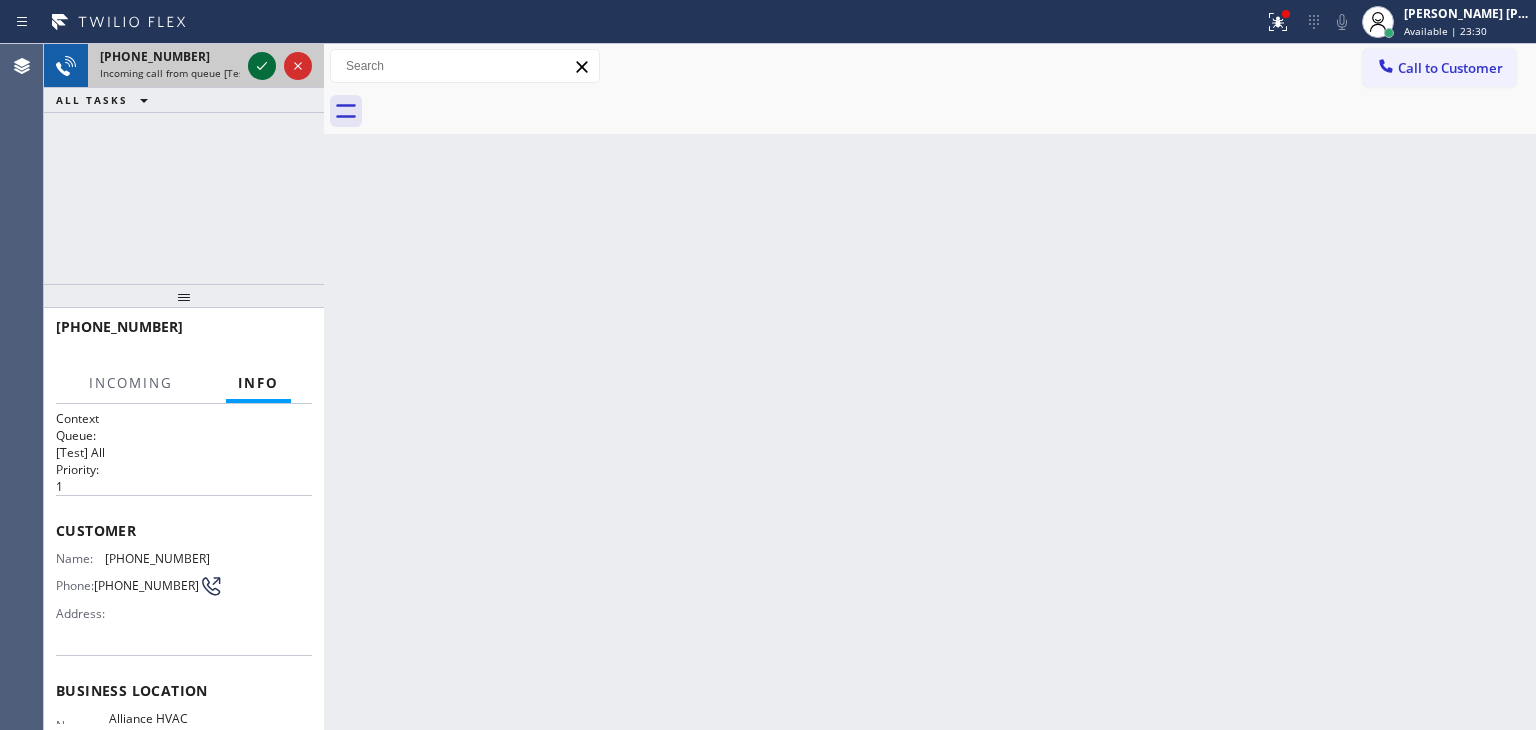 click 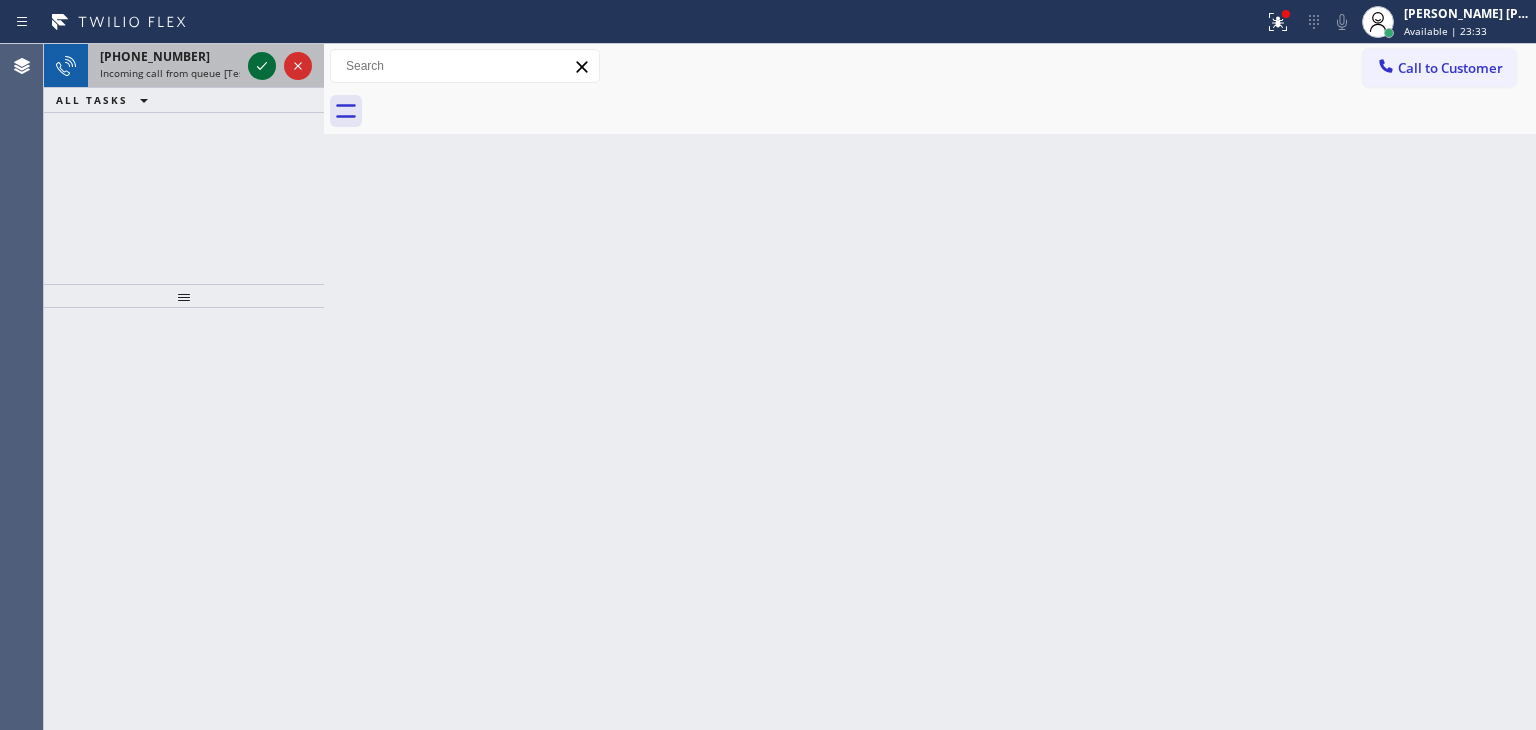 click 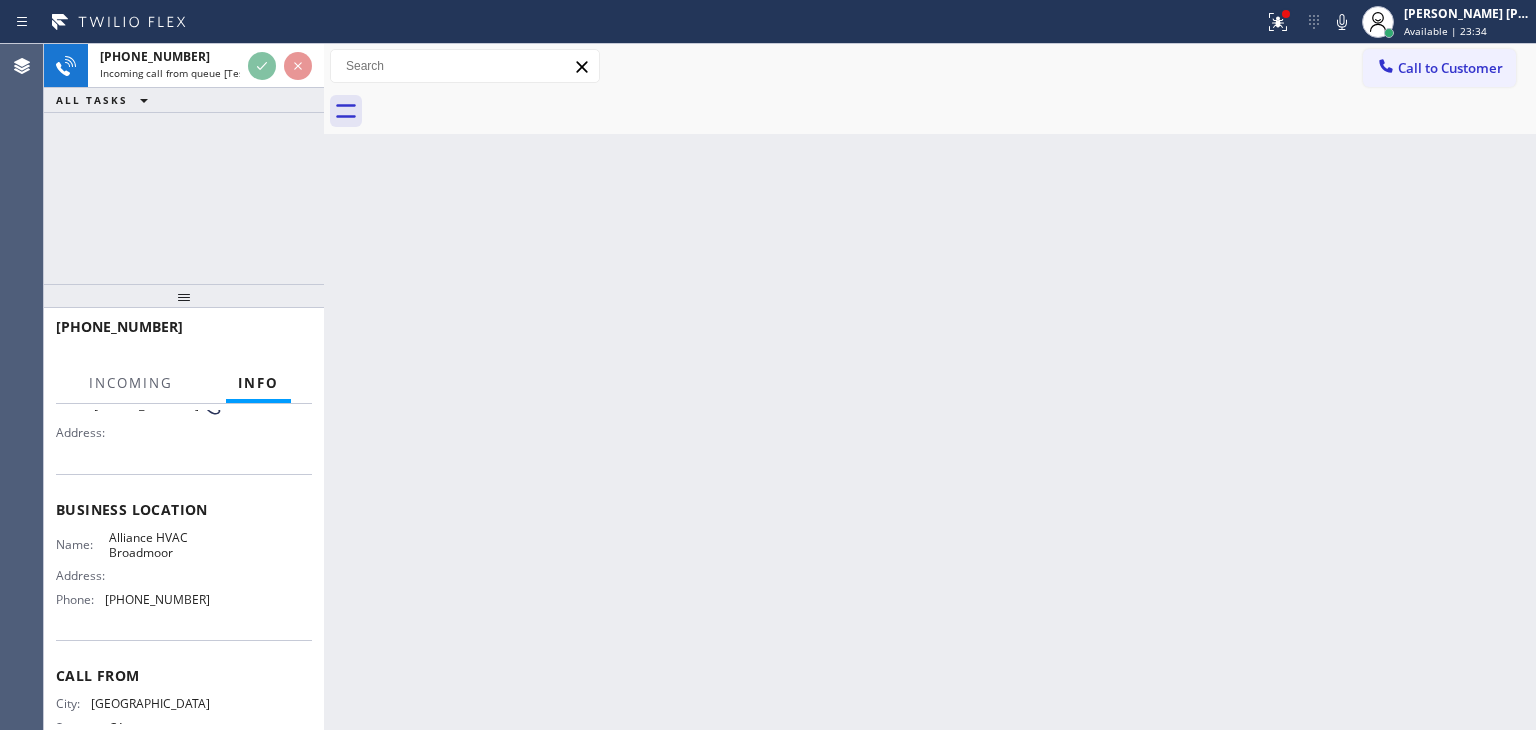 scroll, scrollTop: 200, scrollLeft: 0, axis: vertical 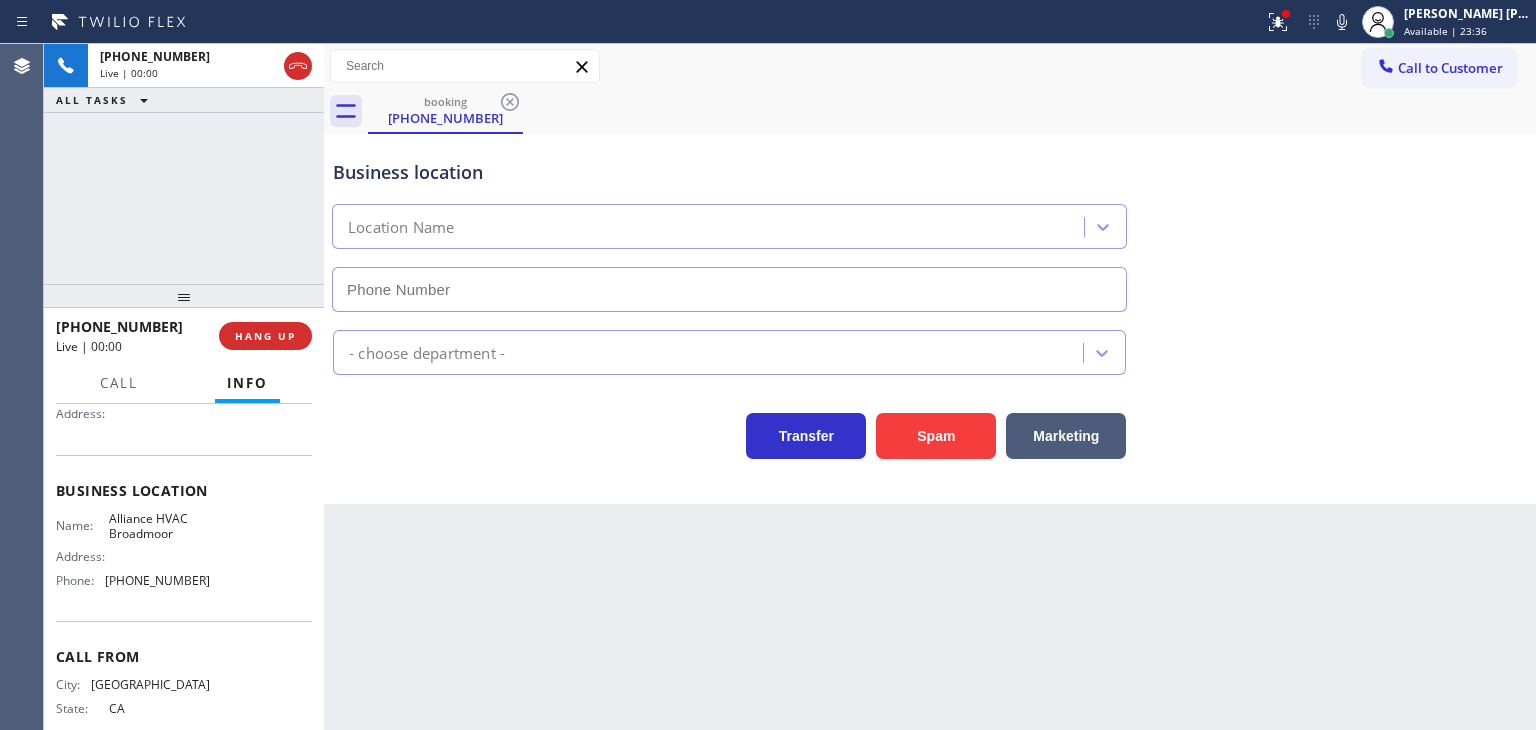 type on "[PHONE_NUMBER]" 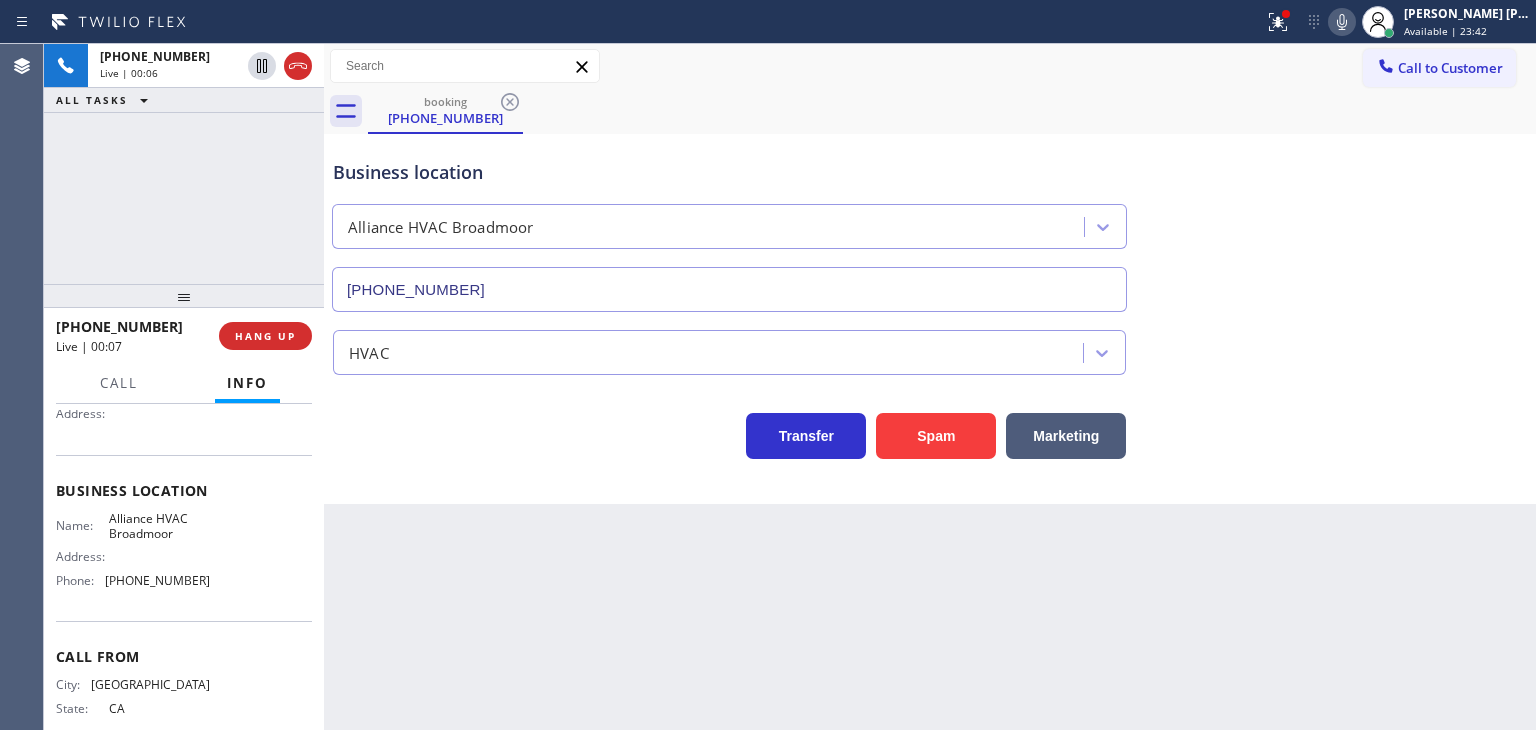 click 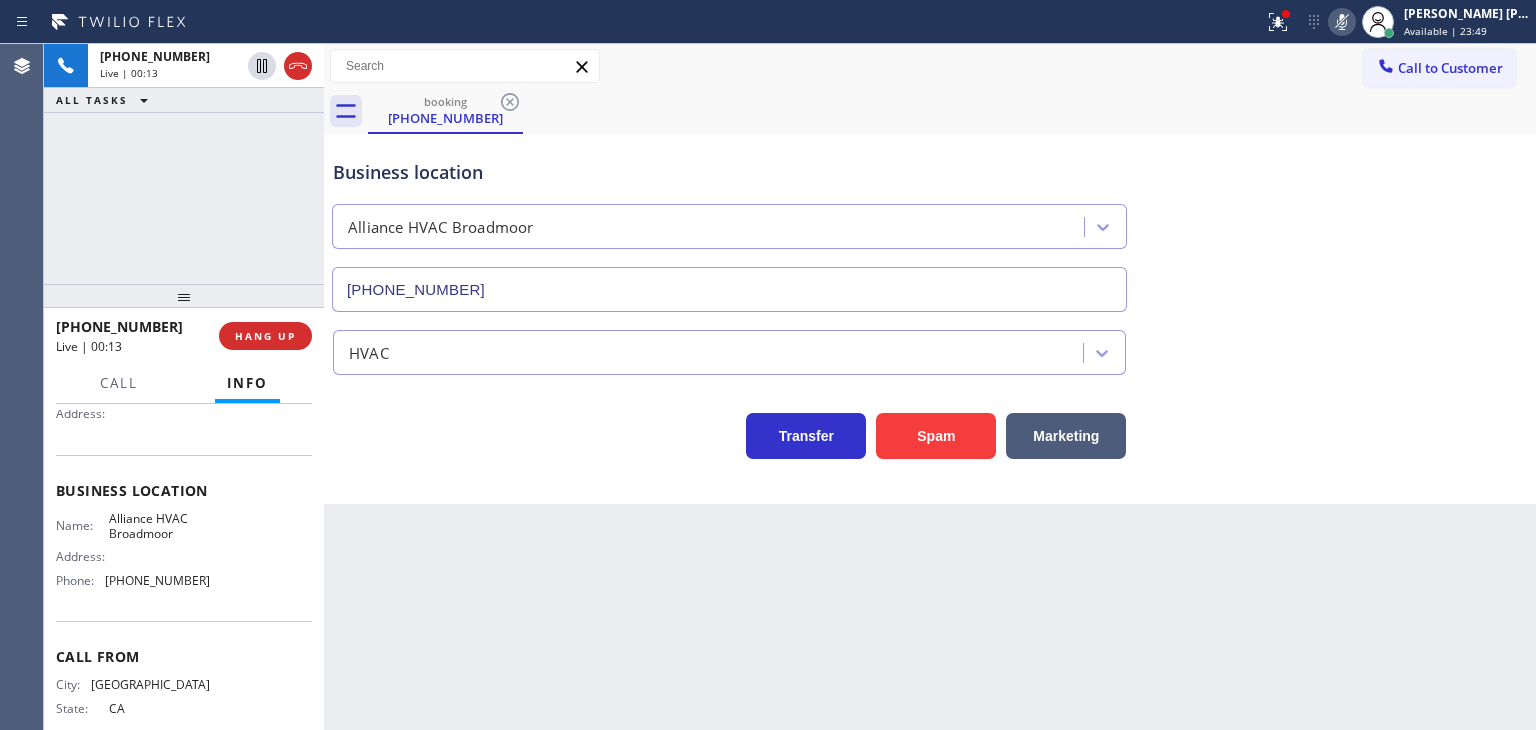 click 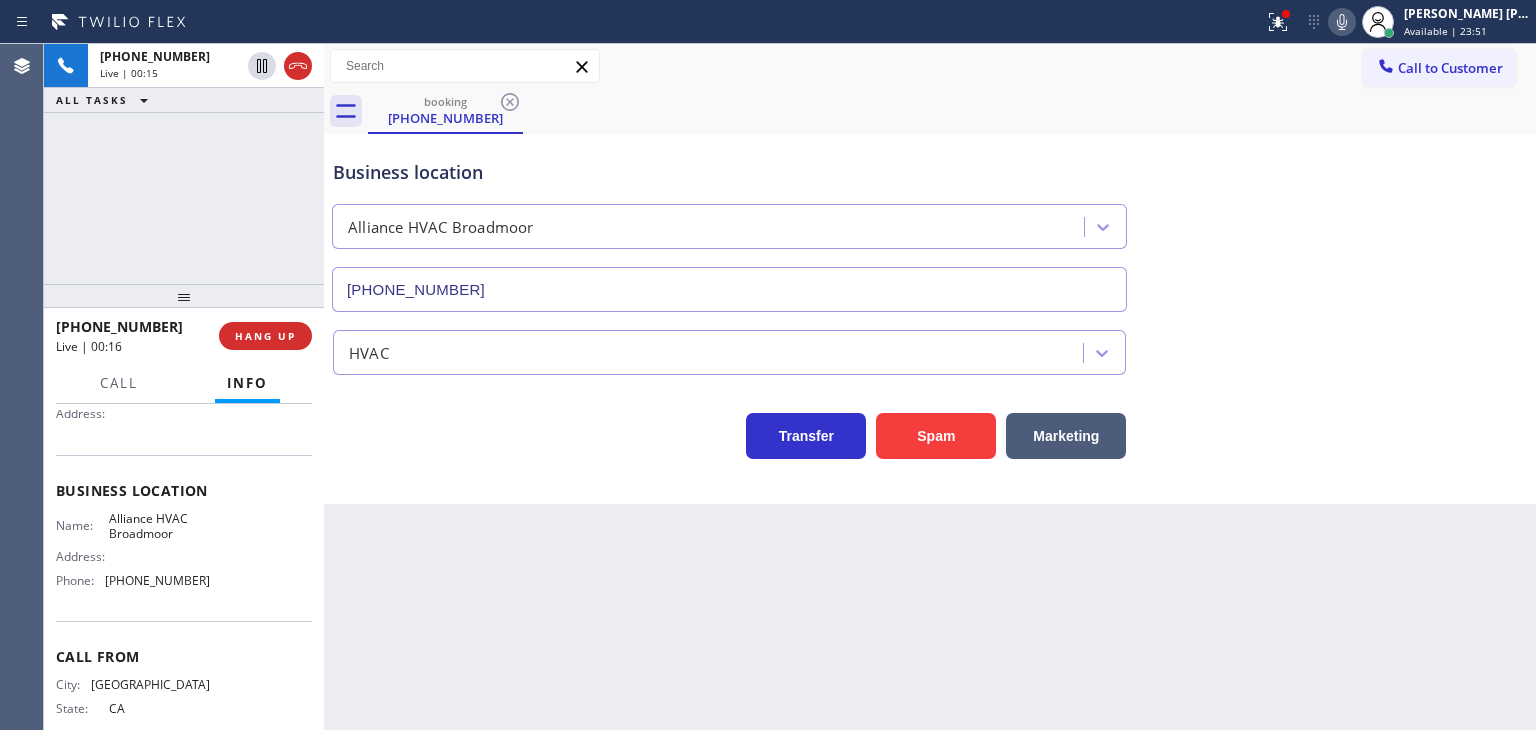 click 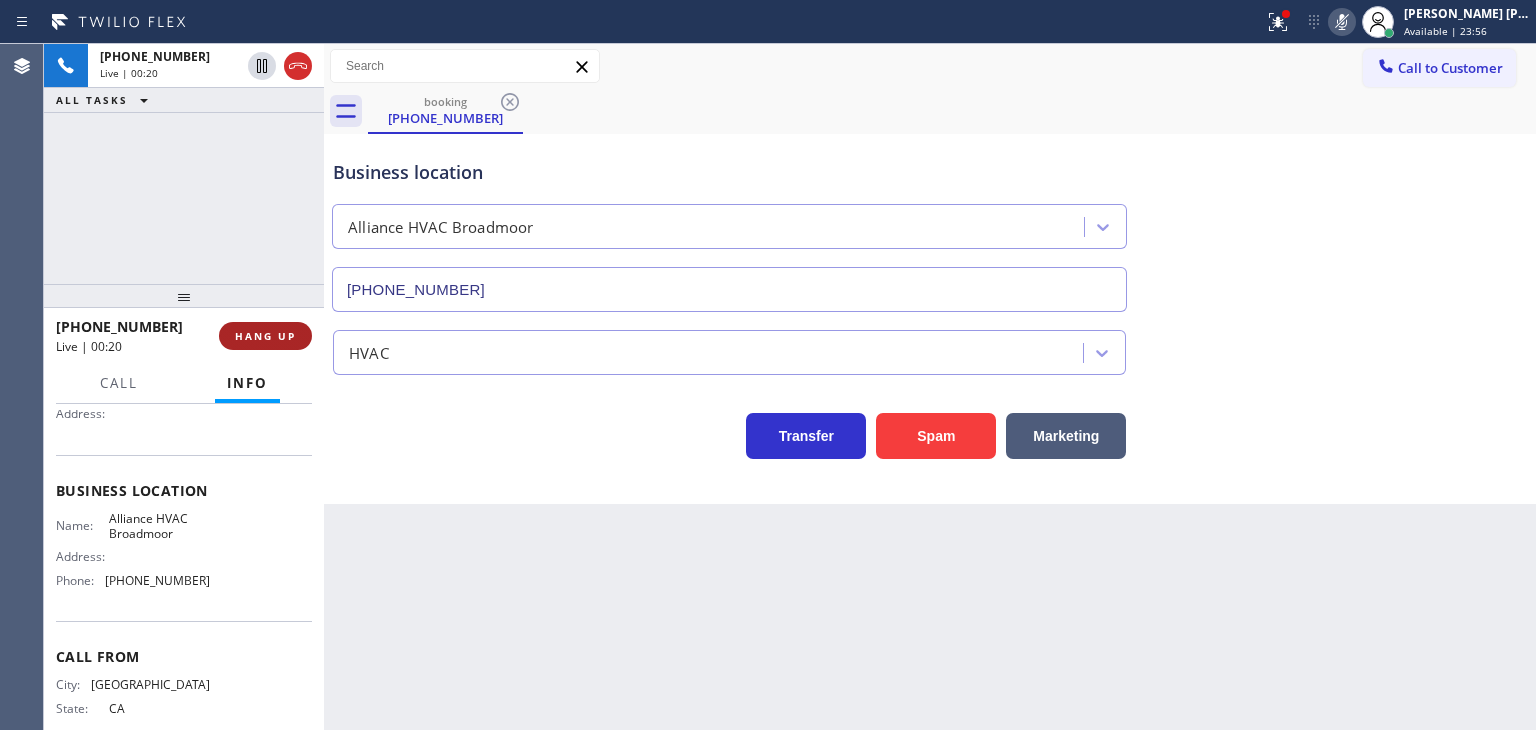 click on "HANG UP" at bounding box center (265, 336) 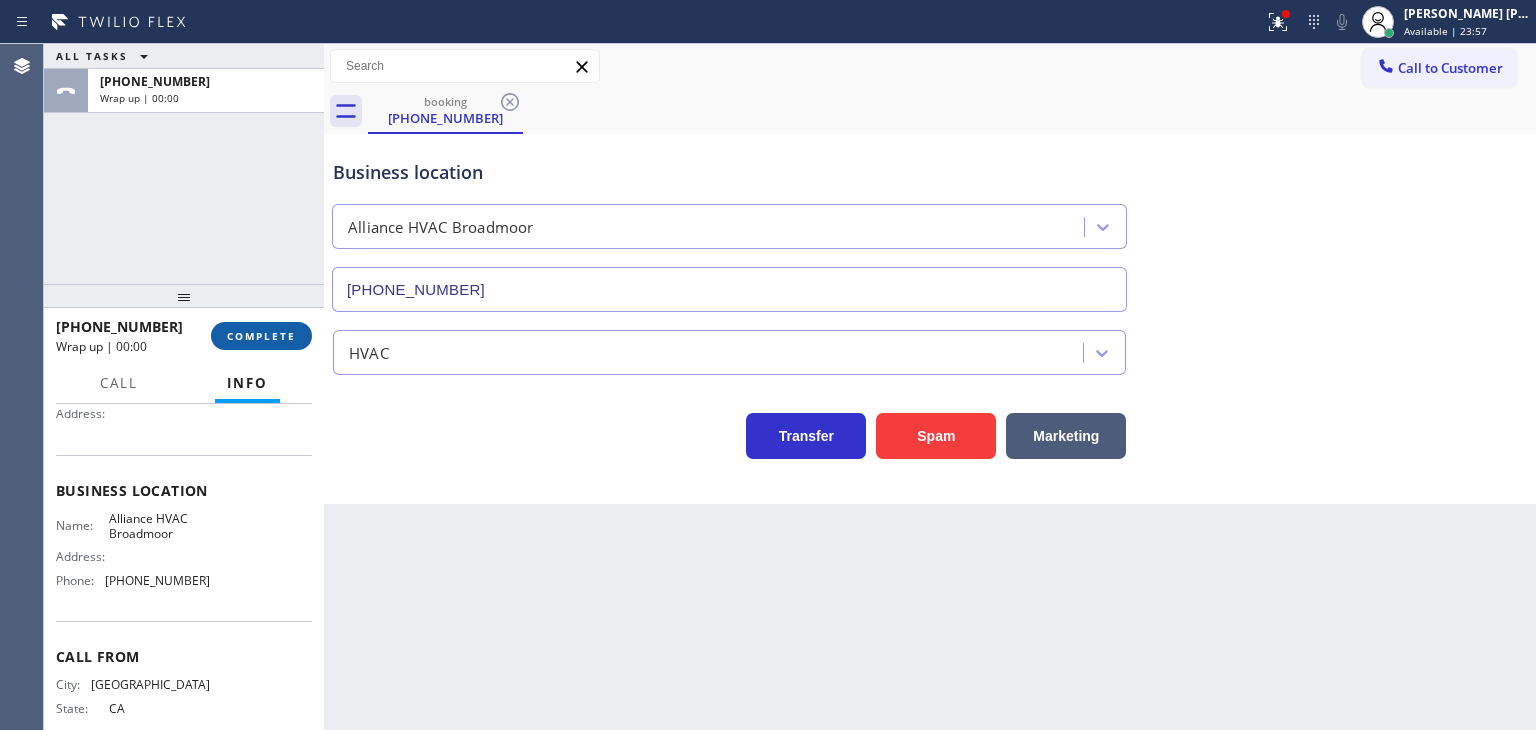 click on "COMPLETE" at bounding box center (261, 336) 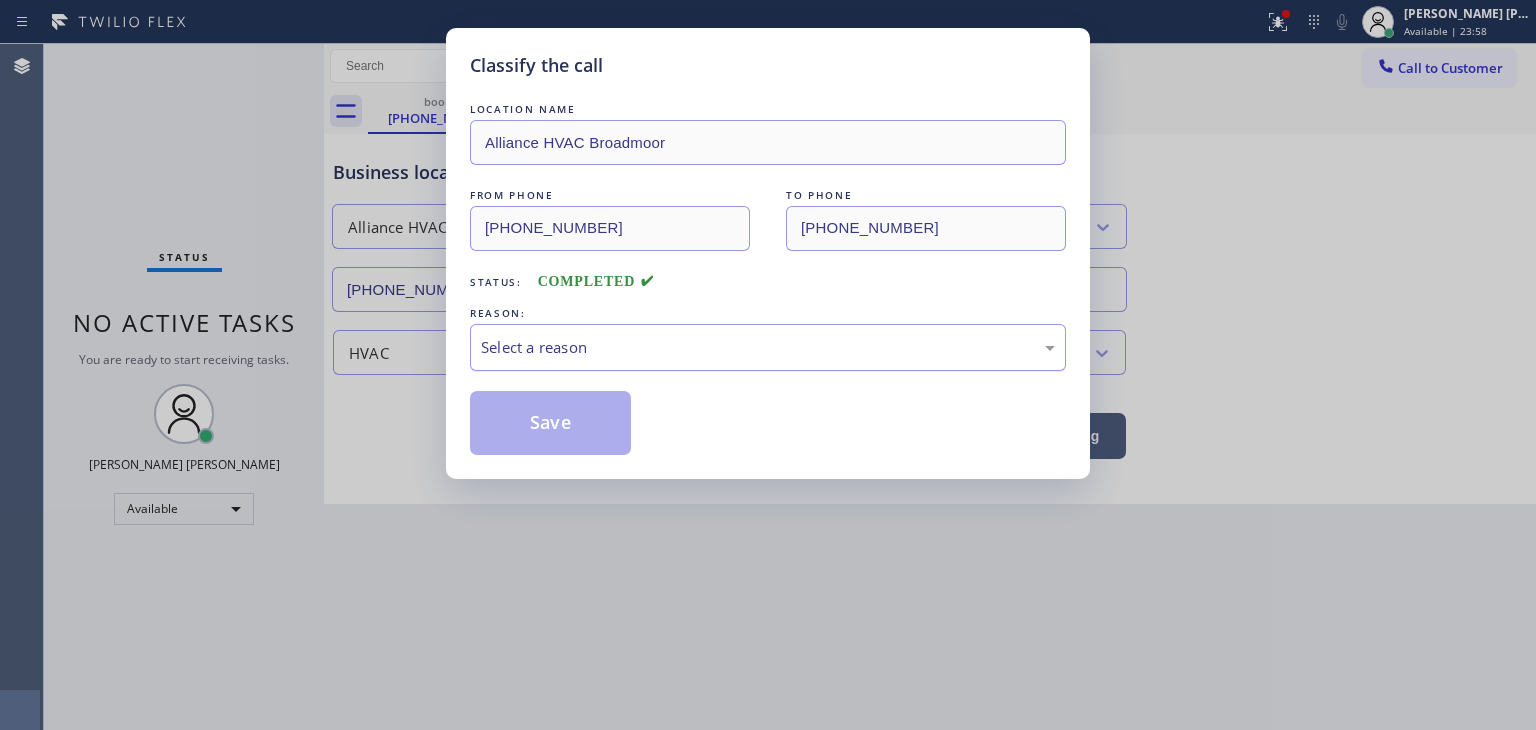 click on "Select a reason" at bounding box center (768, 347) 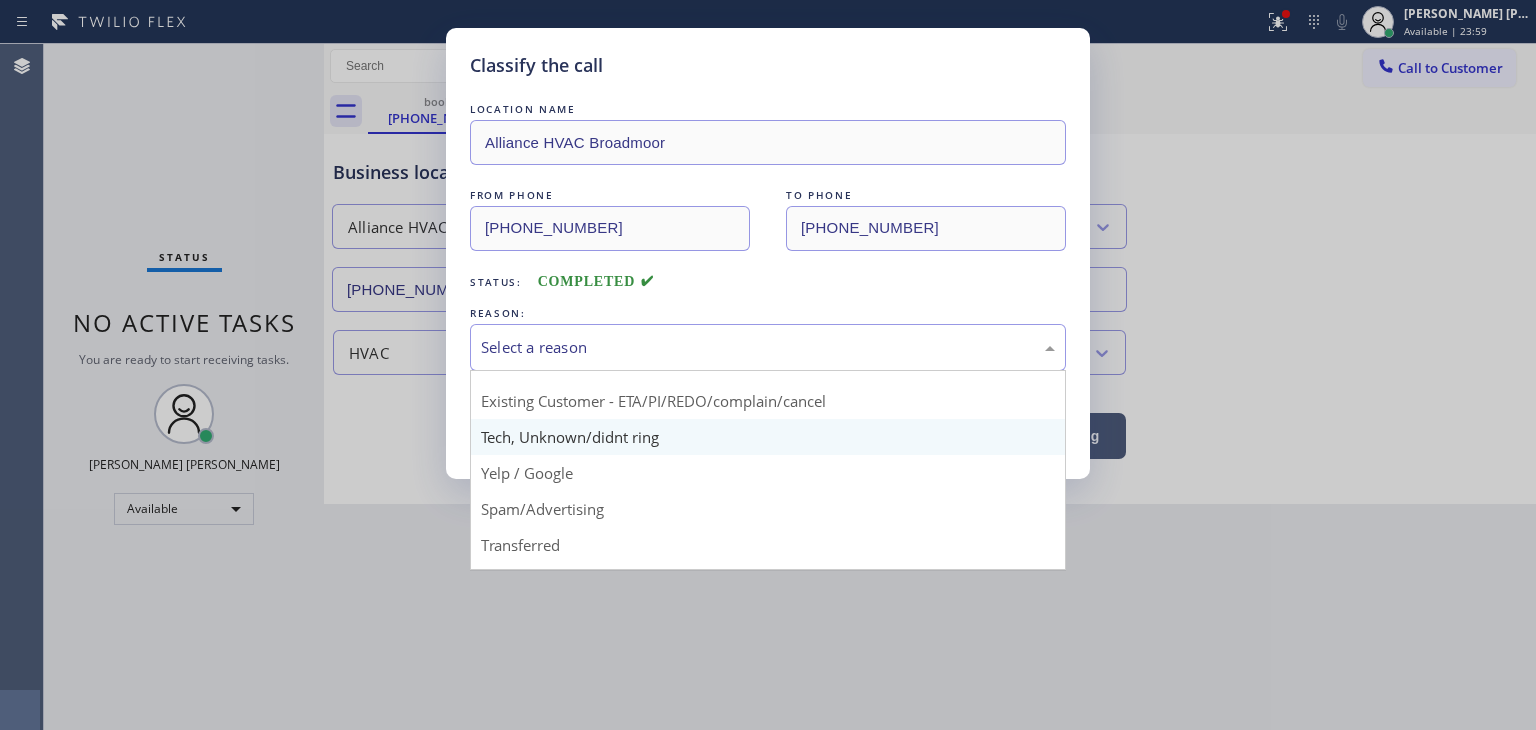 scroll, scrollTop: 125, scrollLeft: 0, axis: vertical 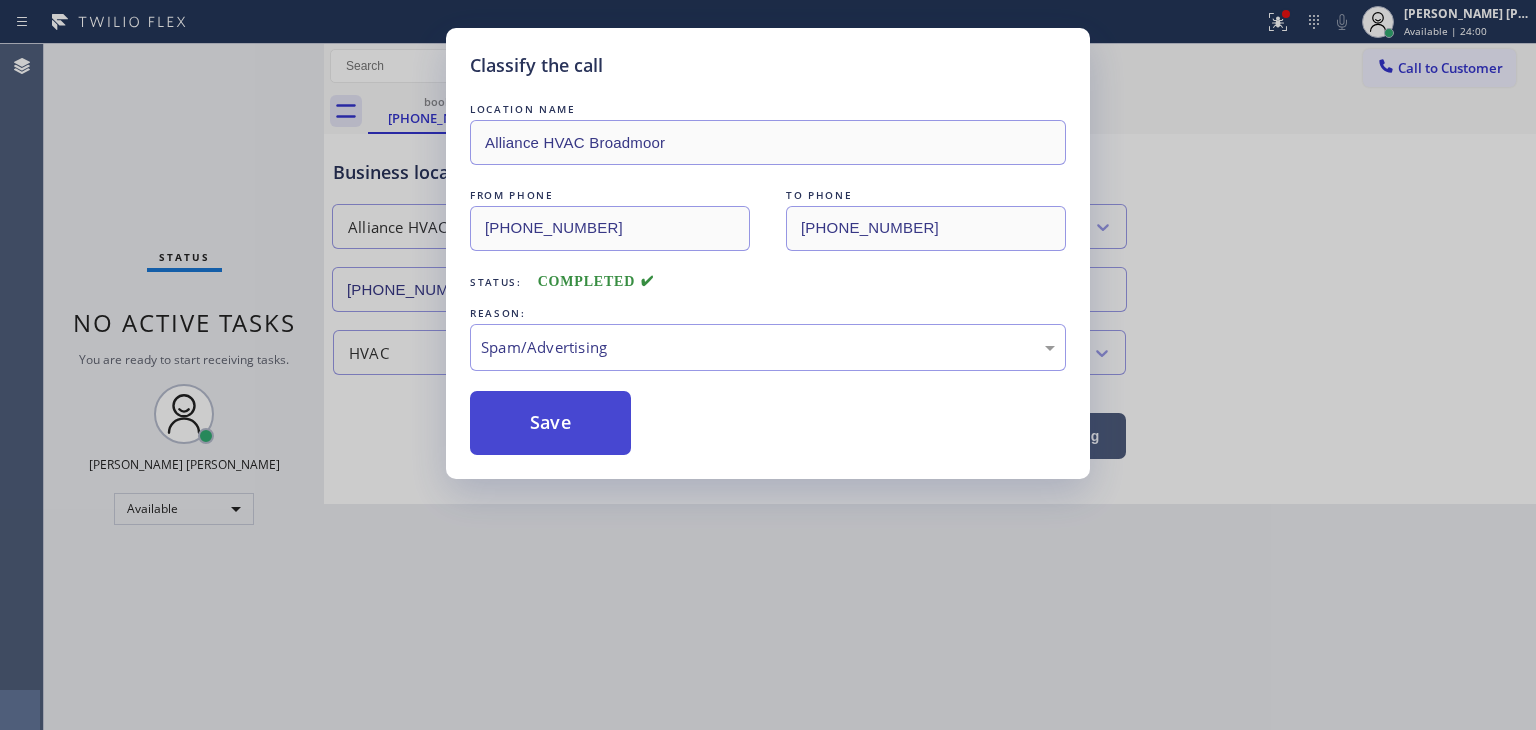 click on "Save" at bounding box center (550, 423) 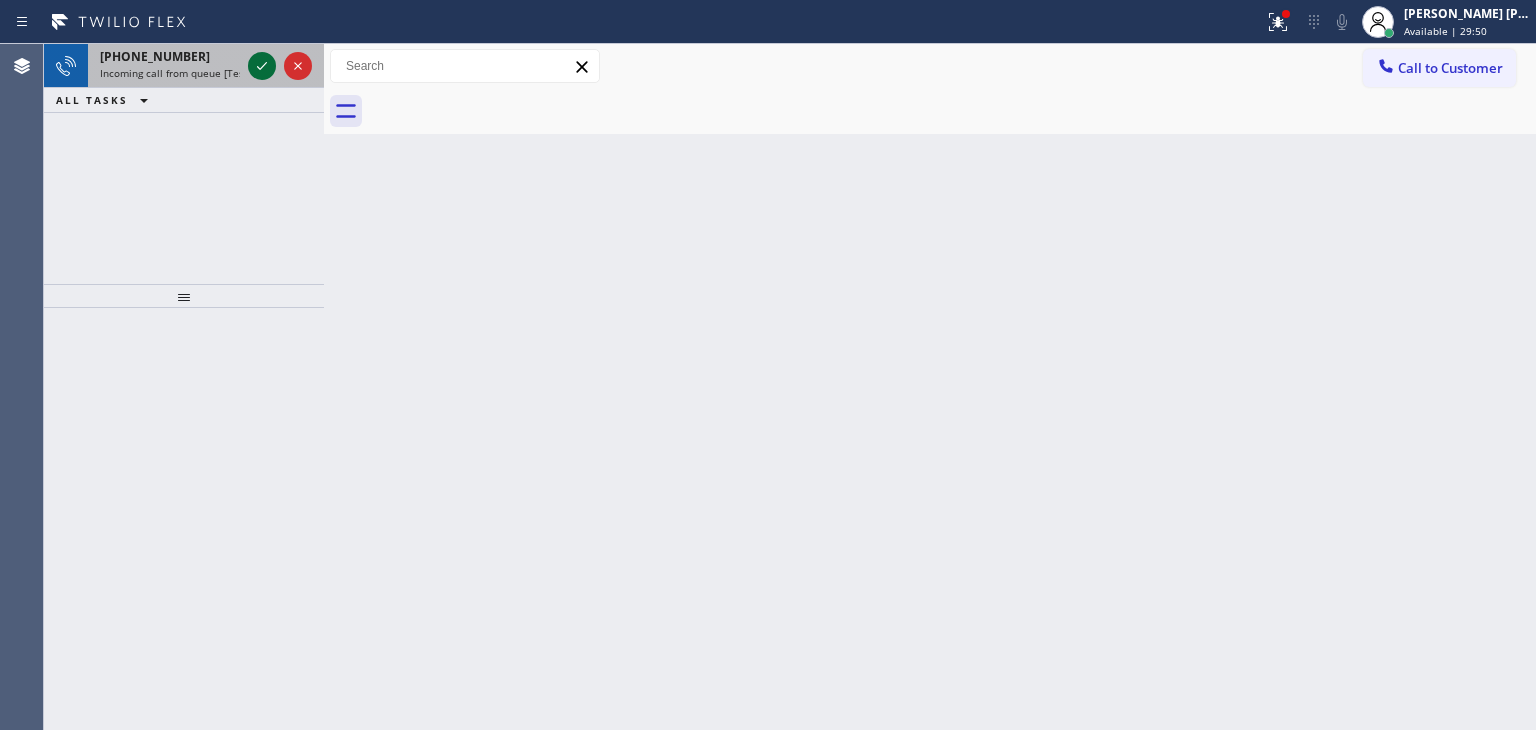 click 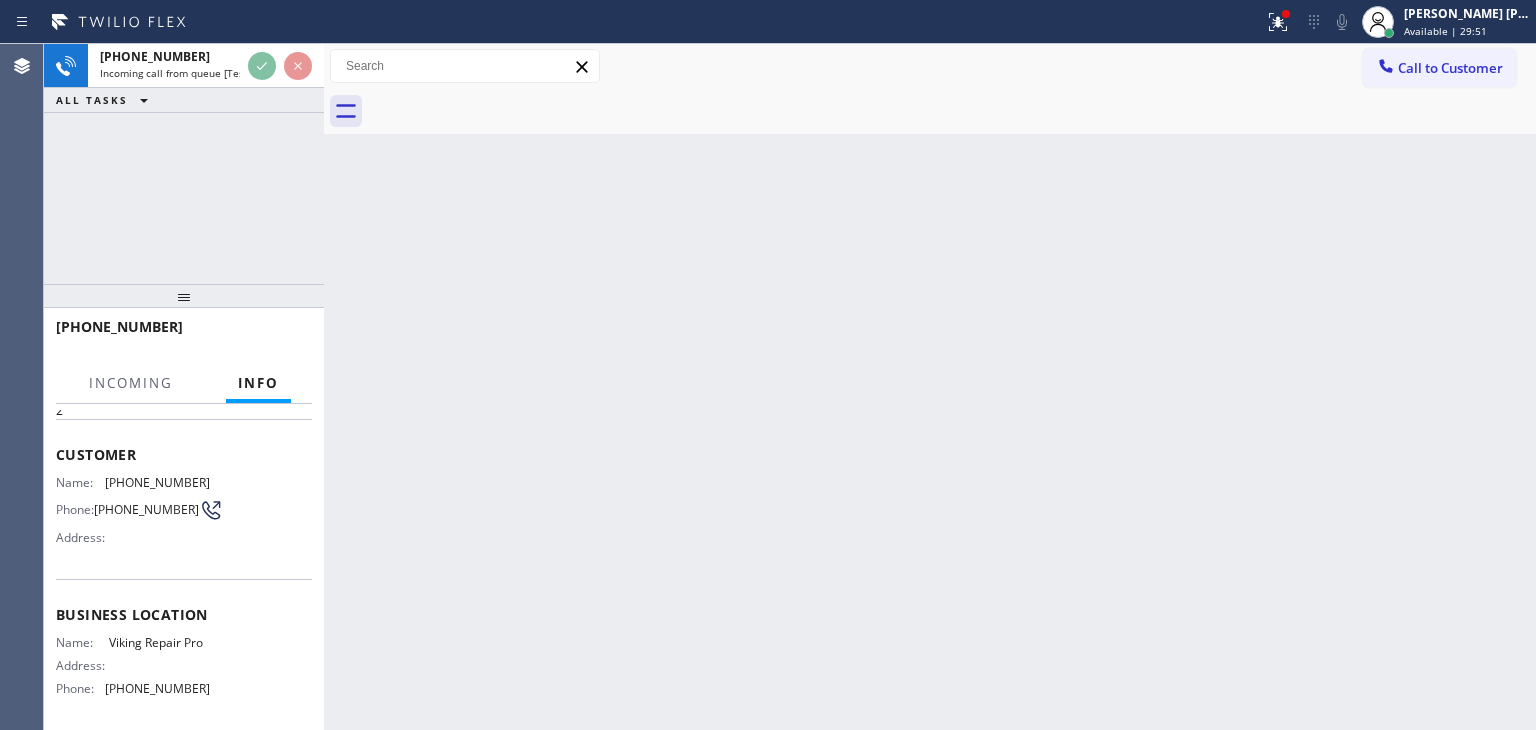 scroll, scrollTop: 200, scrollLeft: 0, axis: vertical 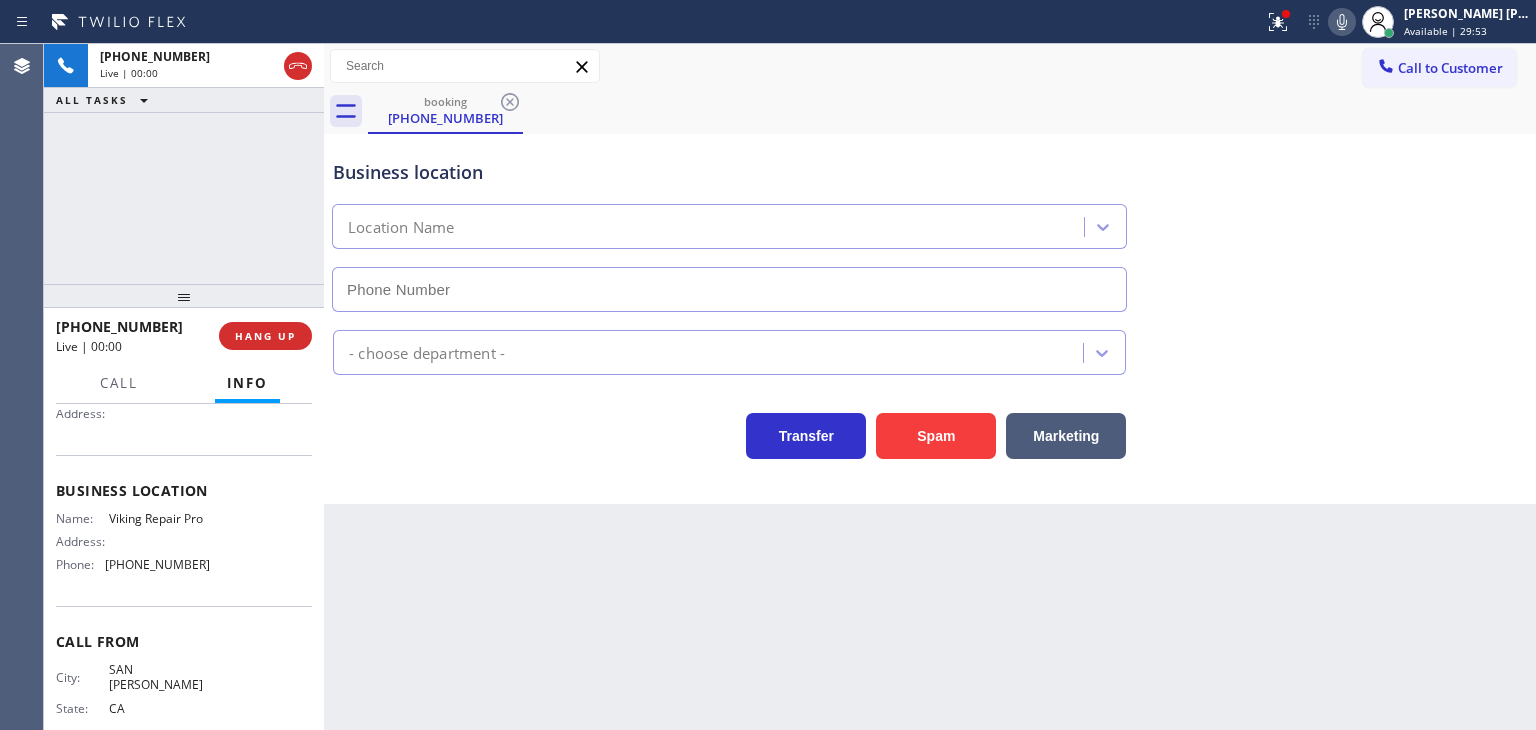 type on "[PHONE_NUMBER]" 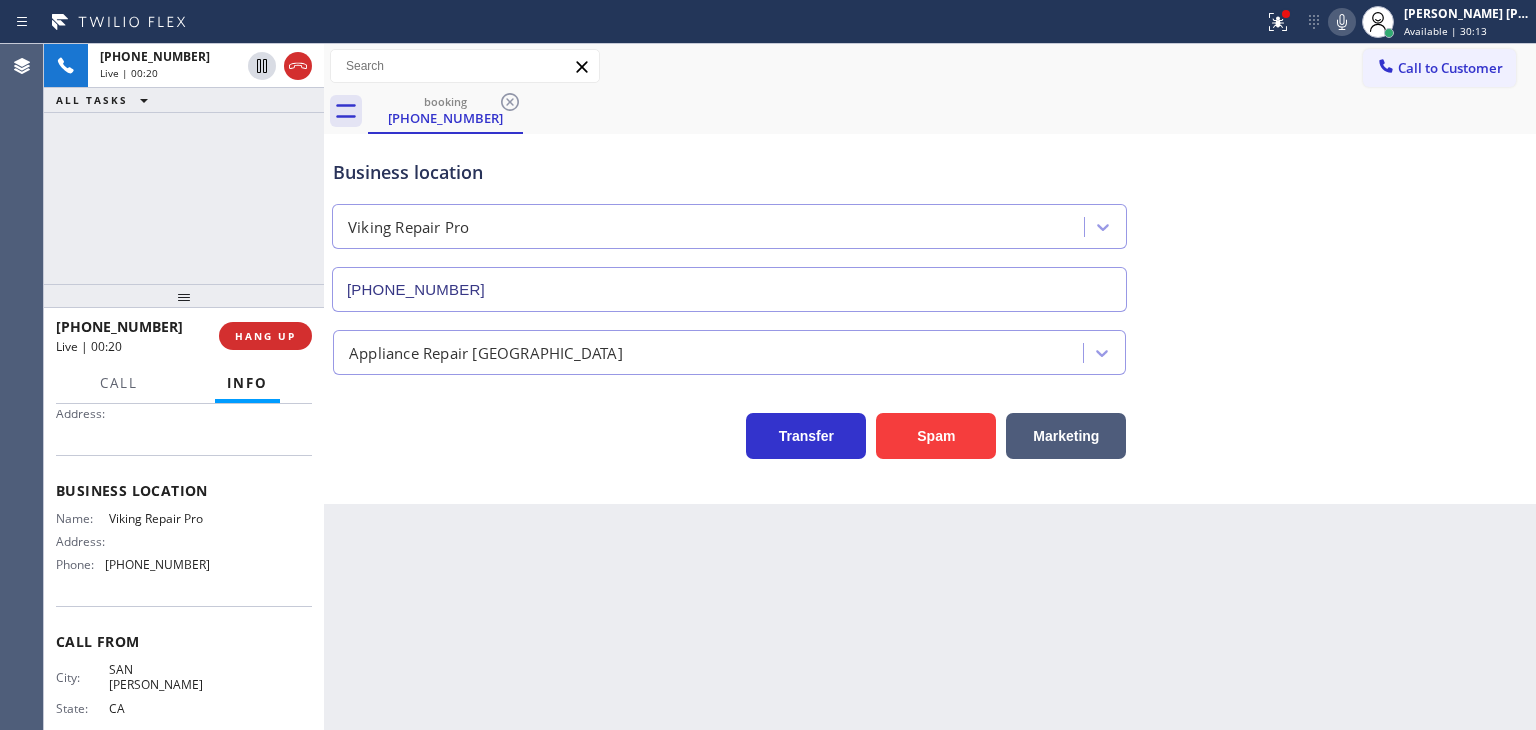 click on "[PHONE_NUMBER] Live | 00:20 ALL TASKS ALL TASKS ACTIVE TASKS TASKS IN WRAP UP" at bounding box center (184, 164) 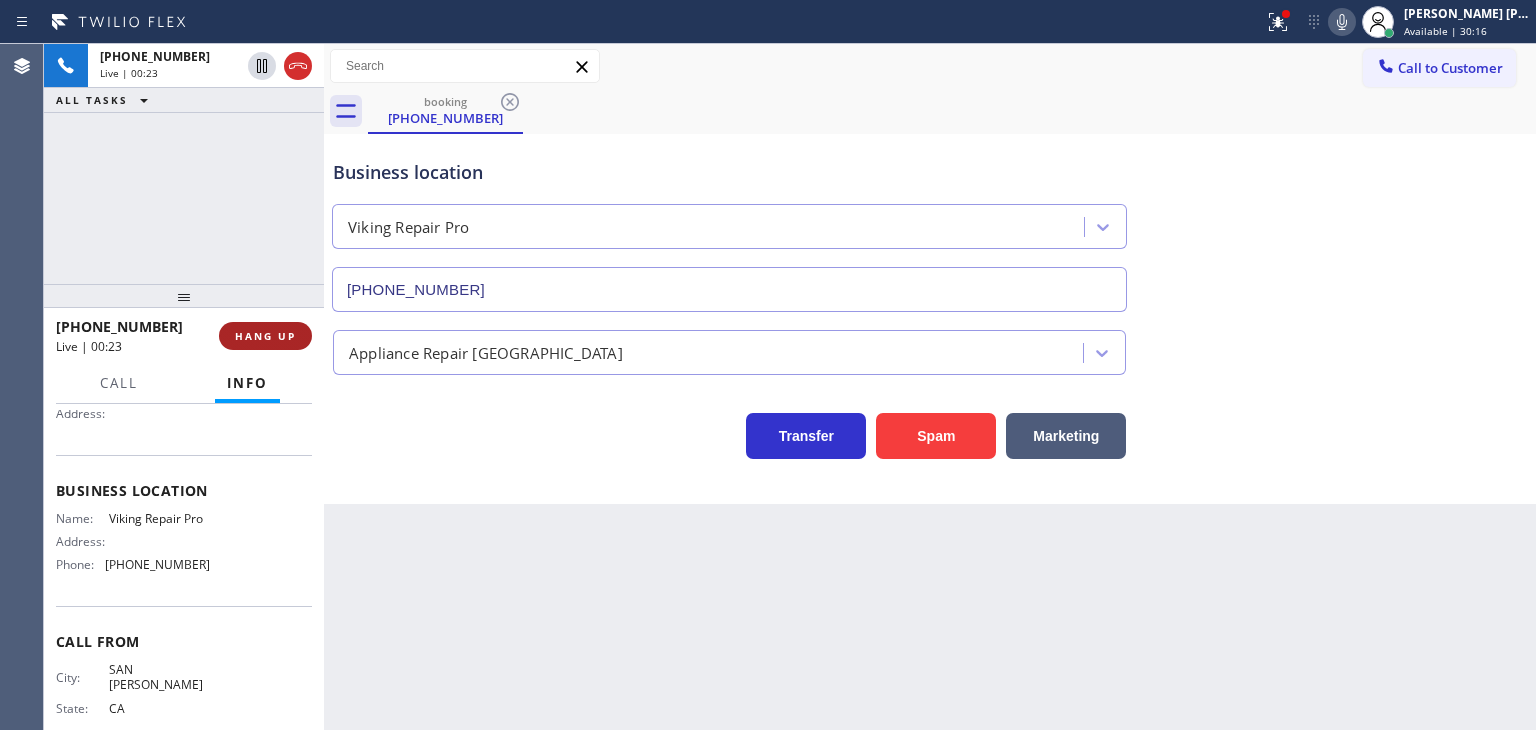 click on "HANG UP" at bounding box center [265, 336] 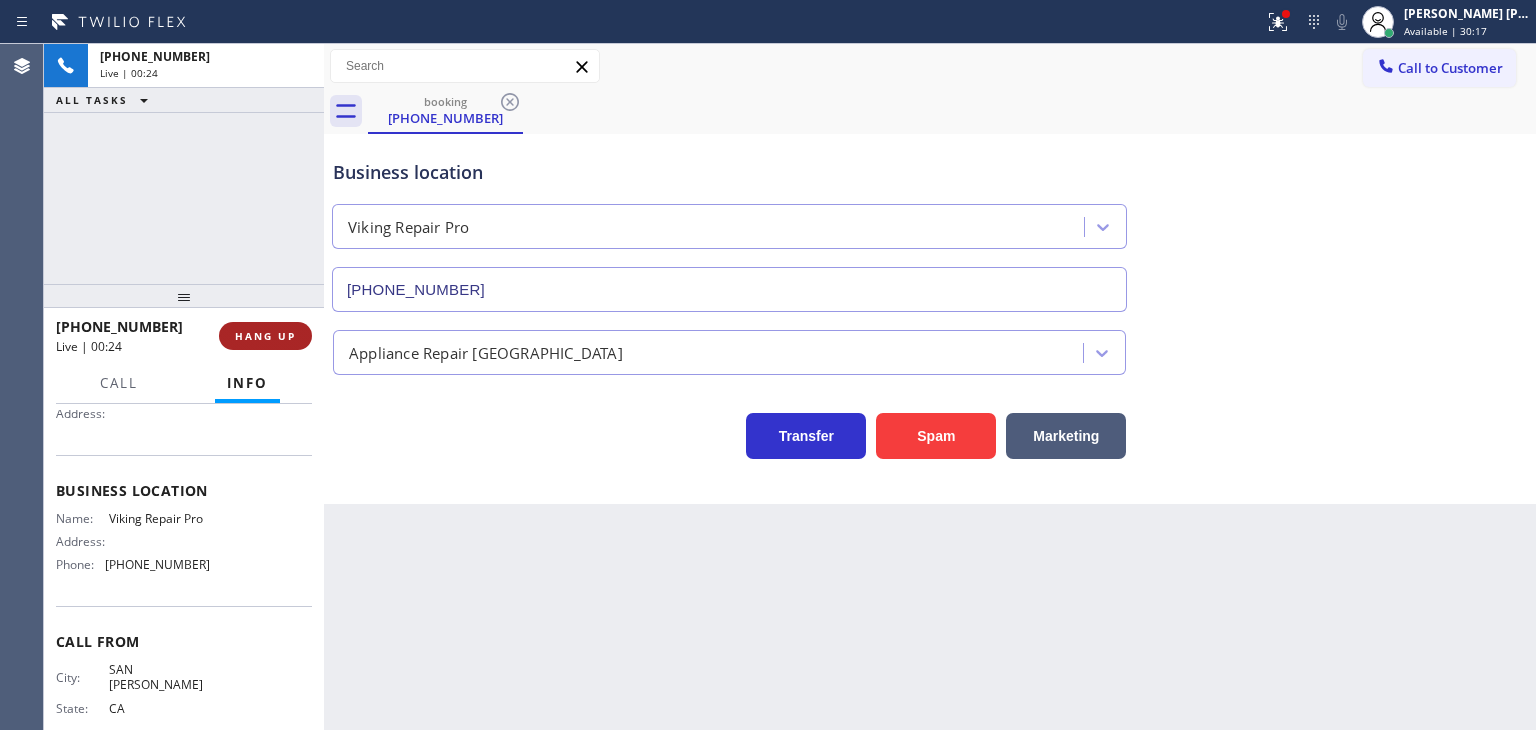 click on "HANG UP" at bounding box center (265, 336) 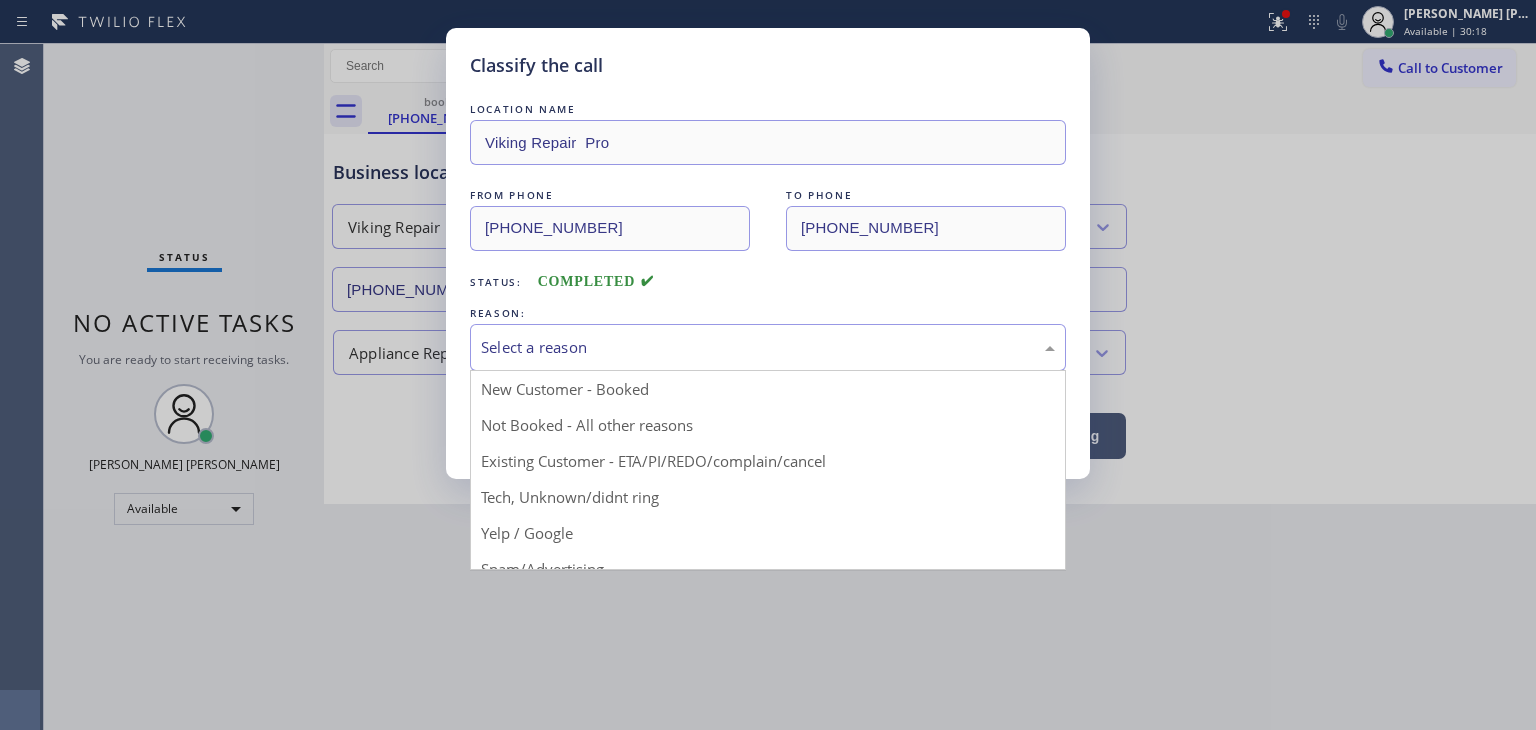 click on "Select a reason" at bounding box center [768, 347] 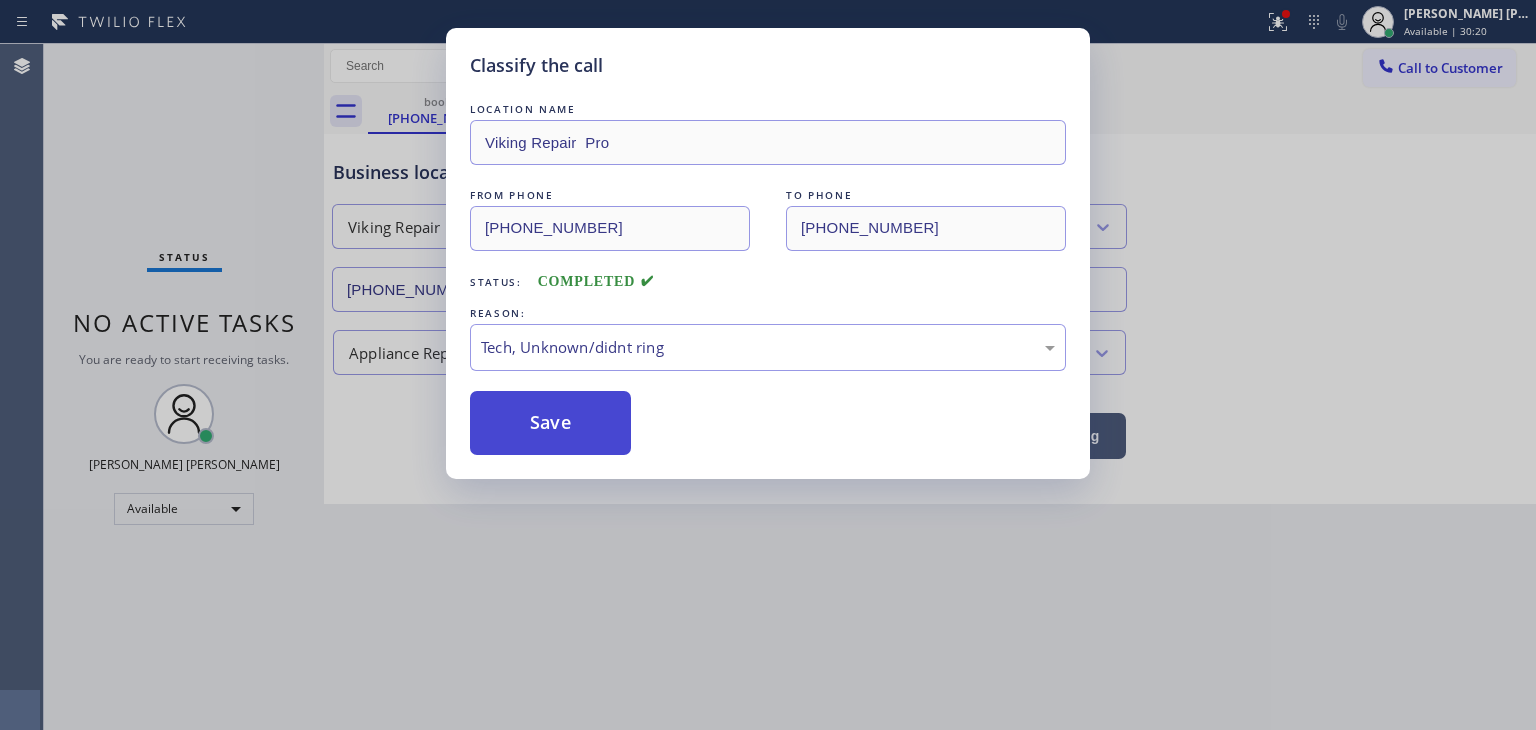 click on "Save" at bounding box center (550, 423) 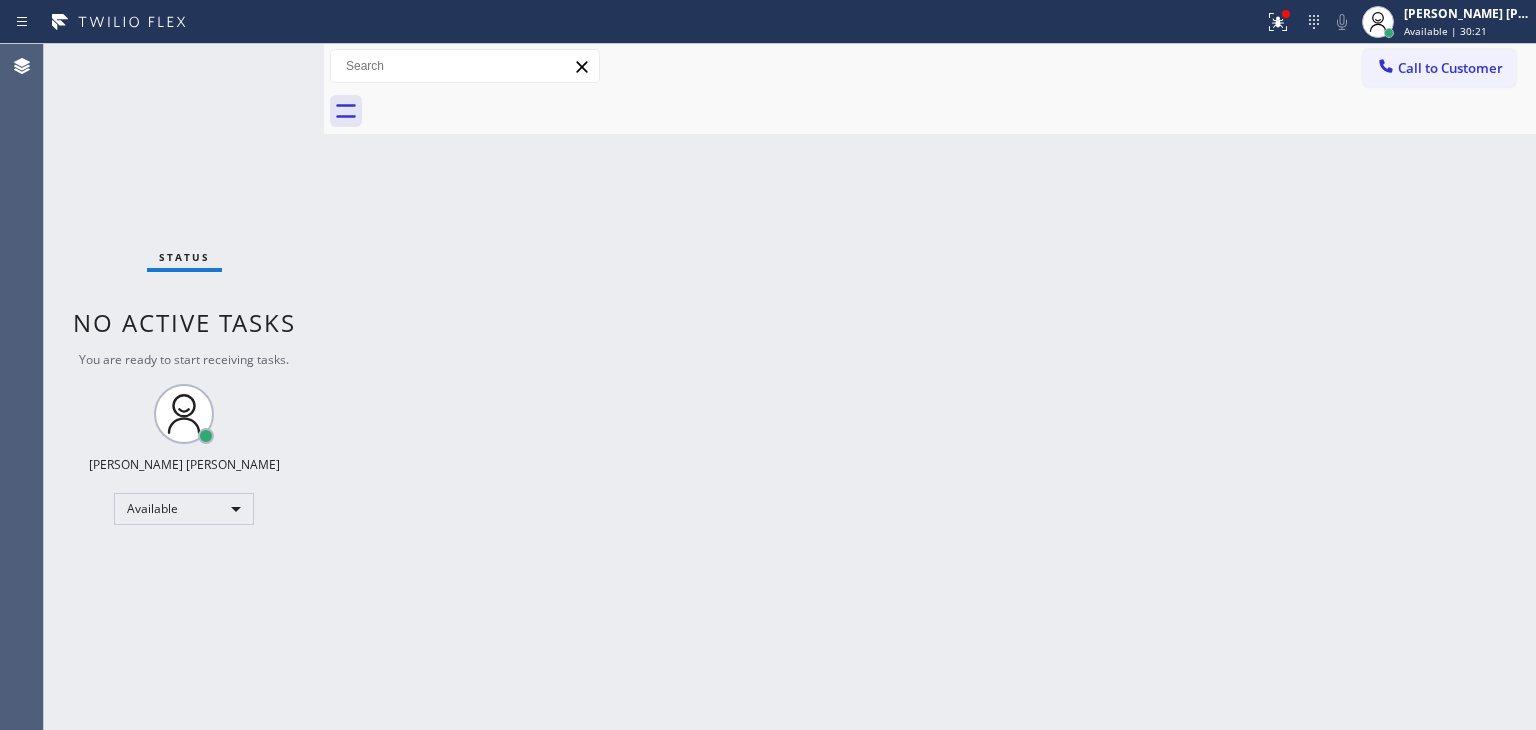 click on "Status   No active tasks     You are ready to start receiving tasks.   [PERSON_NAME] [PERSON_NAME] Available" at bounding box center (184, 387) 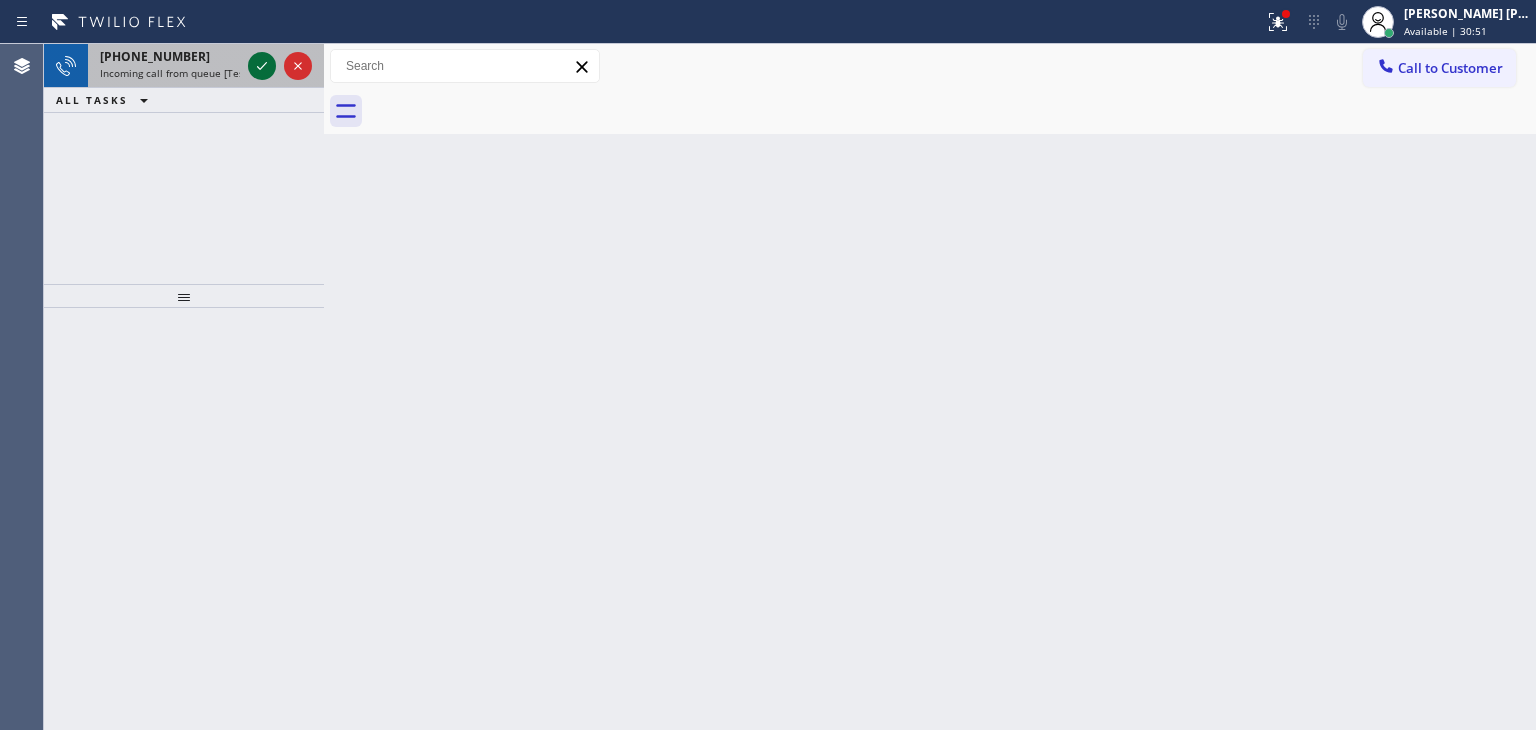 click 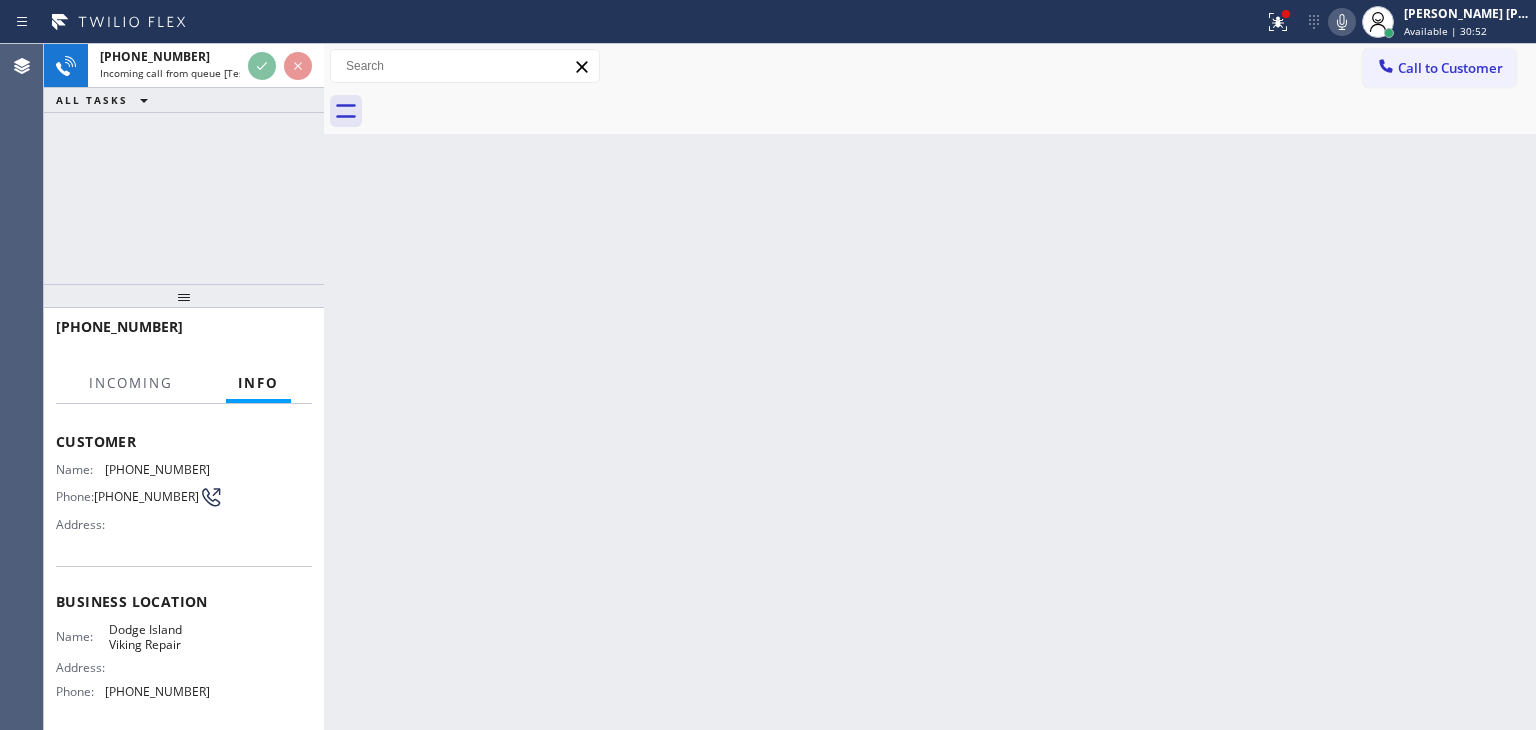 scroll, scrollTop: 100, scrollLeft: 0, axis: vertical 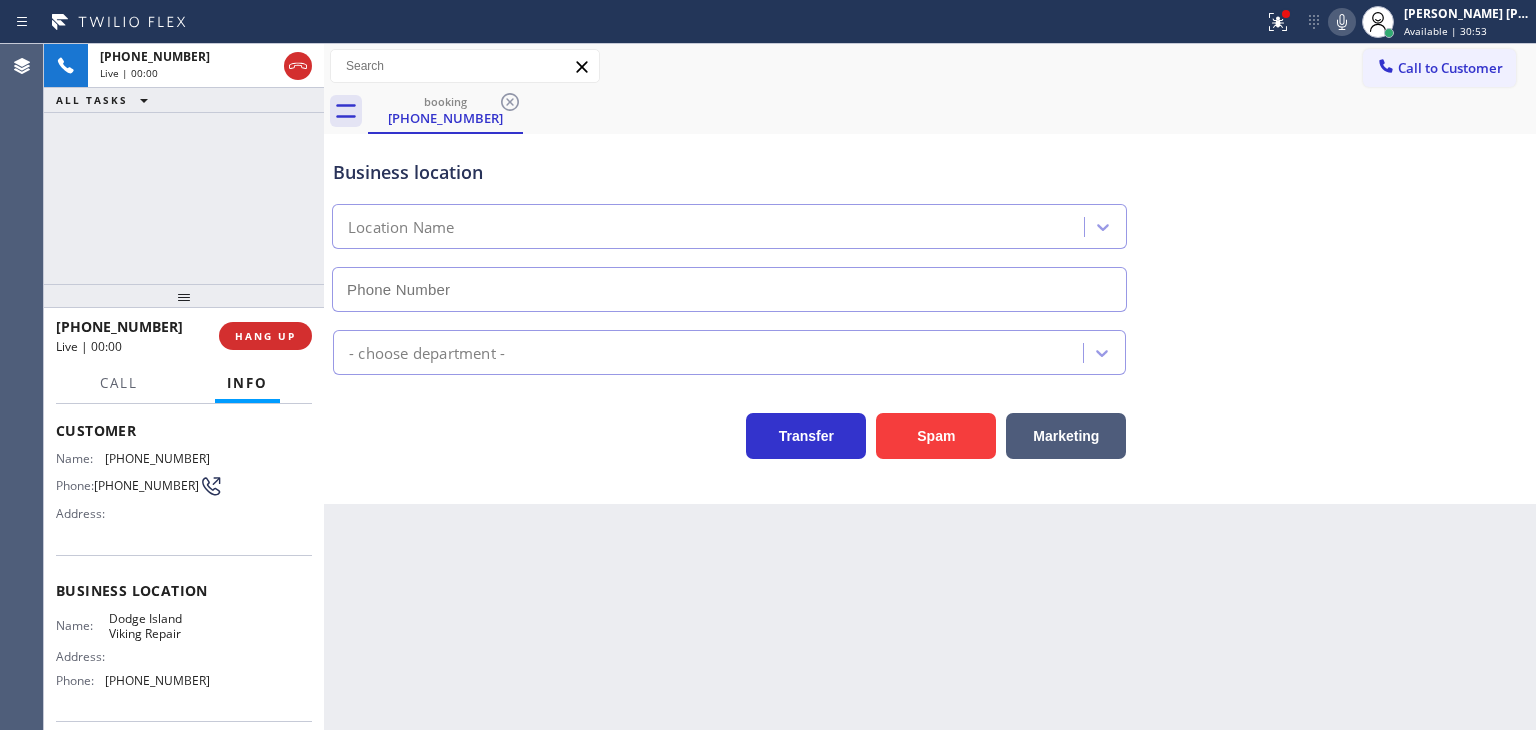 type on "[PHONE_NUMBER]" 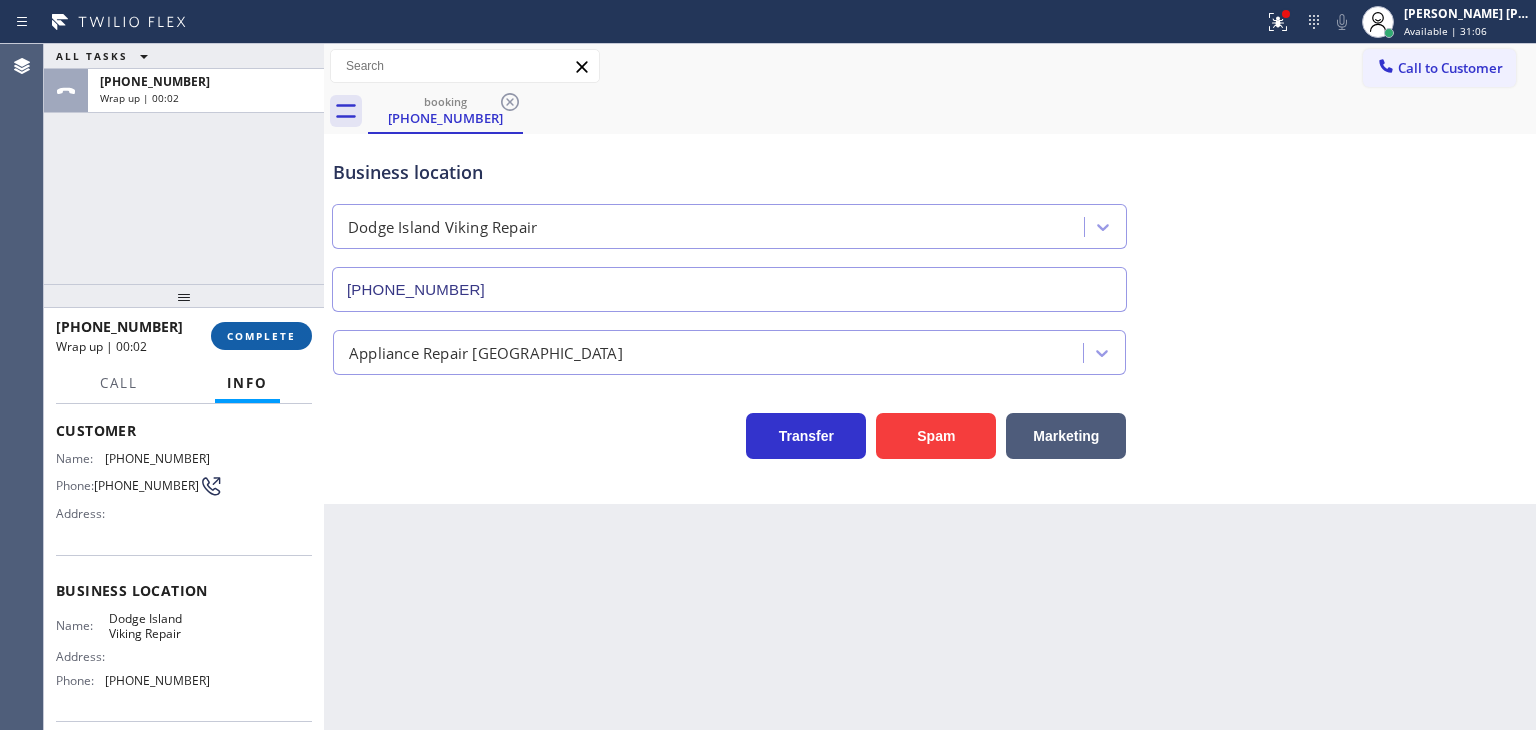 click on "COMPLETE" at bounding box center [261, 336] 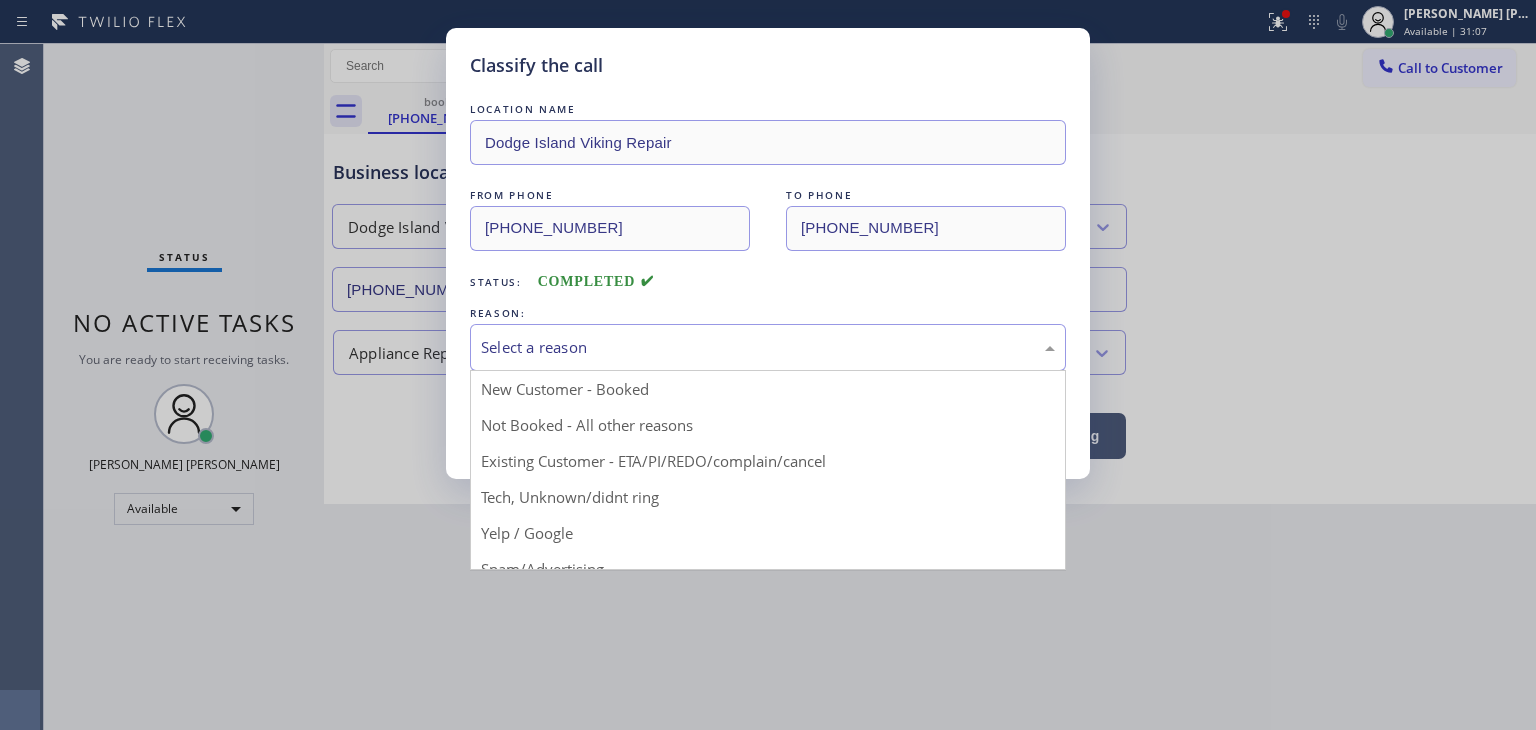 click on "Select a reason" at bounding box center (768, 347) 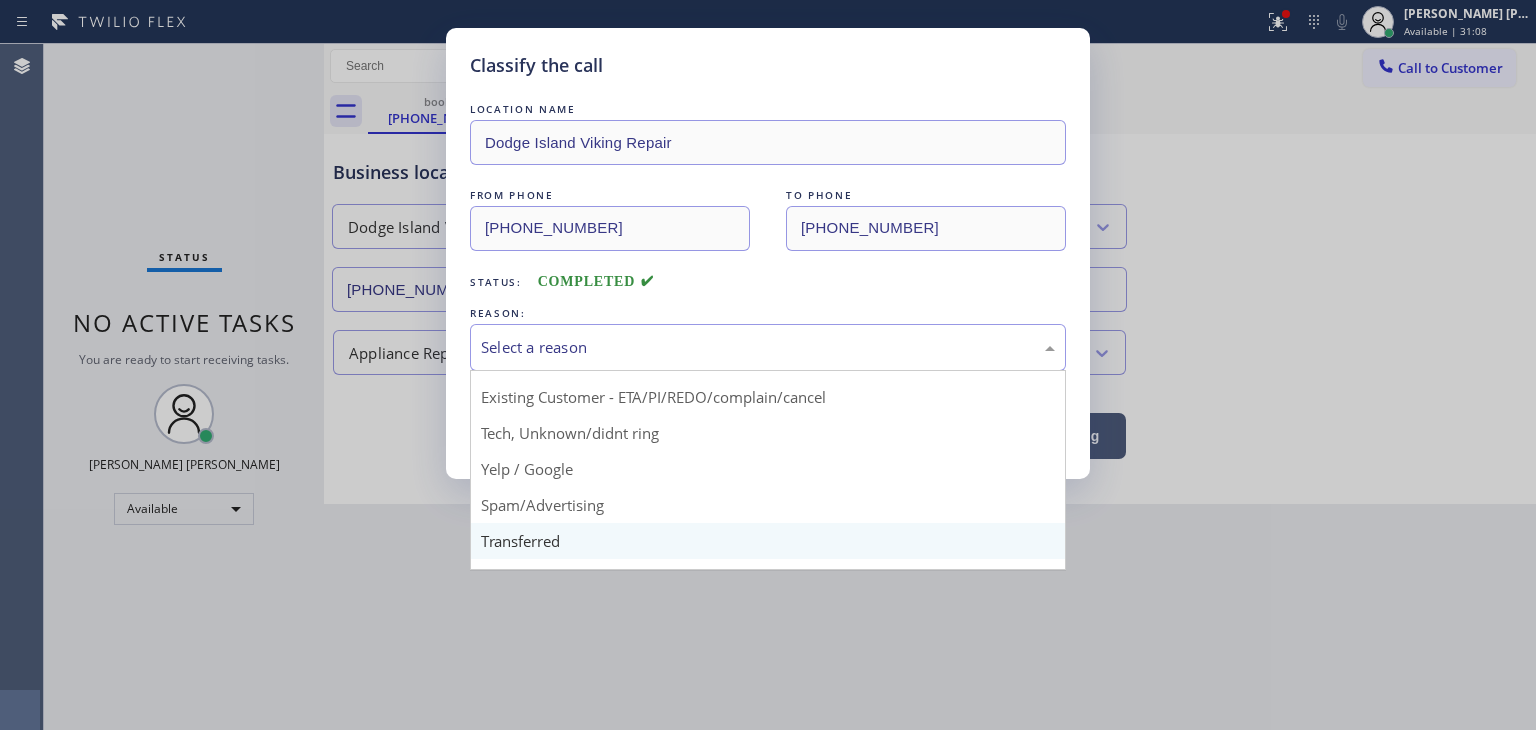 scroll, scrollTop: 100, scrollLeft: 0, axis: vertical 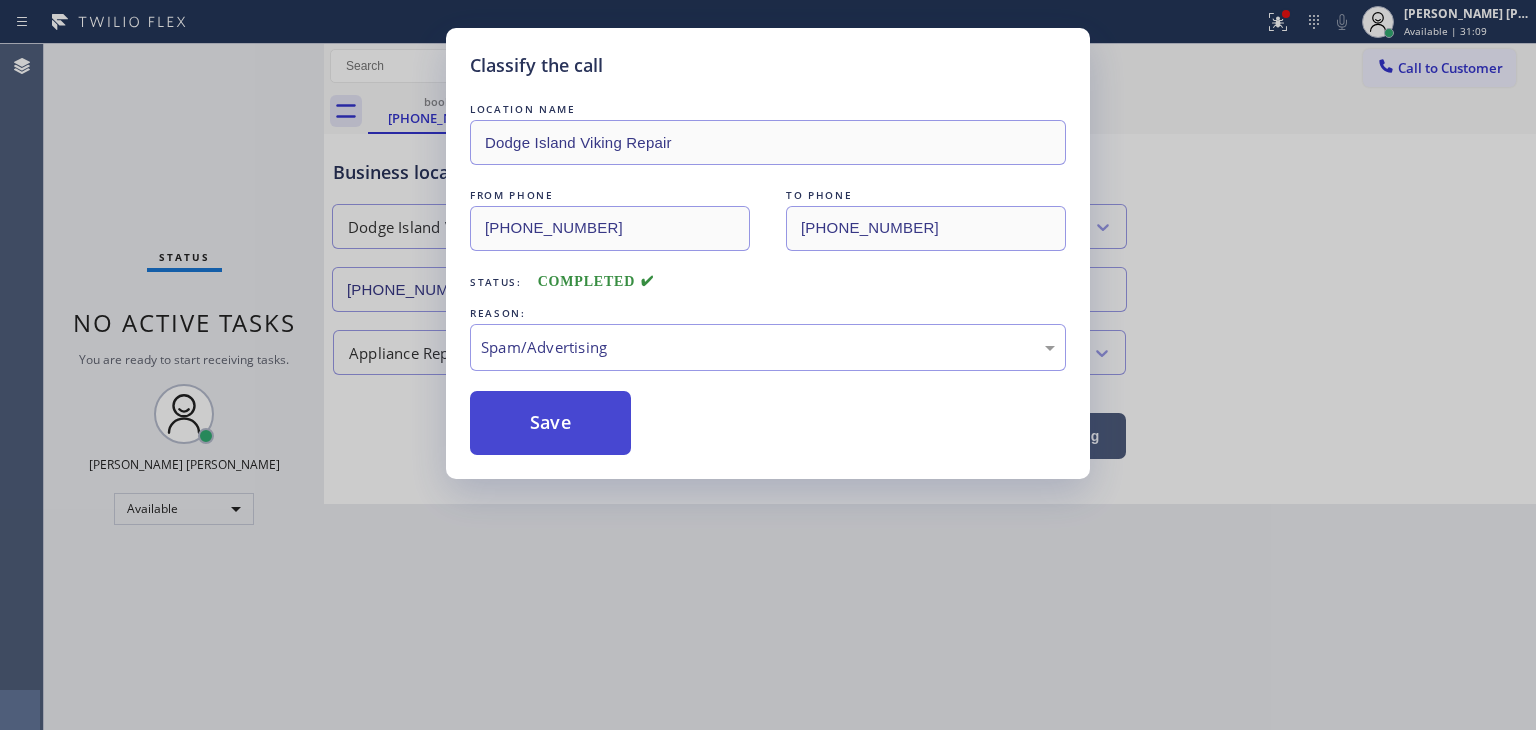 click on "Save" at bounding box center [550, 423] 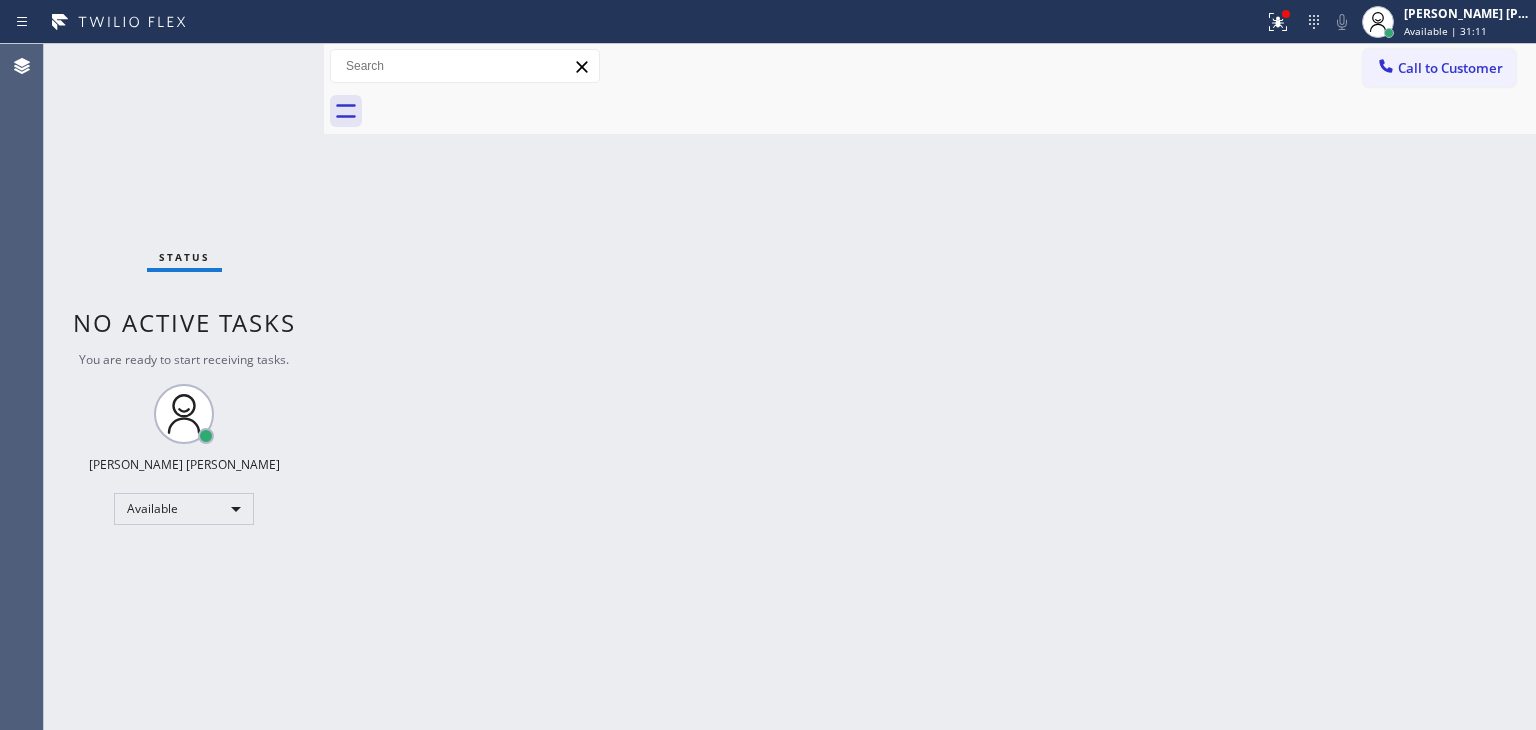 click on "Status   No active tasks     You are ready to start receiving tasks.   [PERSON_NAME] [PERSON_NAME] Available" at bounding box center [184, 387] 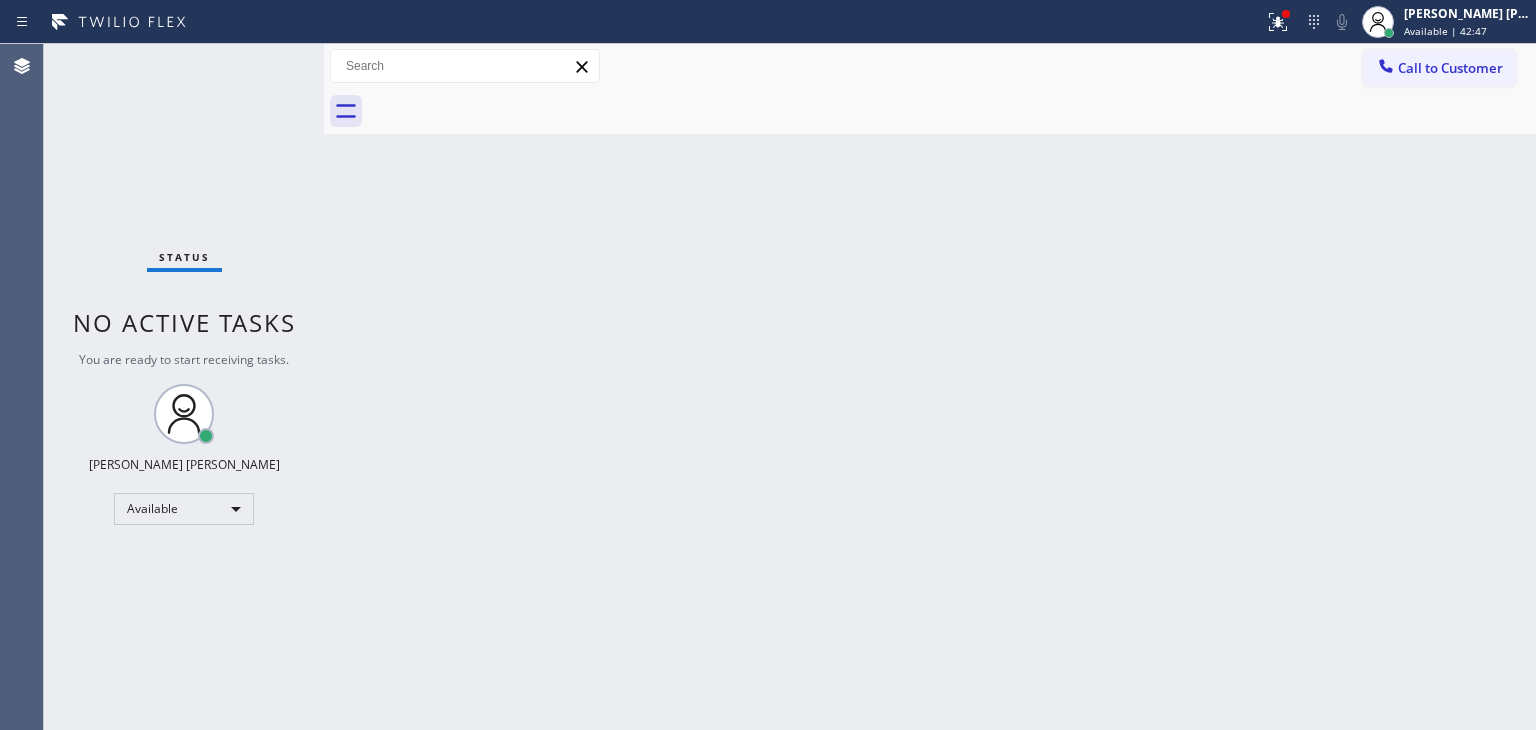 click on "Status   No active tasks     You are ready to start receiving tasks.   [PERSON_NAME] [PERSON_NAME] Available" at bounding box center (184, 387) 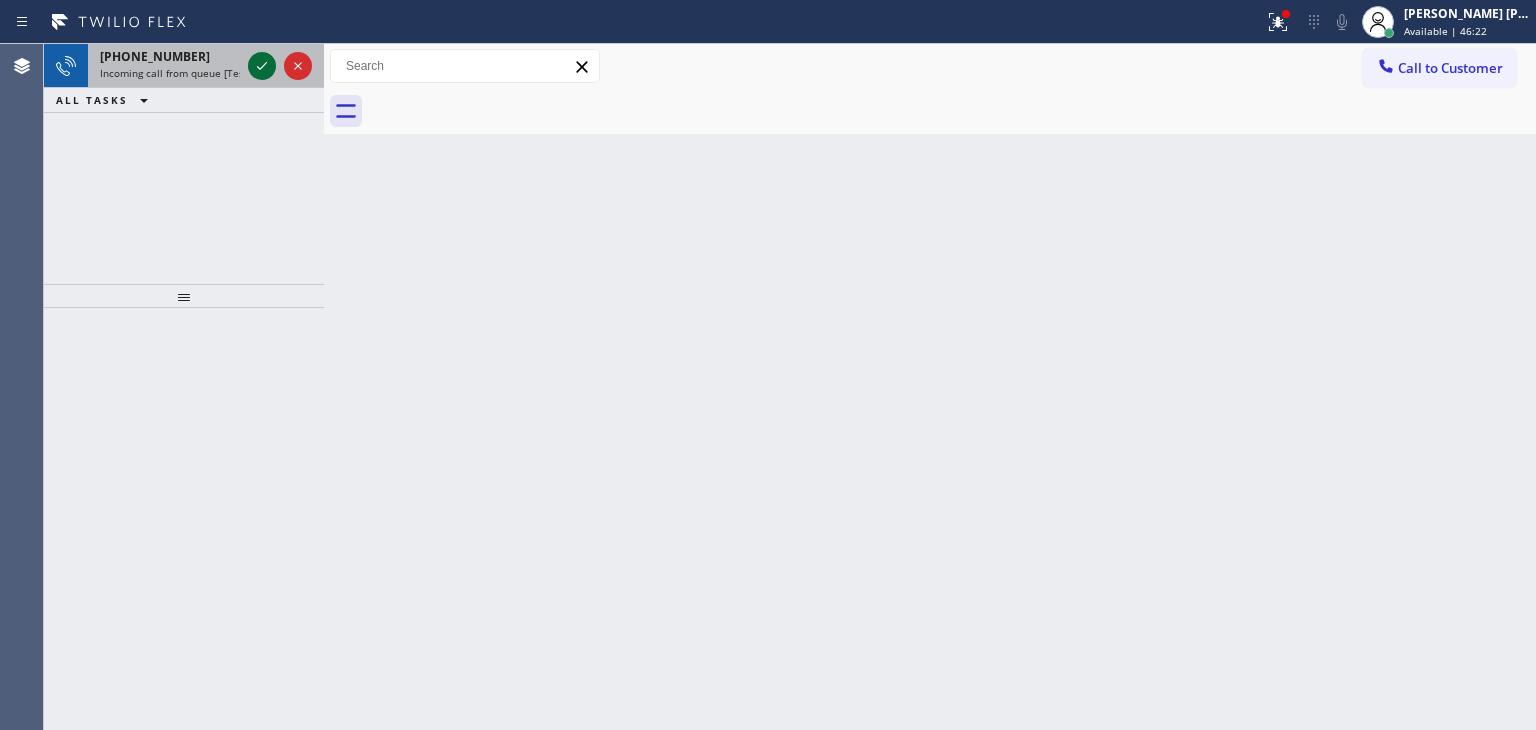 click 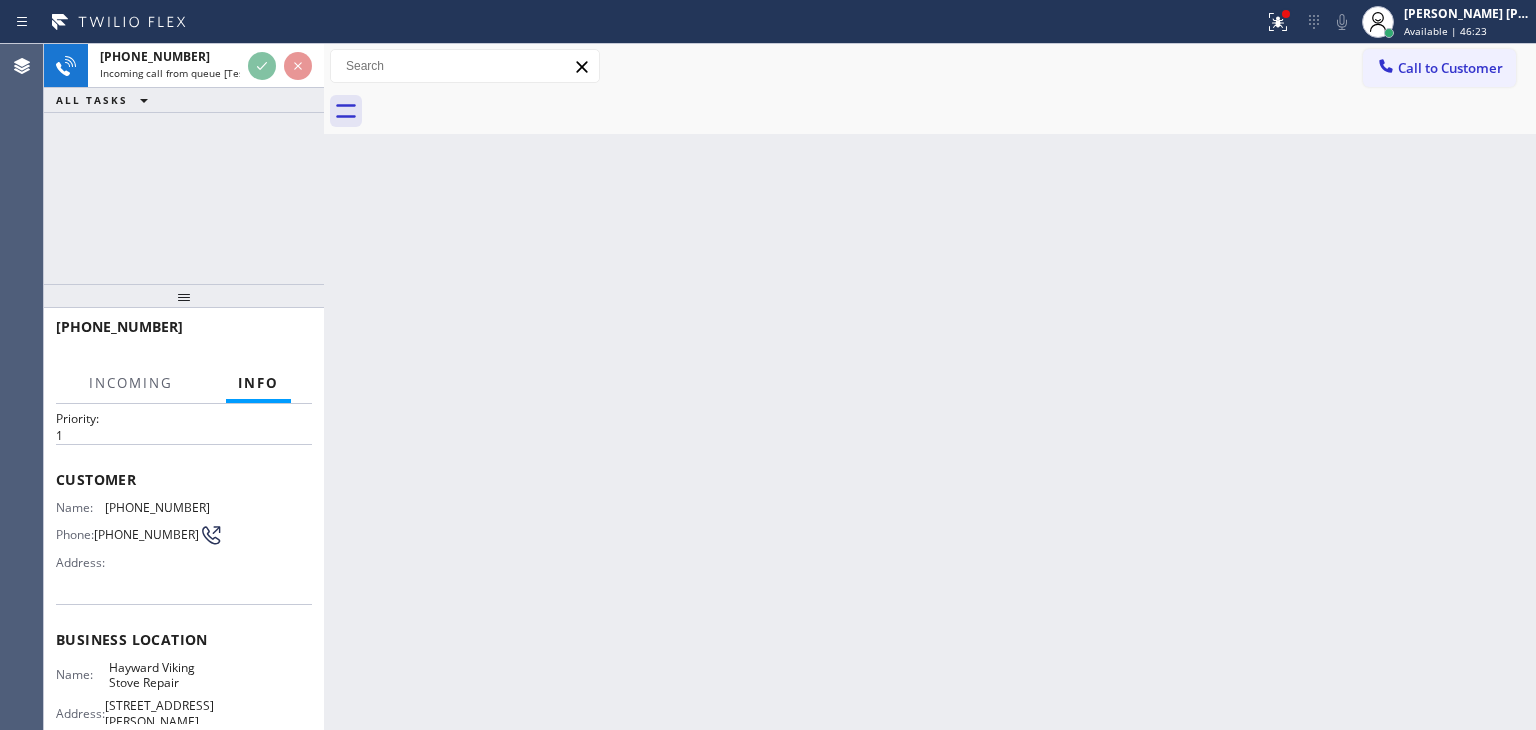 scroll, scrollTop: 100, scrollLeft: 0, axis: vertical 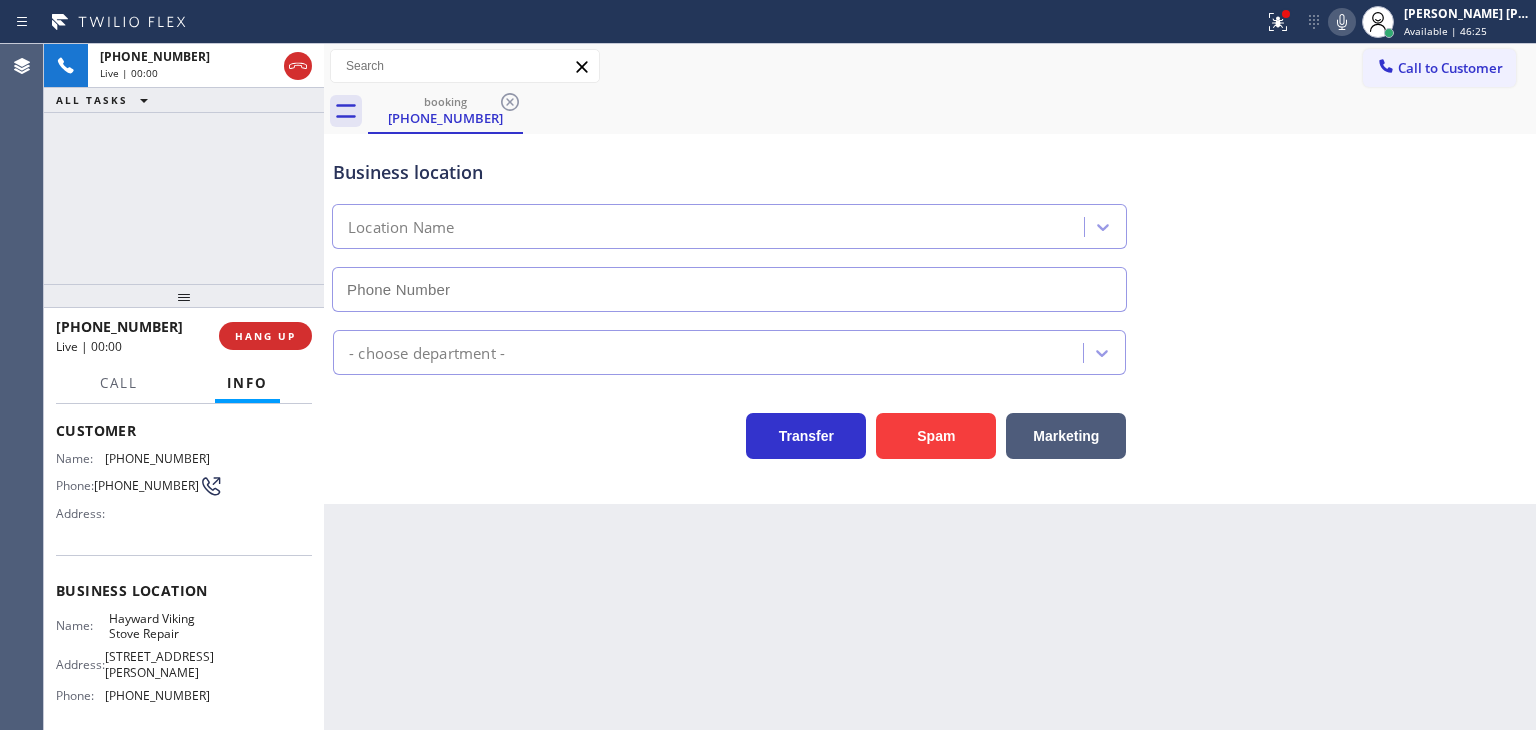 type on "[PHONE_NUMBER]" 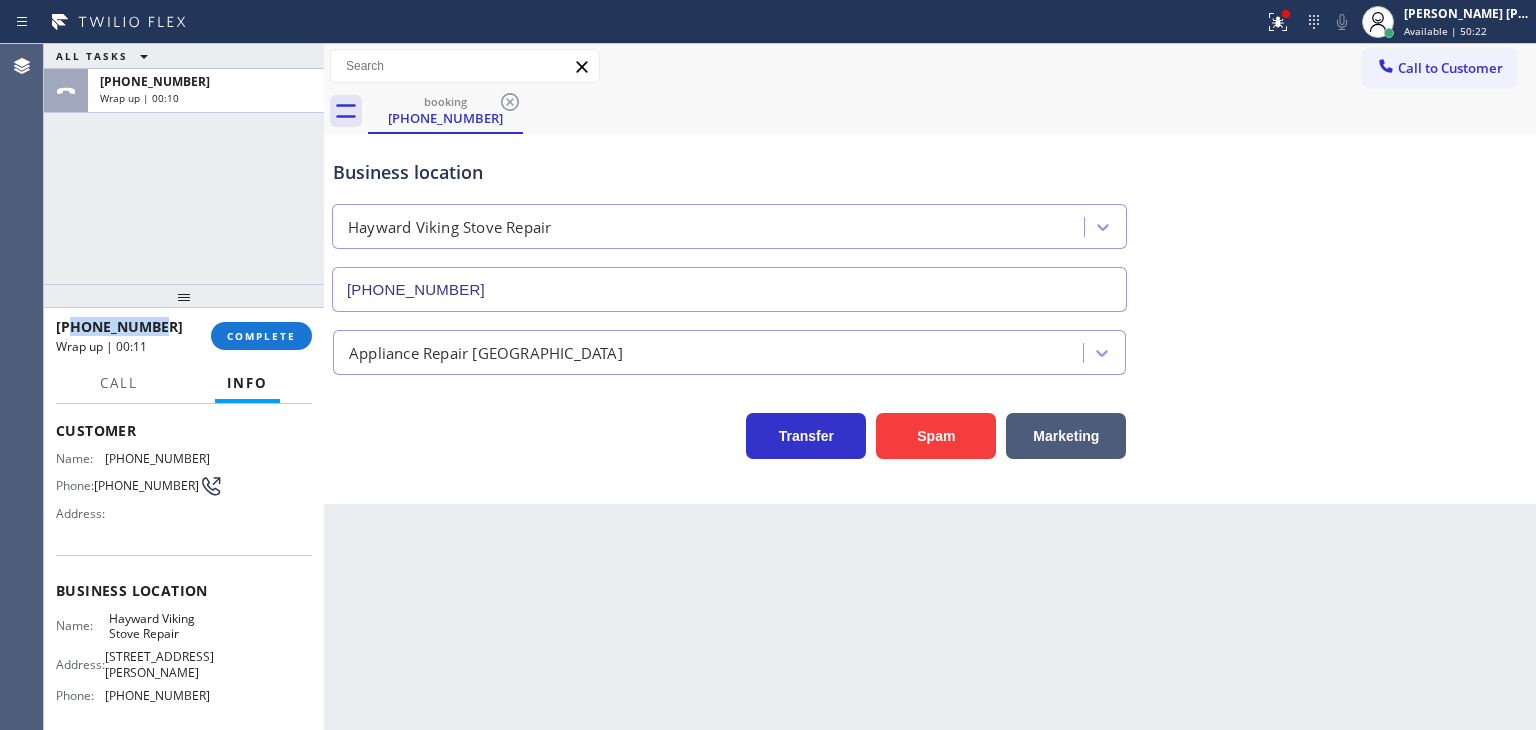 drag, startPoint x: 170, startPoint y: 320, endPoint x: 70, endPoint y: 322, distance: 100.02 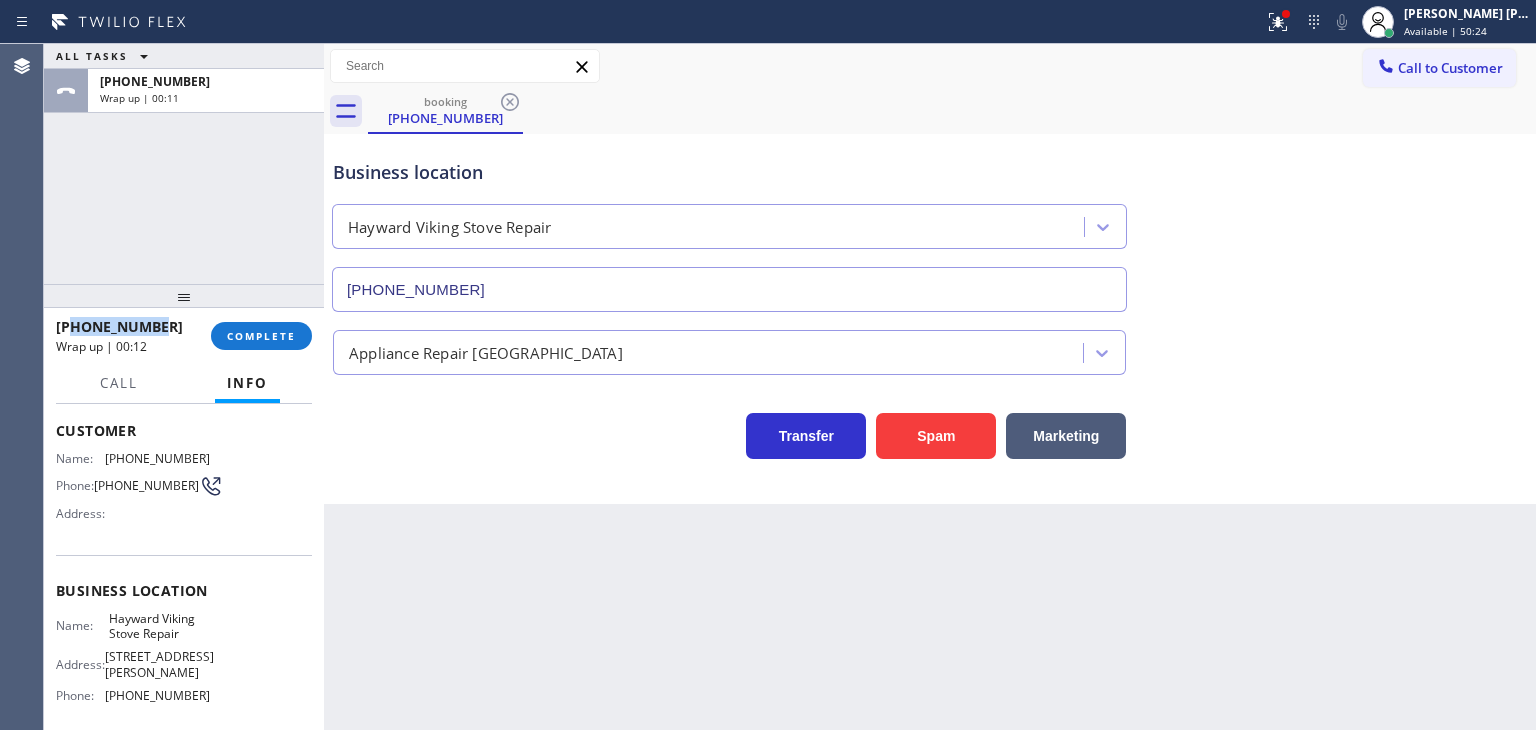 copy on "4158163020" 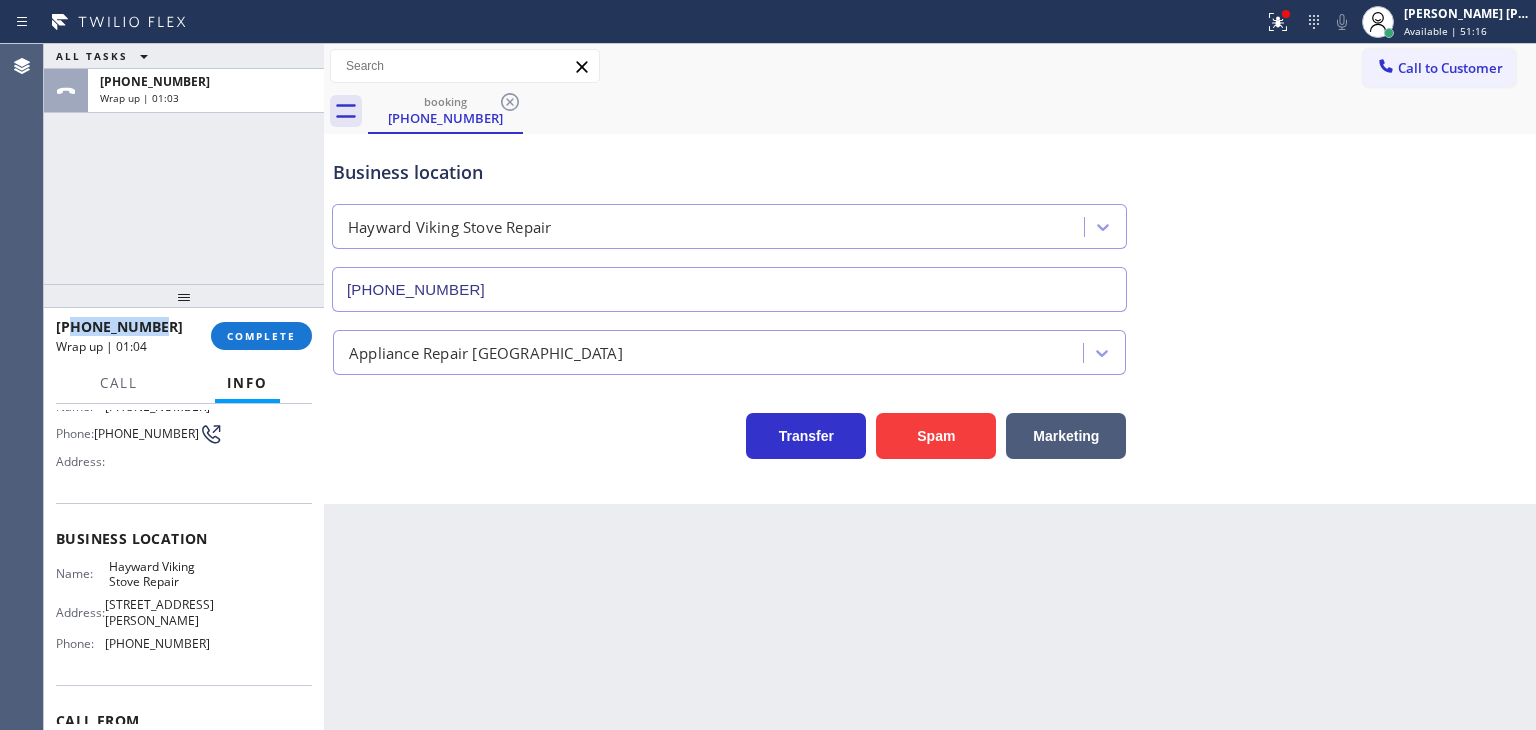 scroll, scrollTop: 200, scrollLeft: 0, axis: vertical 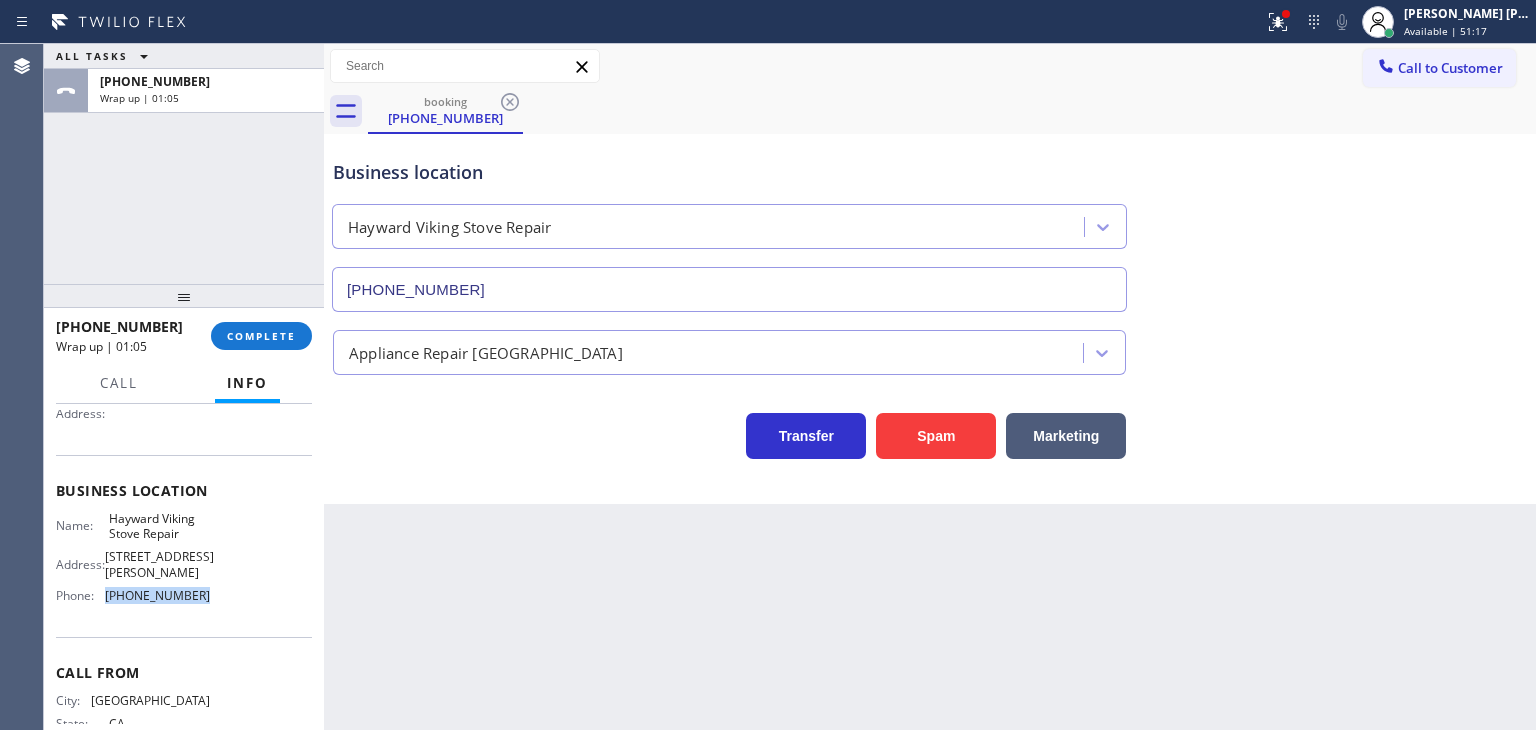 drag, startPoint x: 212, startPoint y: 587, endPoint x: 102, endPoint y: 578, distance: 110.36757 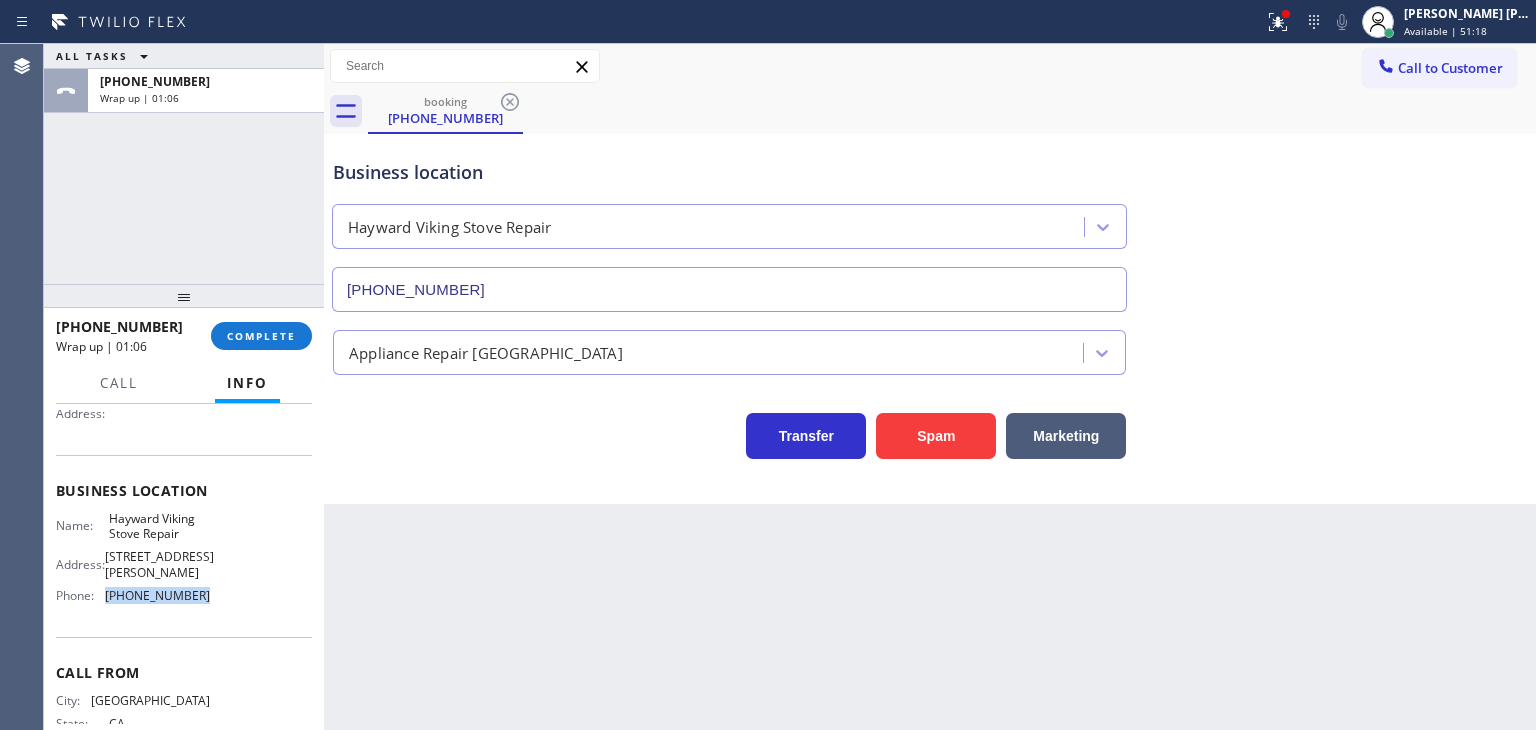 copy on "[PHONE_NUMBER]" 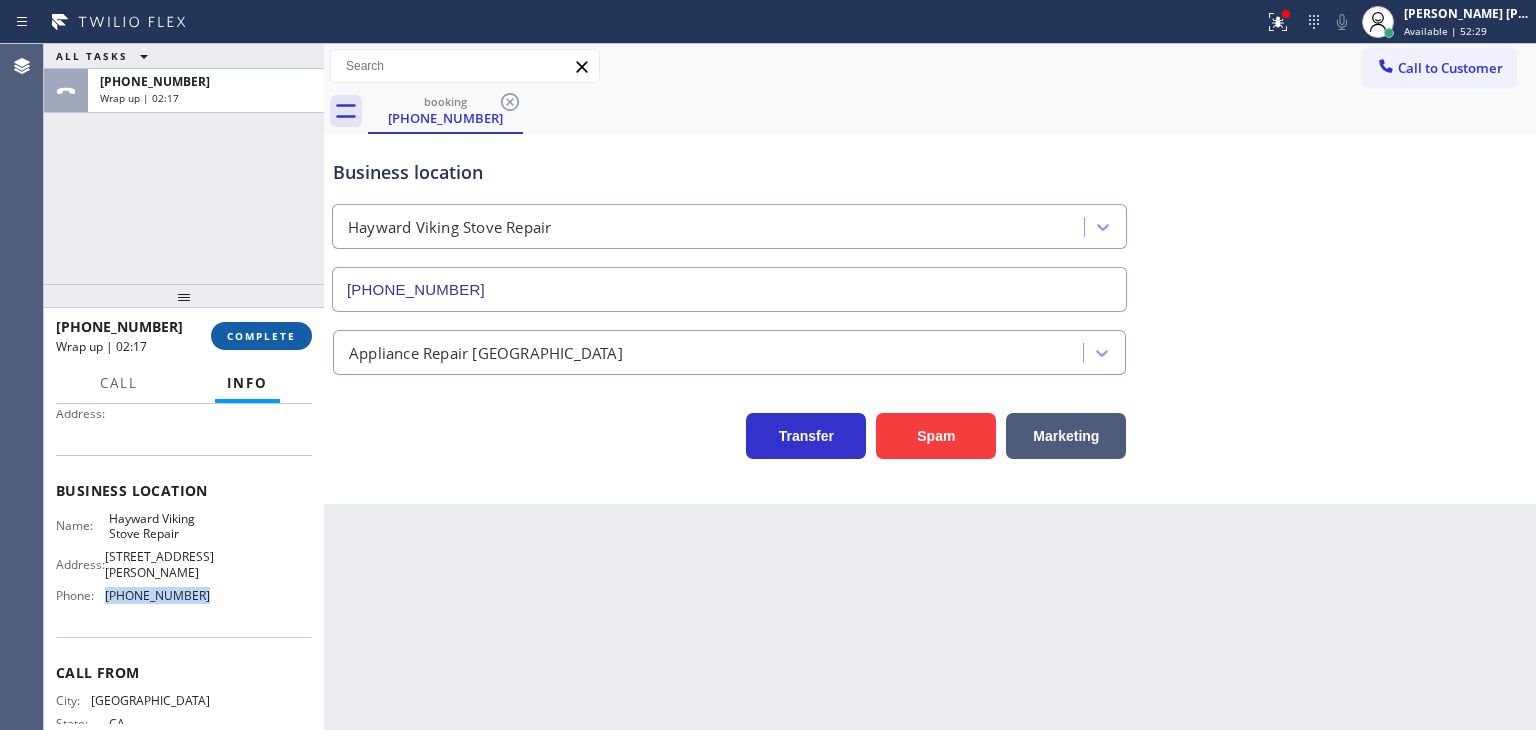 click on "COMPLETE" at bounding box center [261, 336] 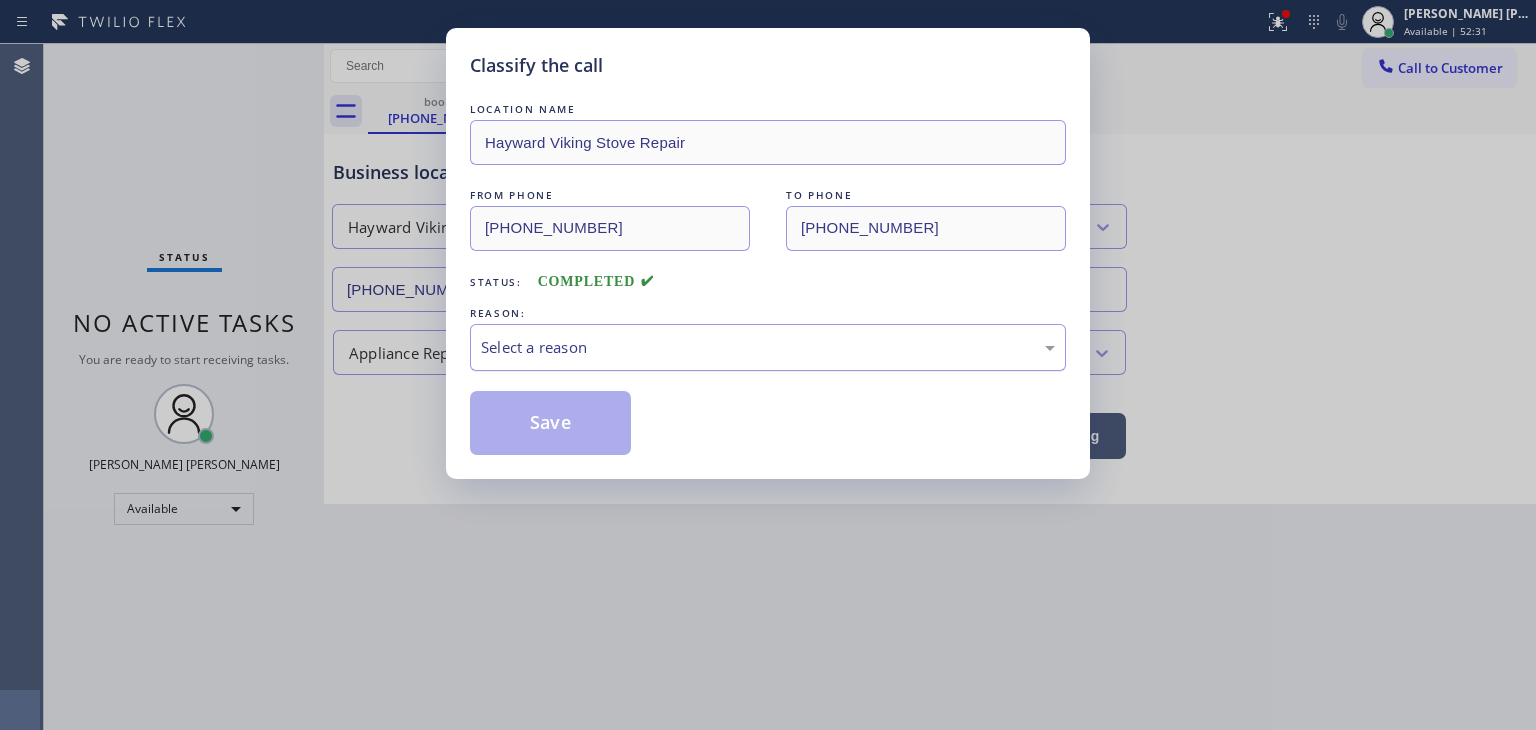 click on "Select a reason" at bounding box center (768, 347) 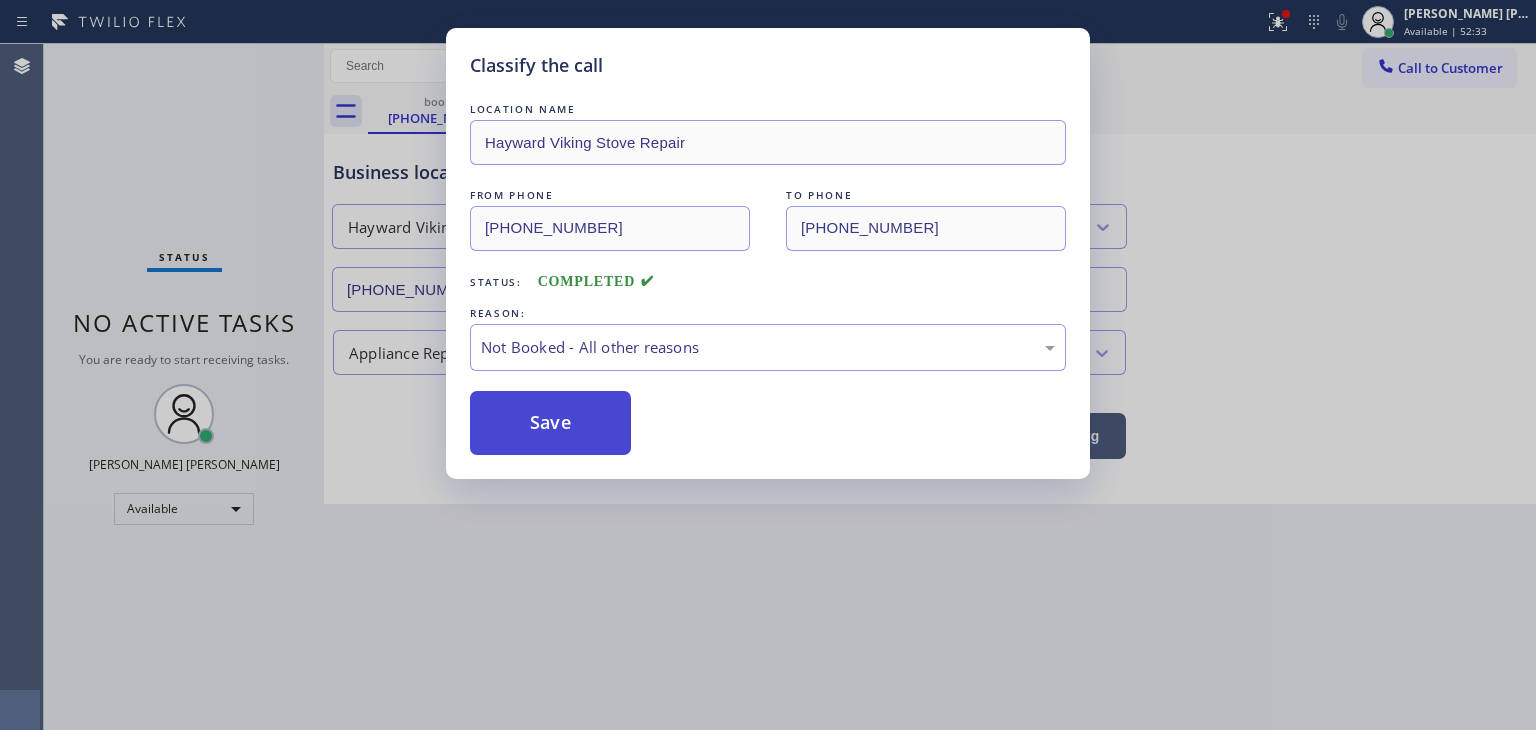 click on "Save" at bounding box center (550, 423) 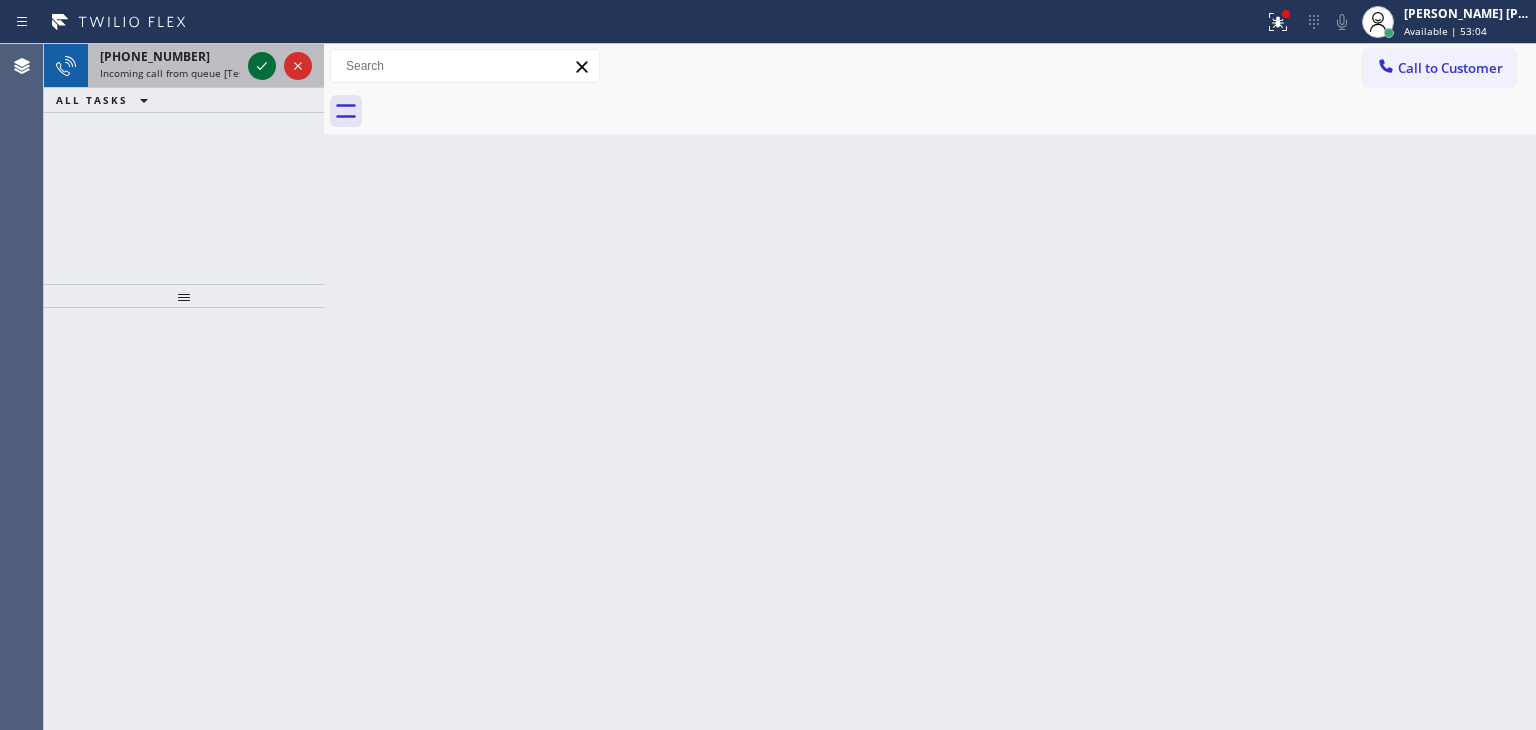 click 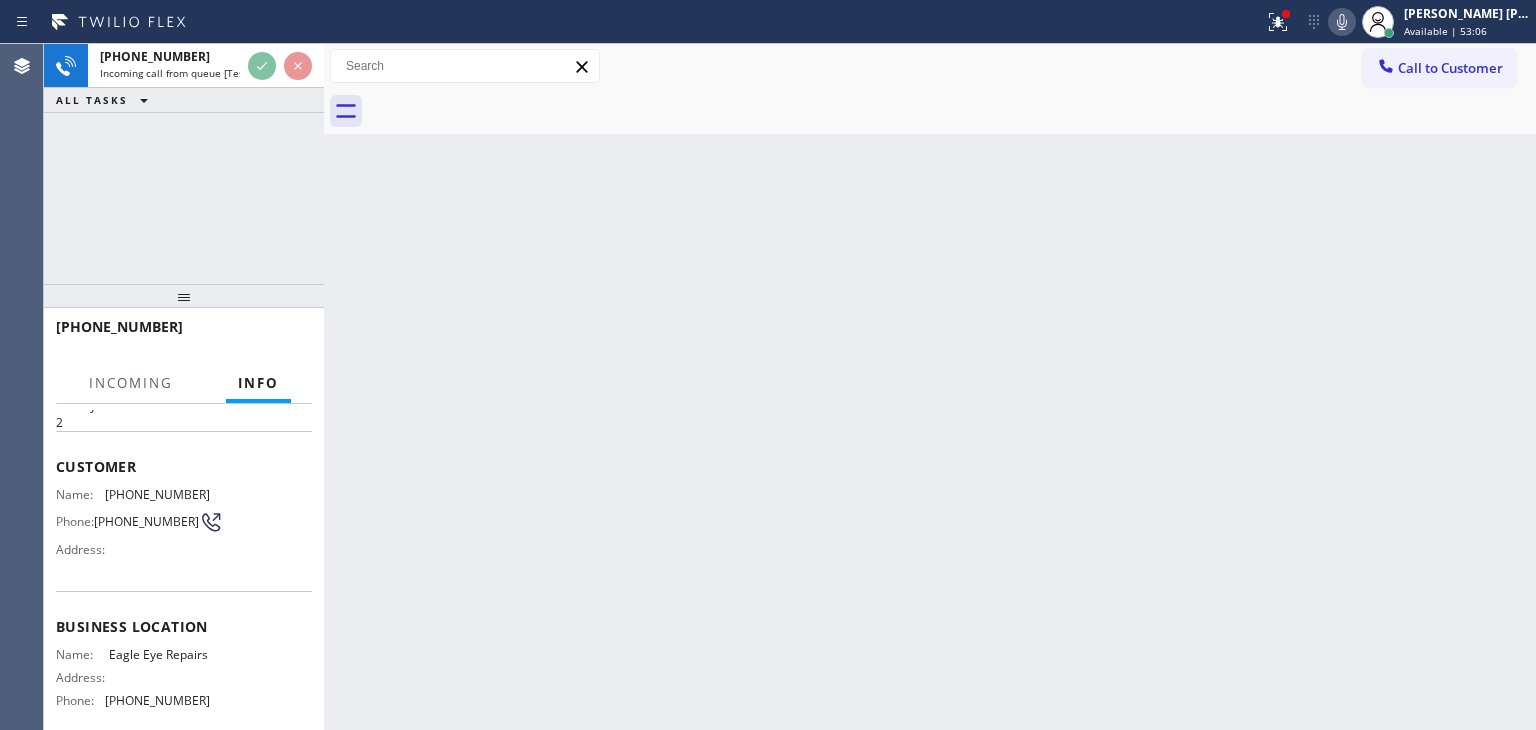scroll, scrollTop: 100, scrollLeft: 0, axis: vertical 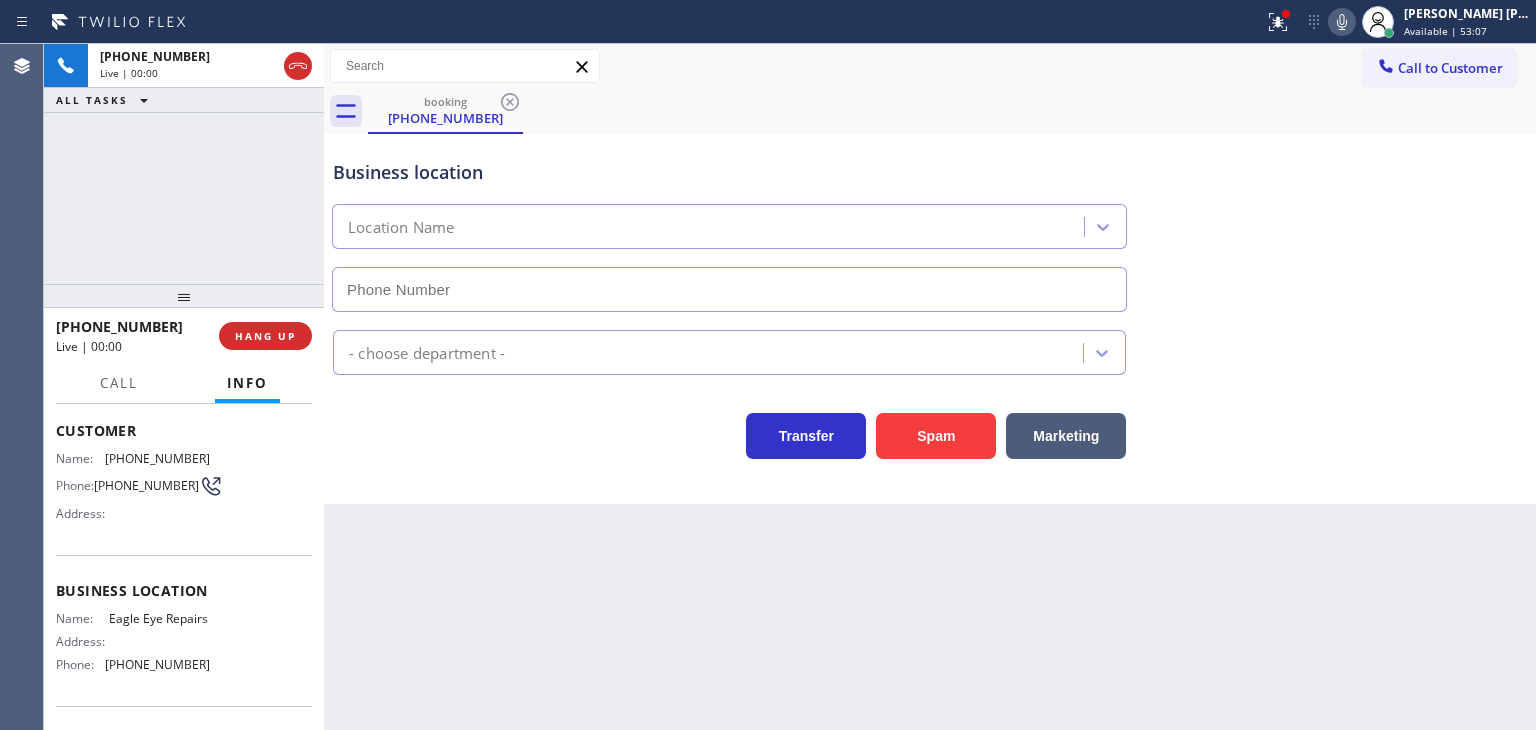 type on "[PHONE_NUMBER]" 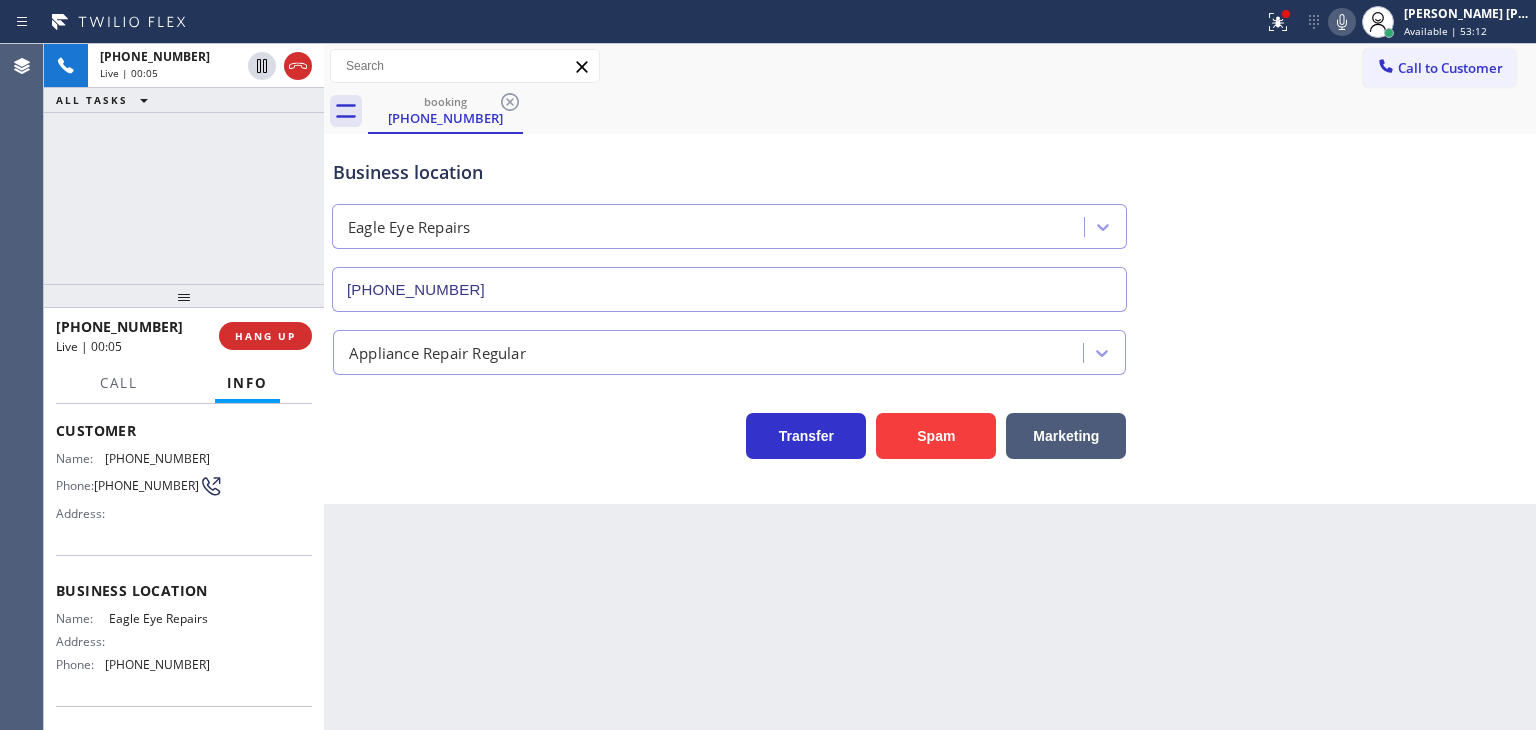 click 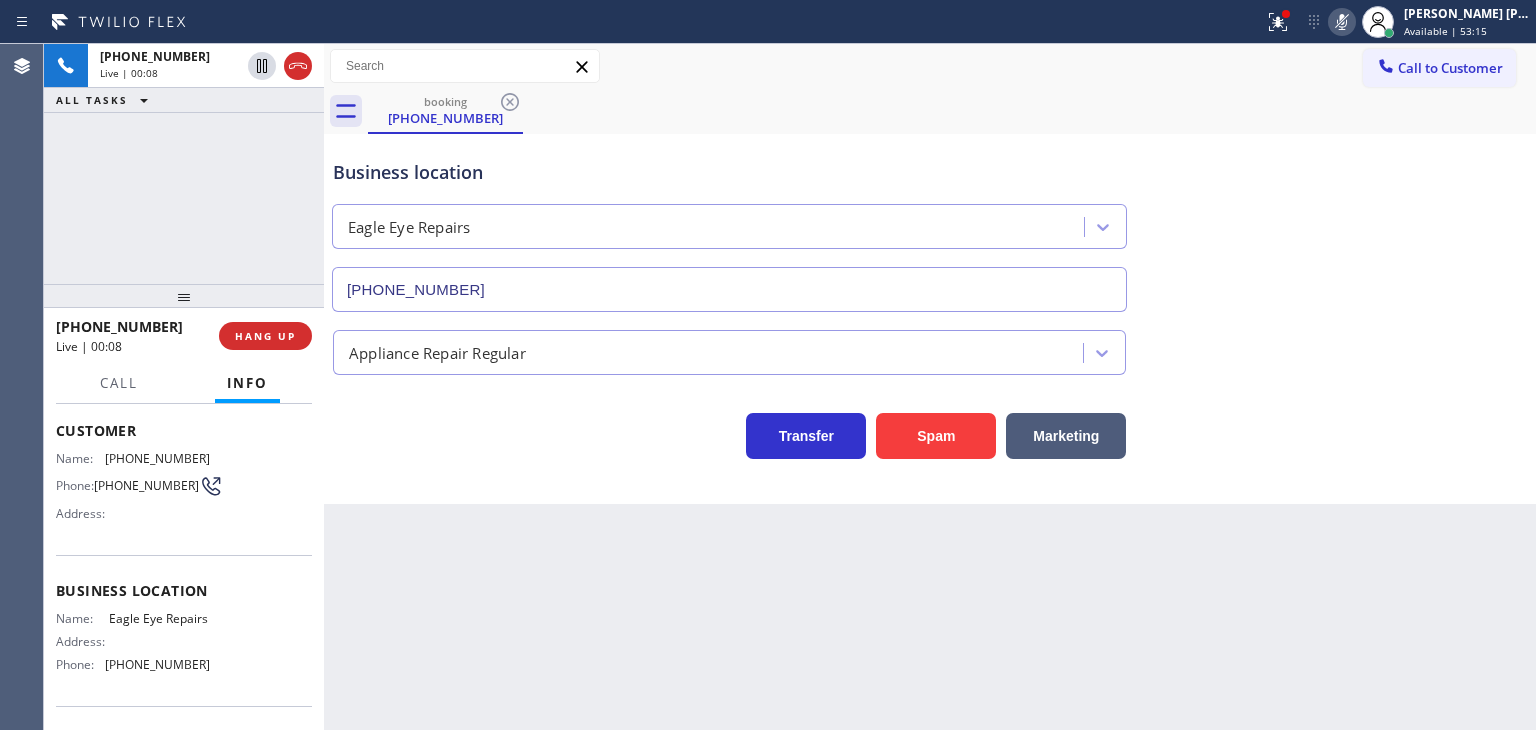 click at bounding box center [1342, 22] 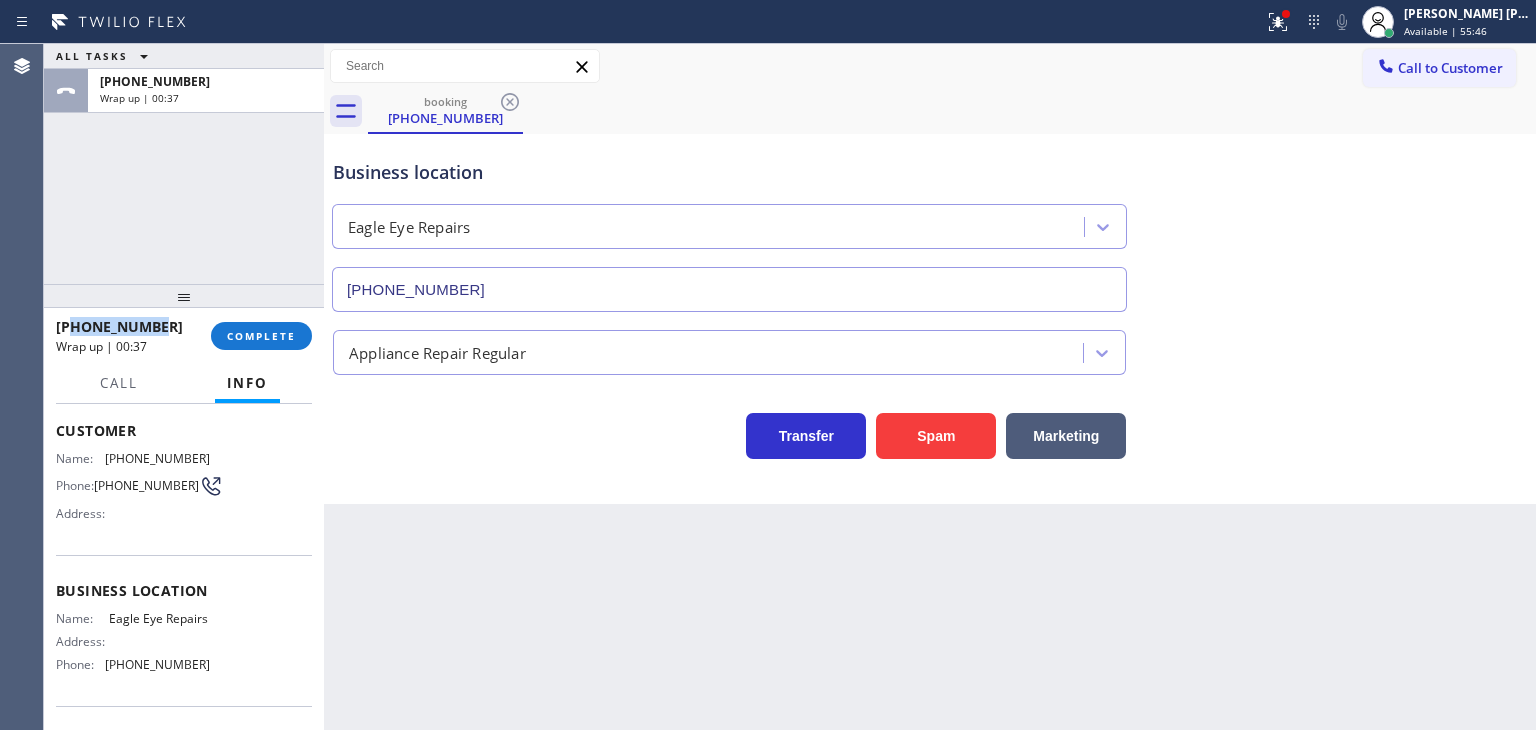 drag, startPoint x: 160, startPoint y: 325, endPoint x: 68, endPoint y: 329, distance: 92.086914 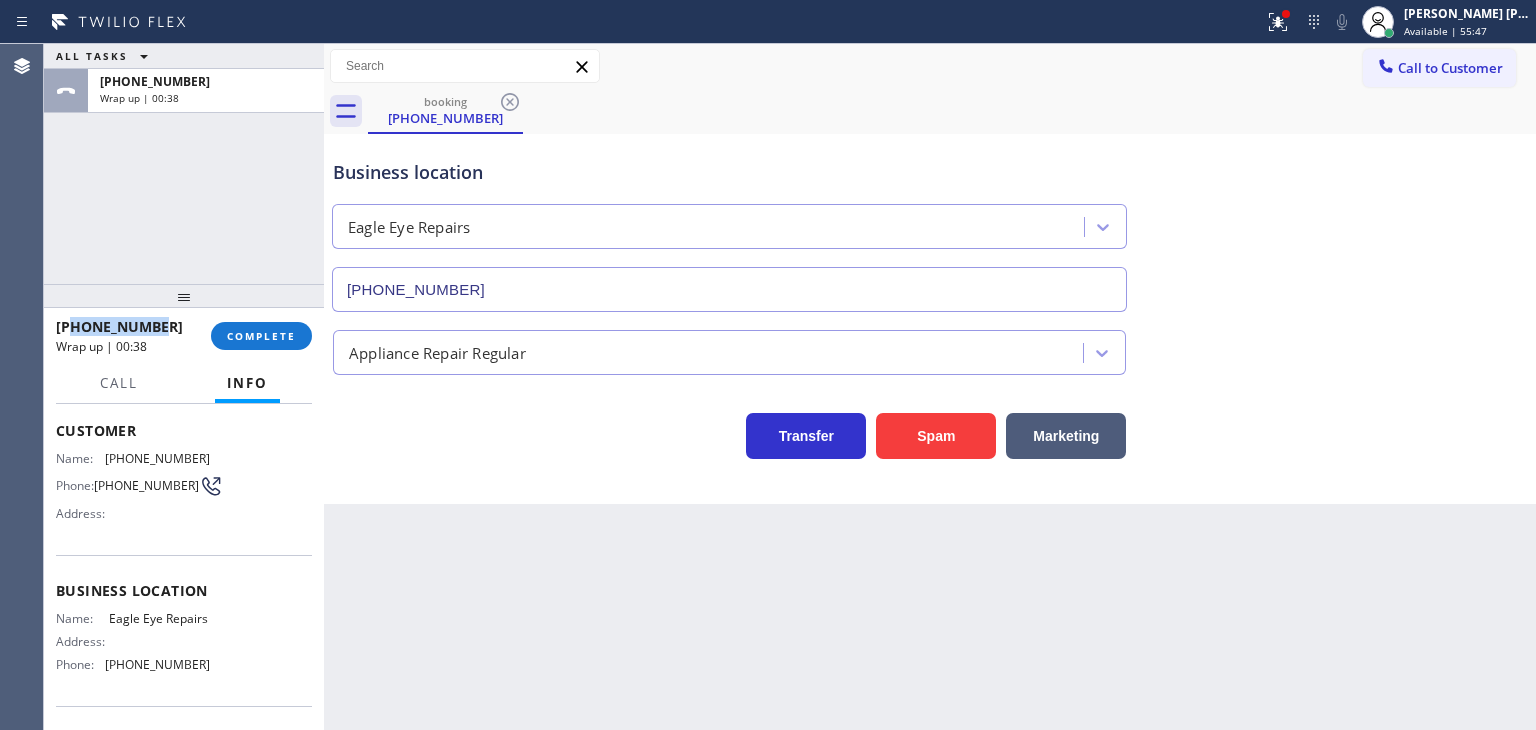 copy on "3234964531" 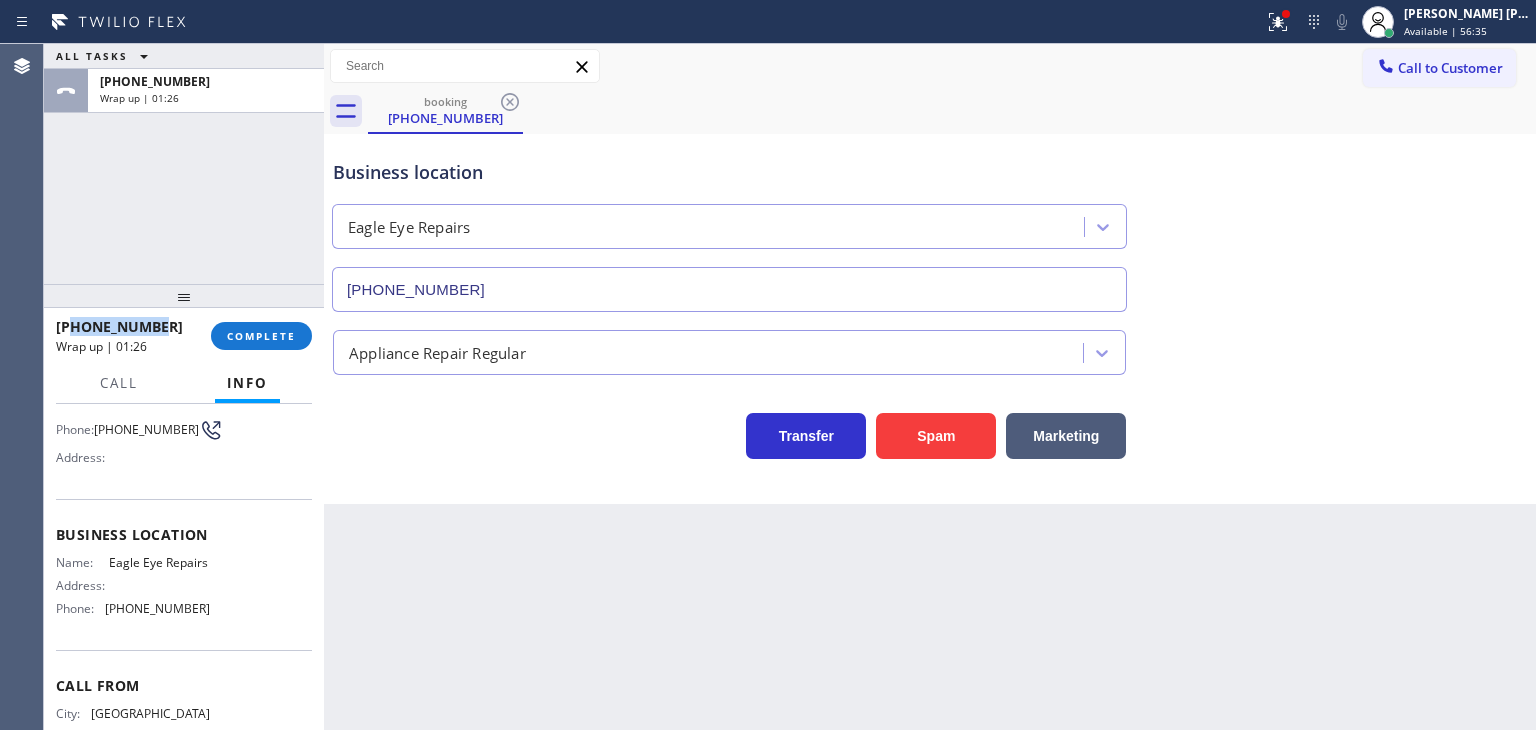 scroll, scrollTop: 200, scrollLeft: 0, axis: vertical 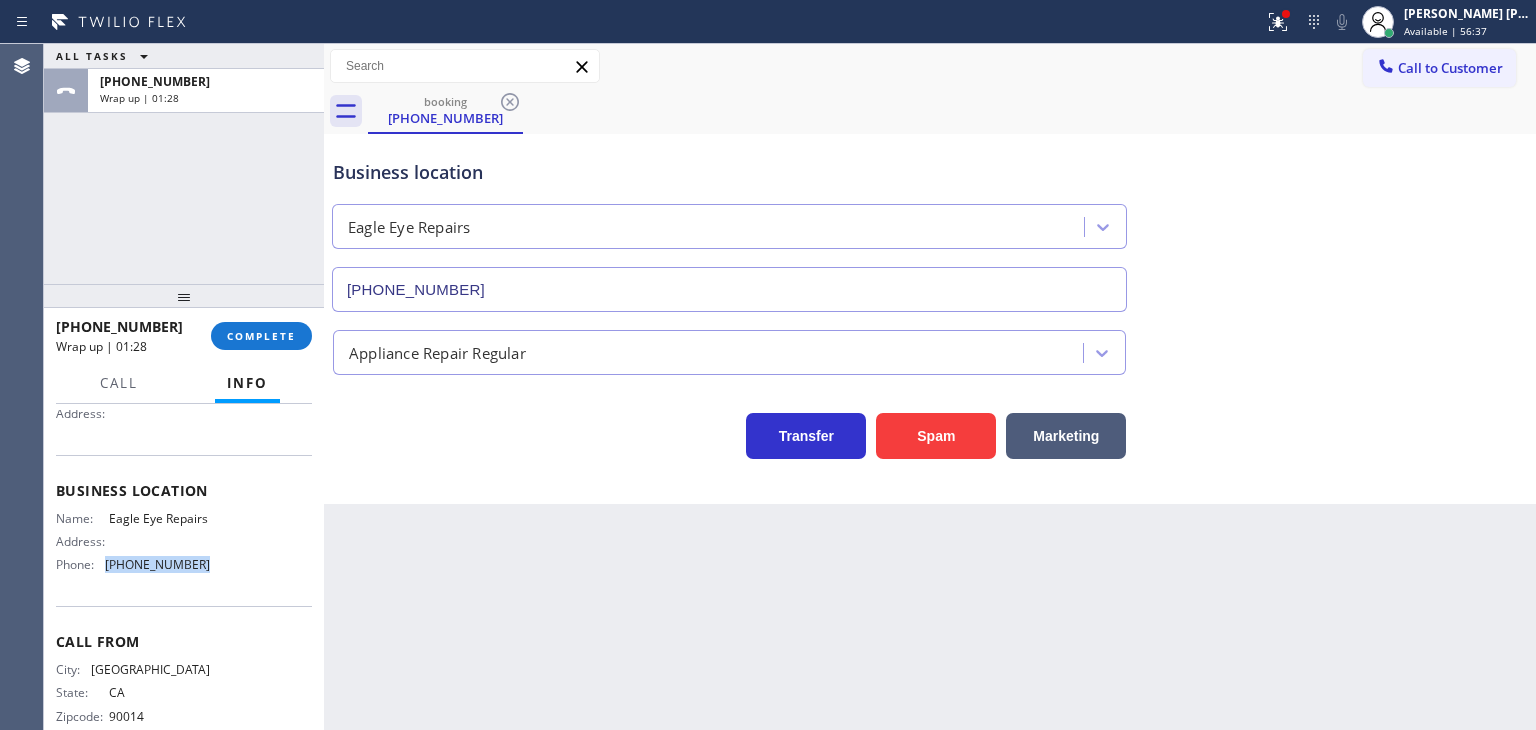 drag, startPoint x: 220, startPoint y: 576, endPoint x: 104, endPoint y: 579, distance: 116.03879 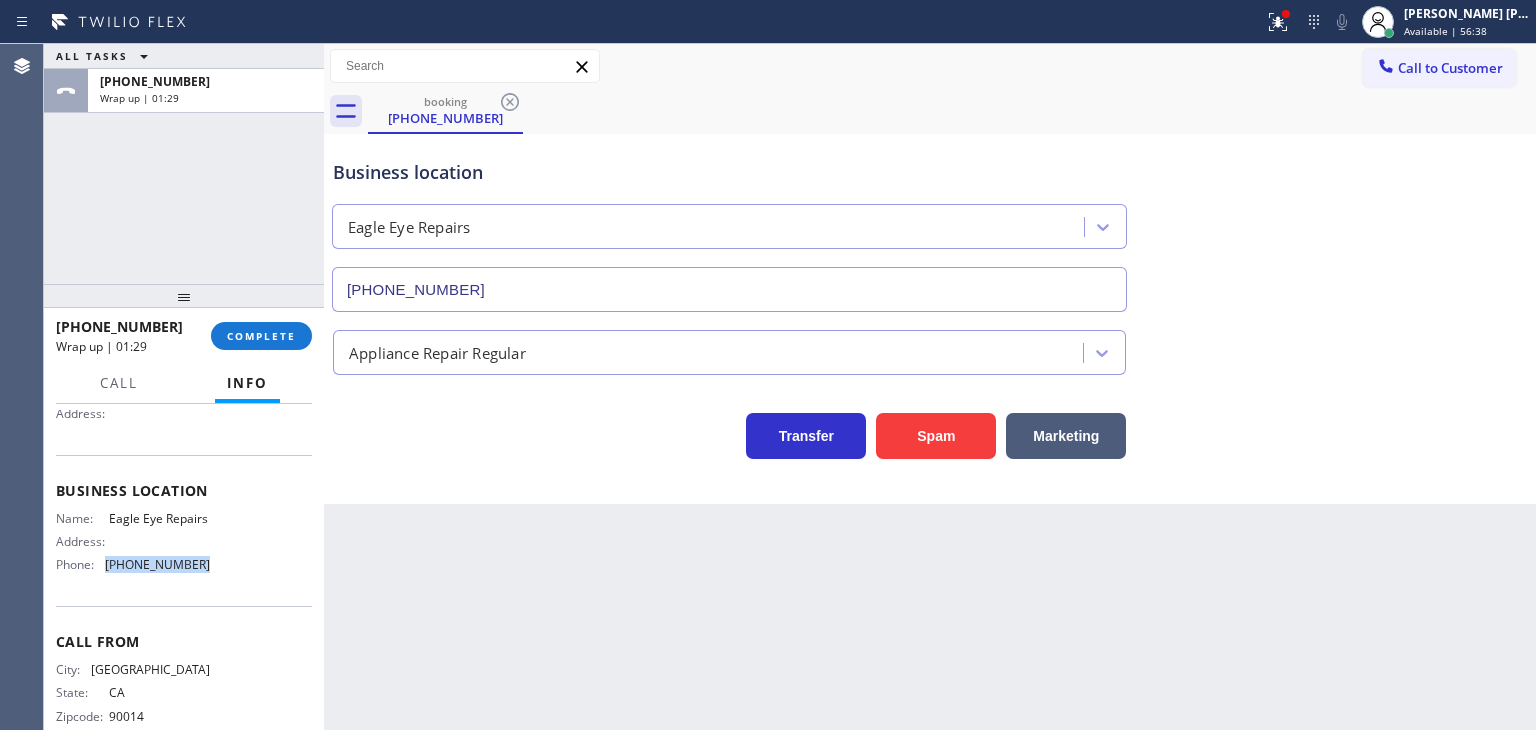 copy on "[PHONE_NUMBER]" 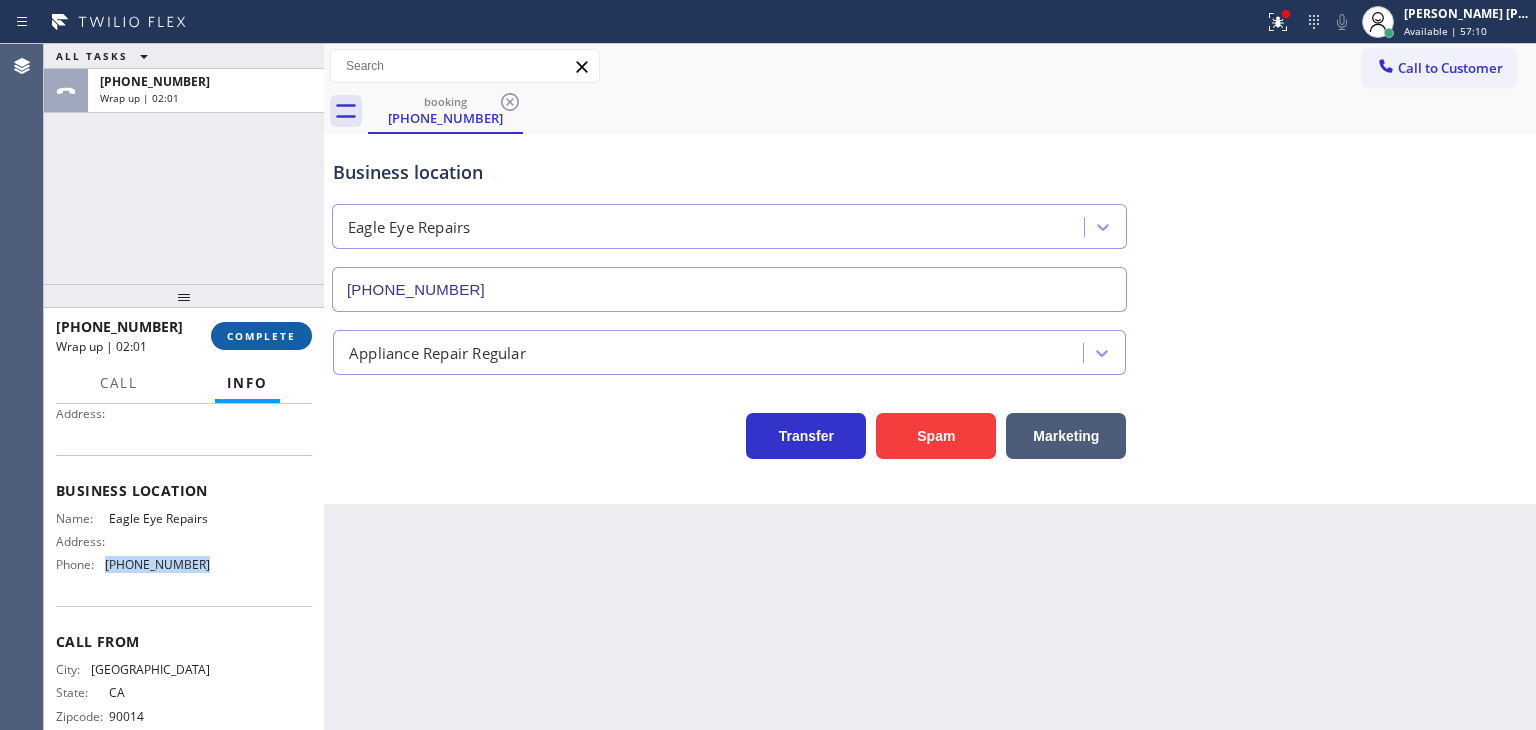 click on "COMPLETE" at bounding box center [261, 336] 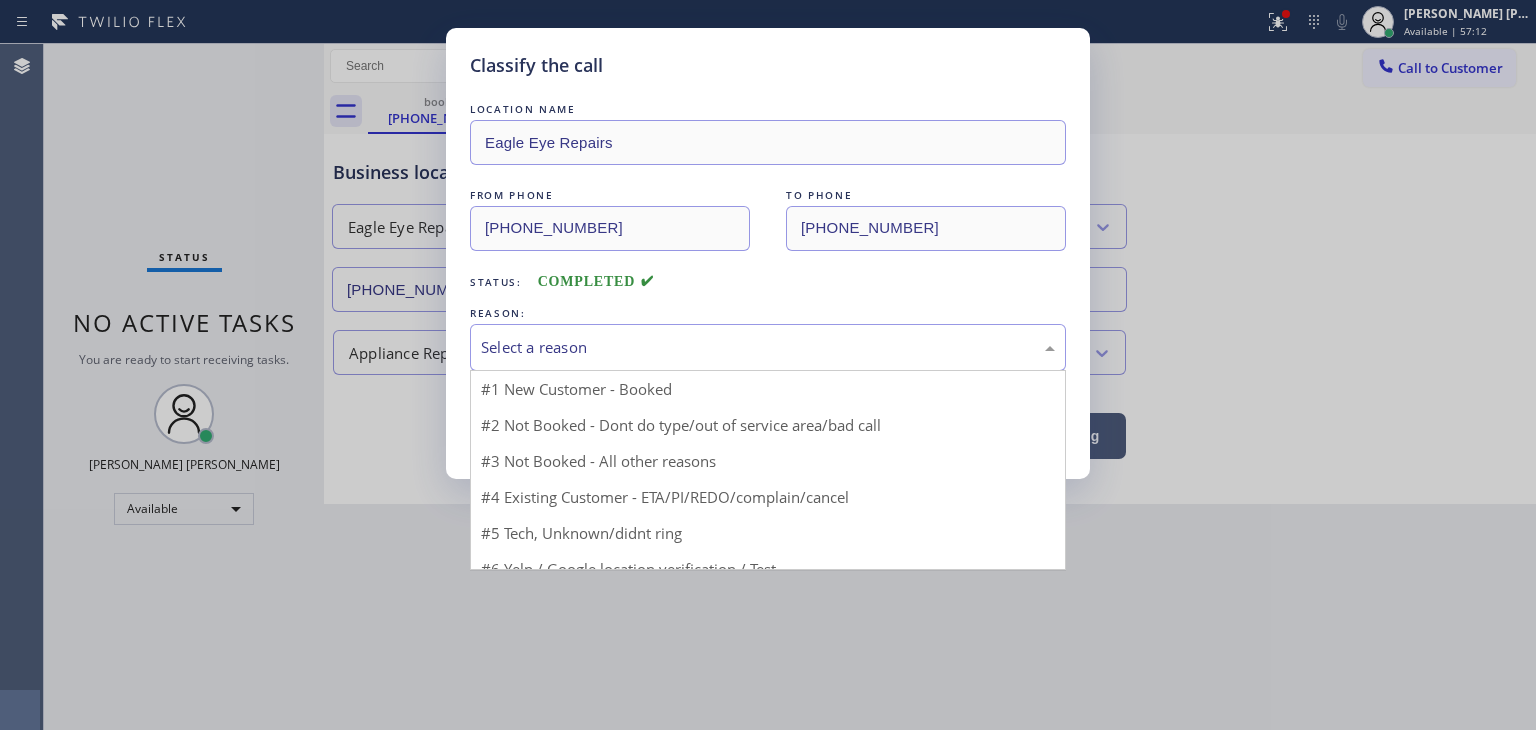 click on "Select a reason" at bounding box center (768, 347) 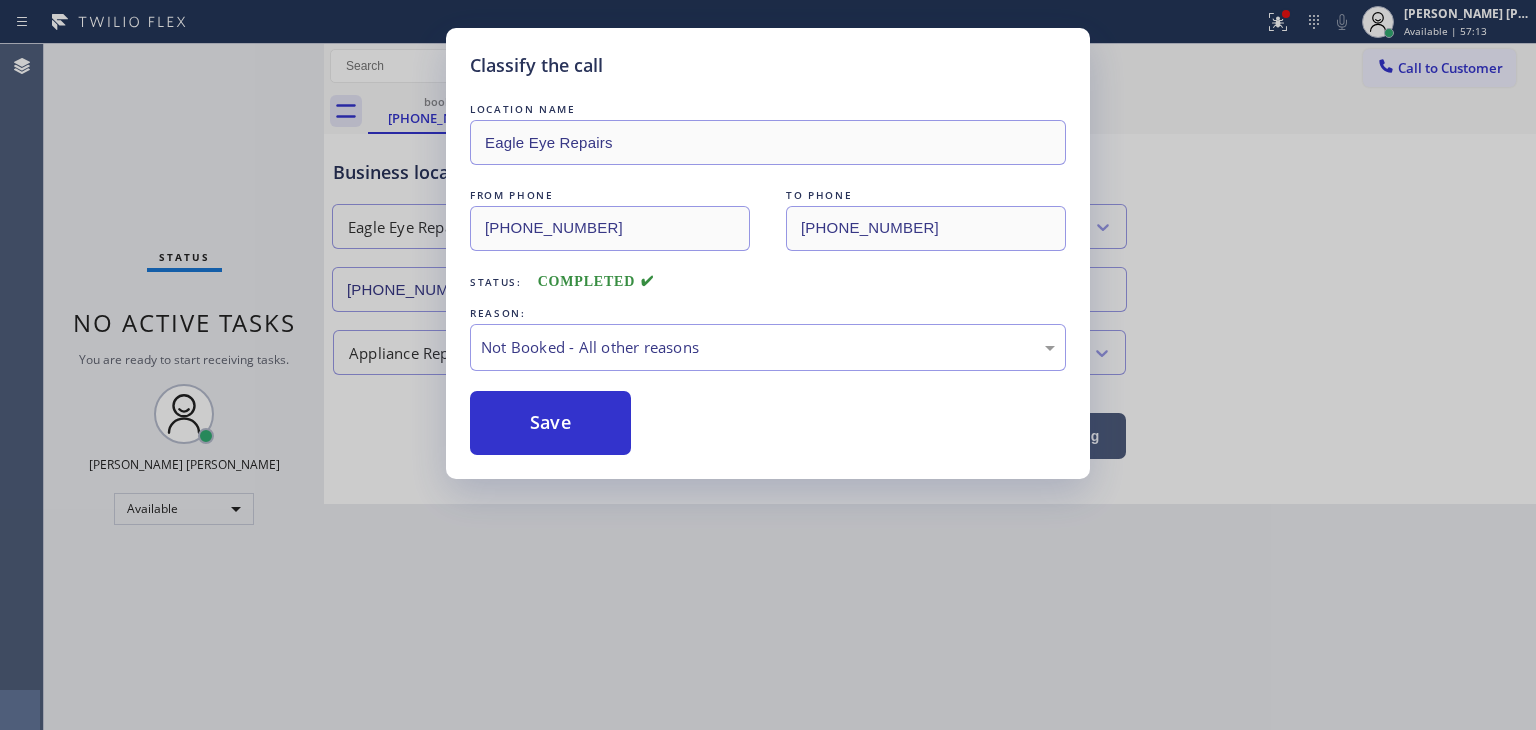 click on "Save" at bounding box center (550, 423) 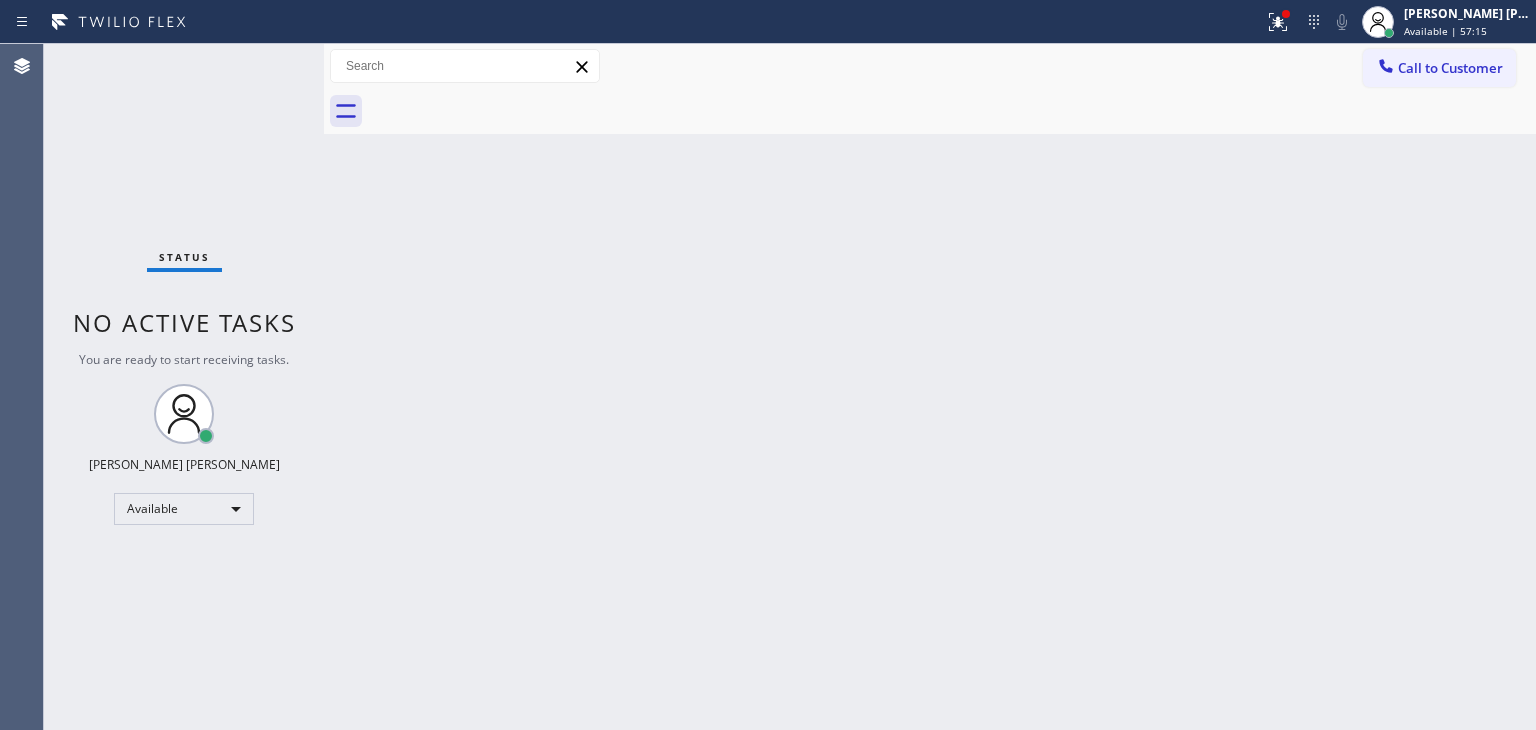 click on "Status   No active tasks     You are ready to start receiving tasks.   [PERSON_NAME] [PERSON_NAME] Available" at bounding box center (184, 387) 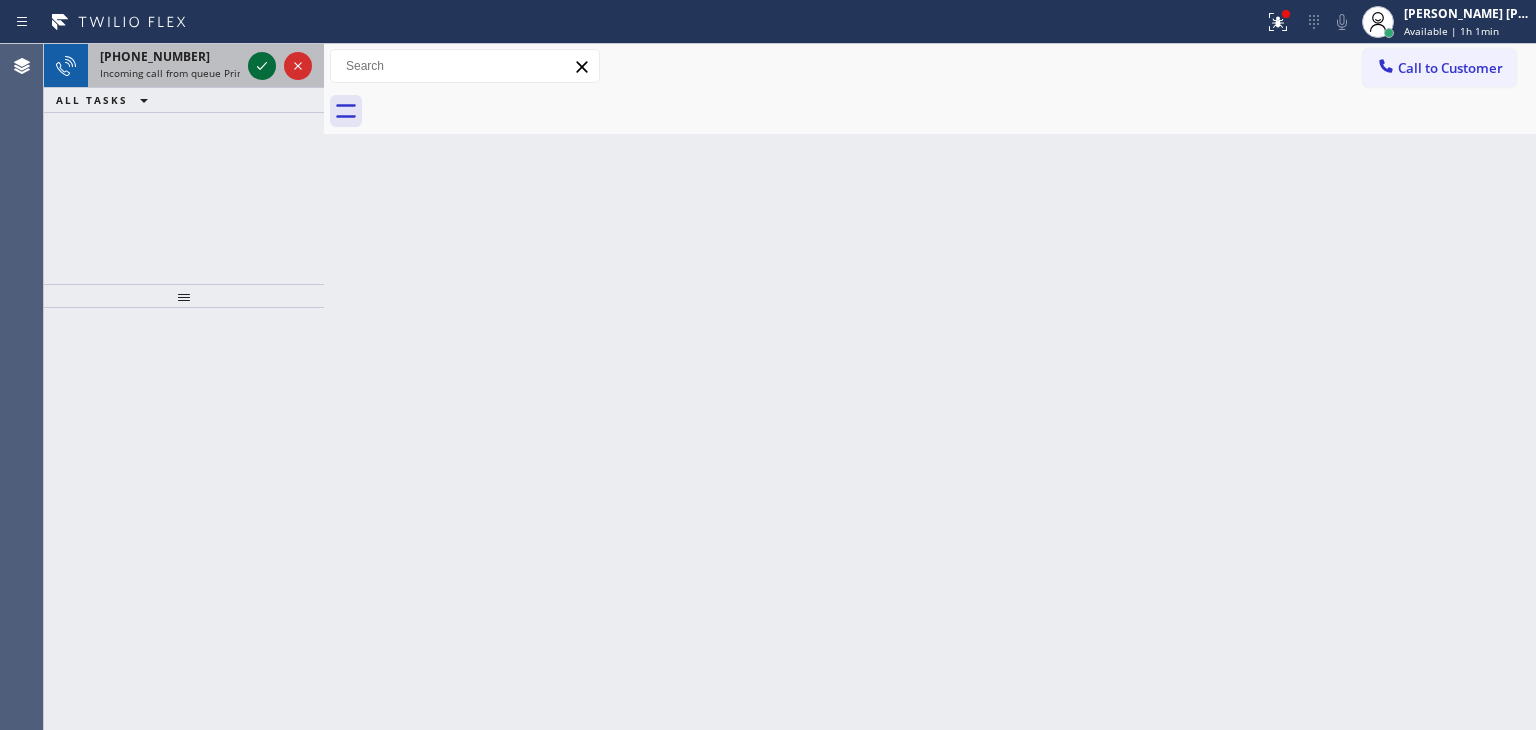 click 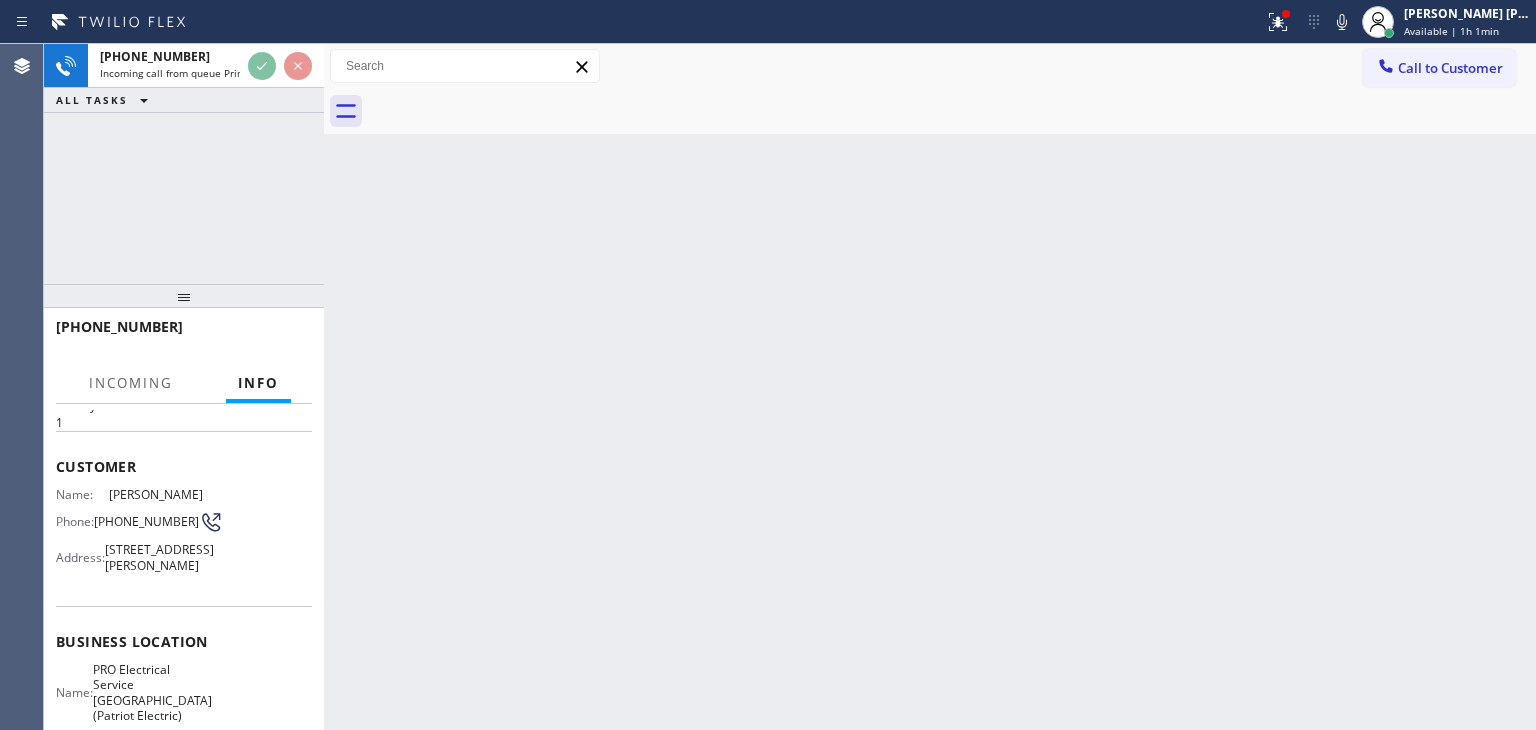 scroll, scrollTop: 100, scrollLeft: 0, axis: vertical 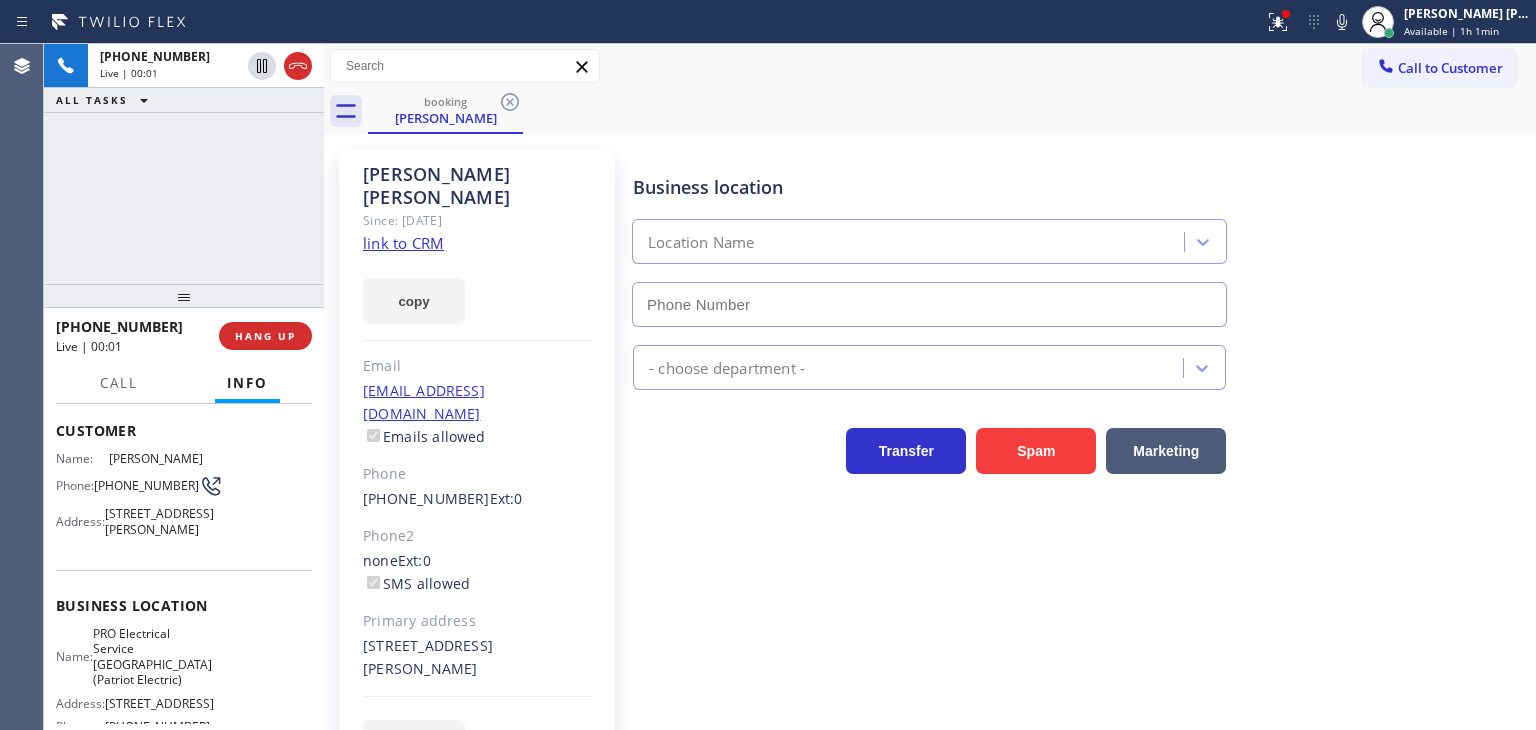 type on "[PHONE_NUMBER]" 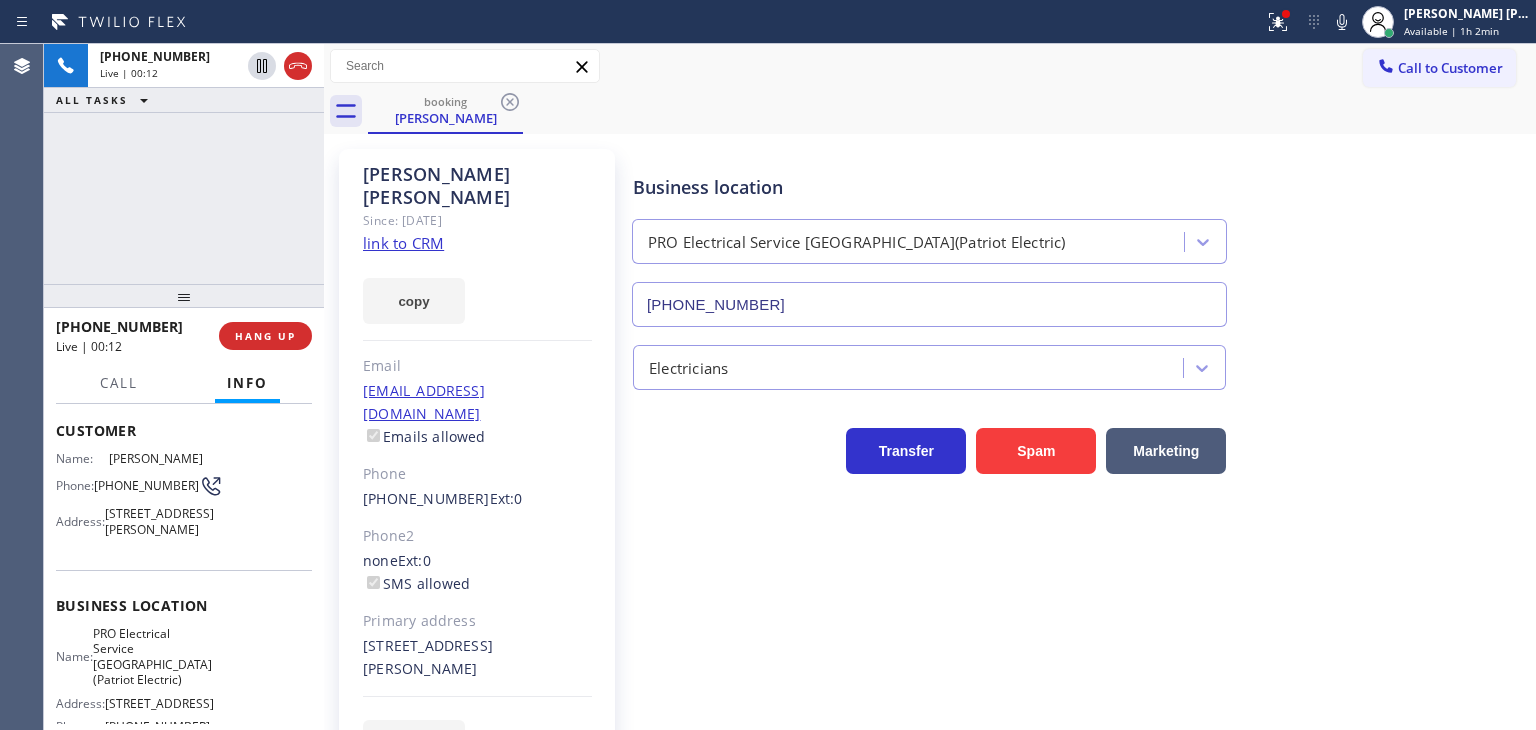 click on "link to CRM" 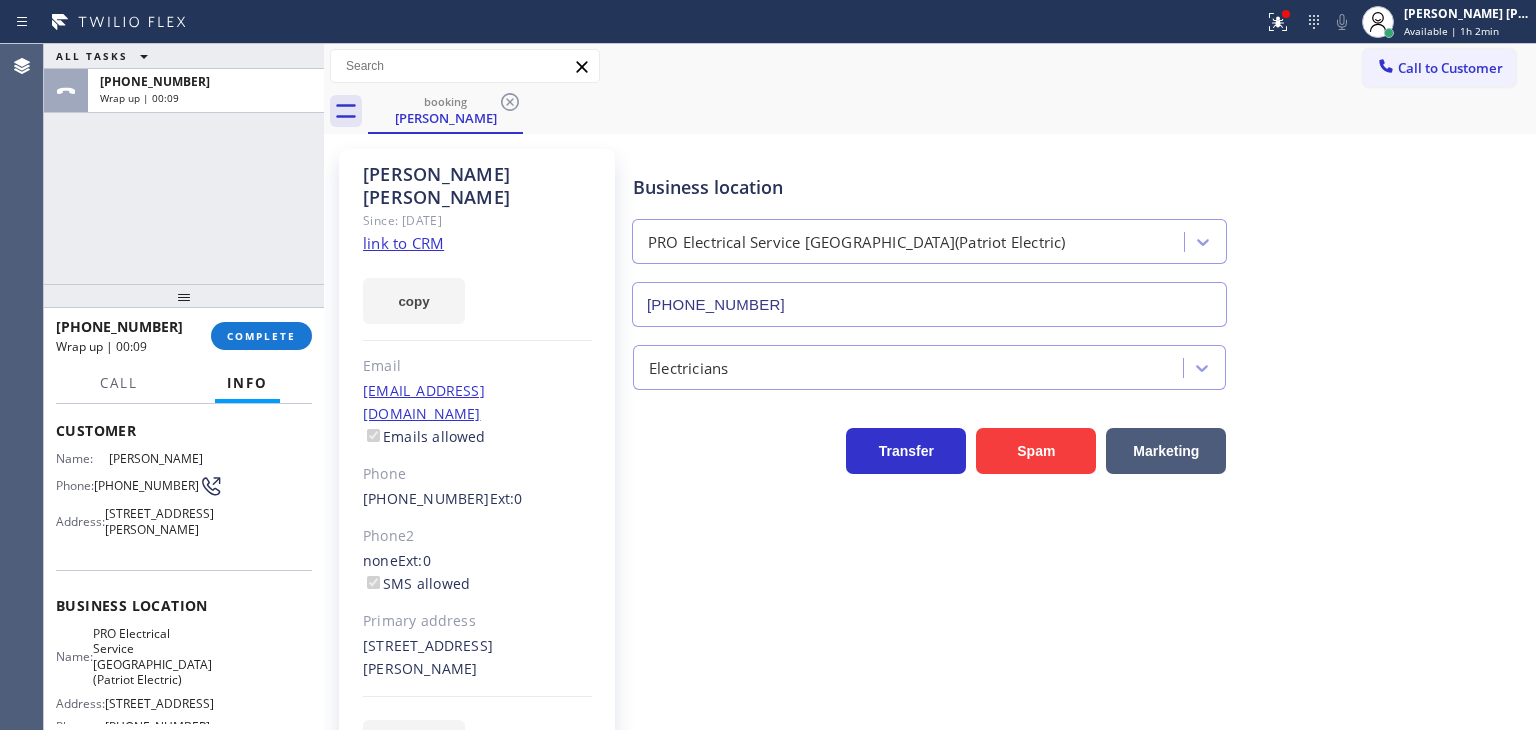 click on "link to CRM" 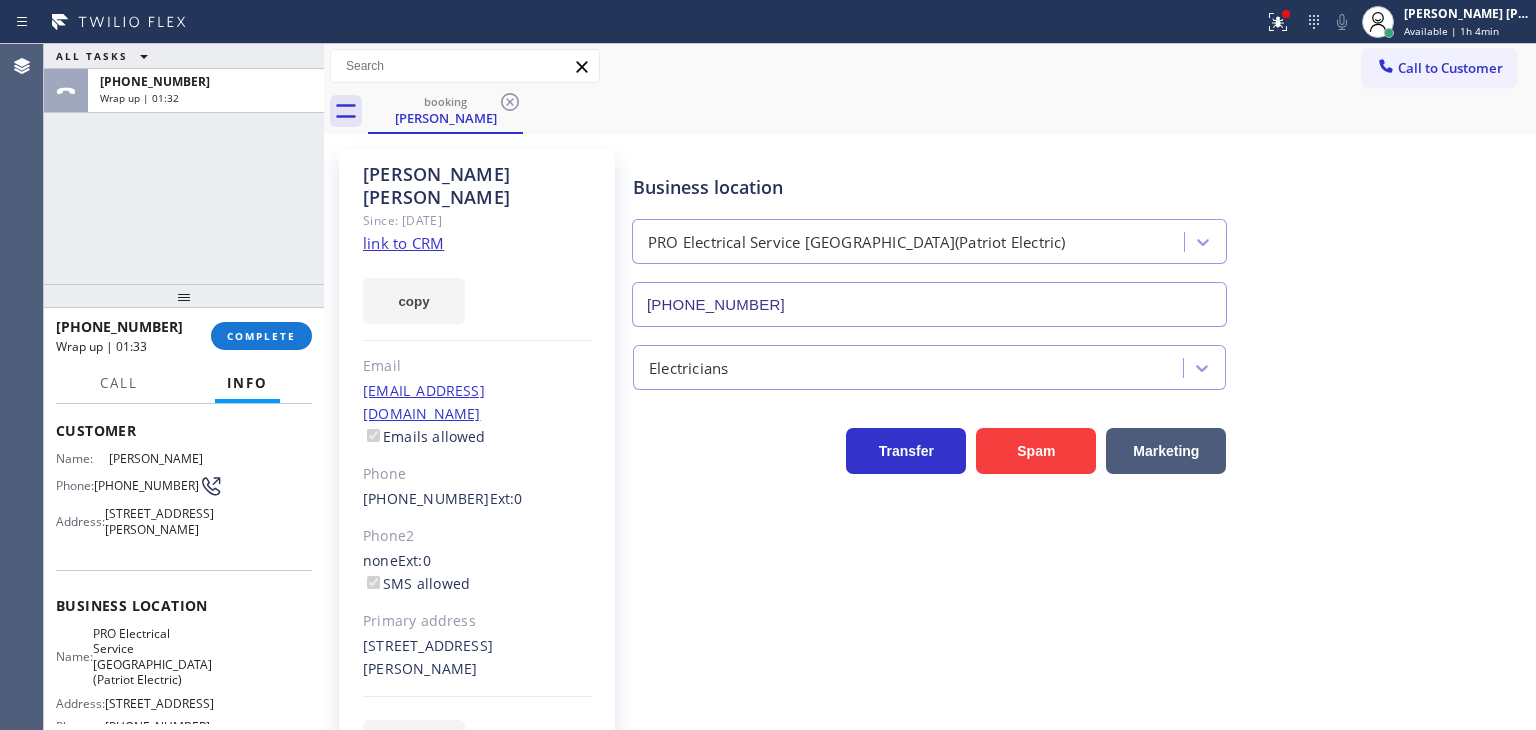 click on "ALL TASKS ALL TASKS ACTIVE TASKS TASKS IN WRAP UP [PHONE_NUMBER] Wrap up | 01:32" at bounding box center [184, 164] 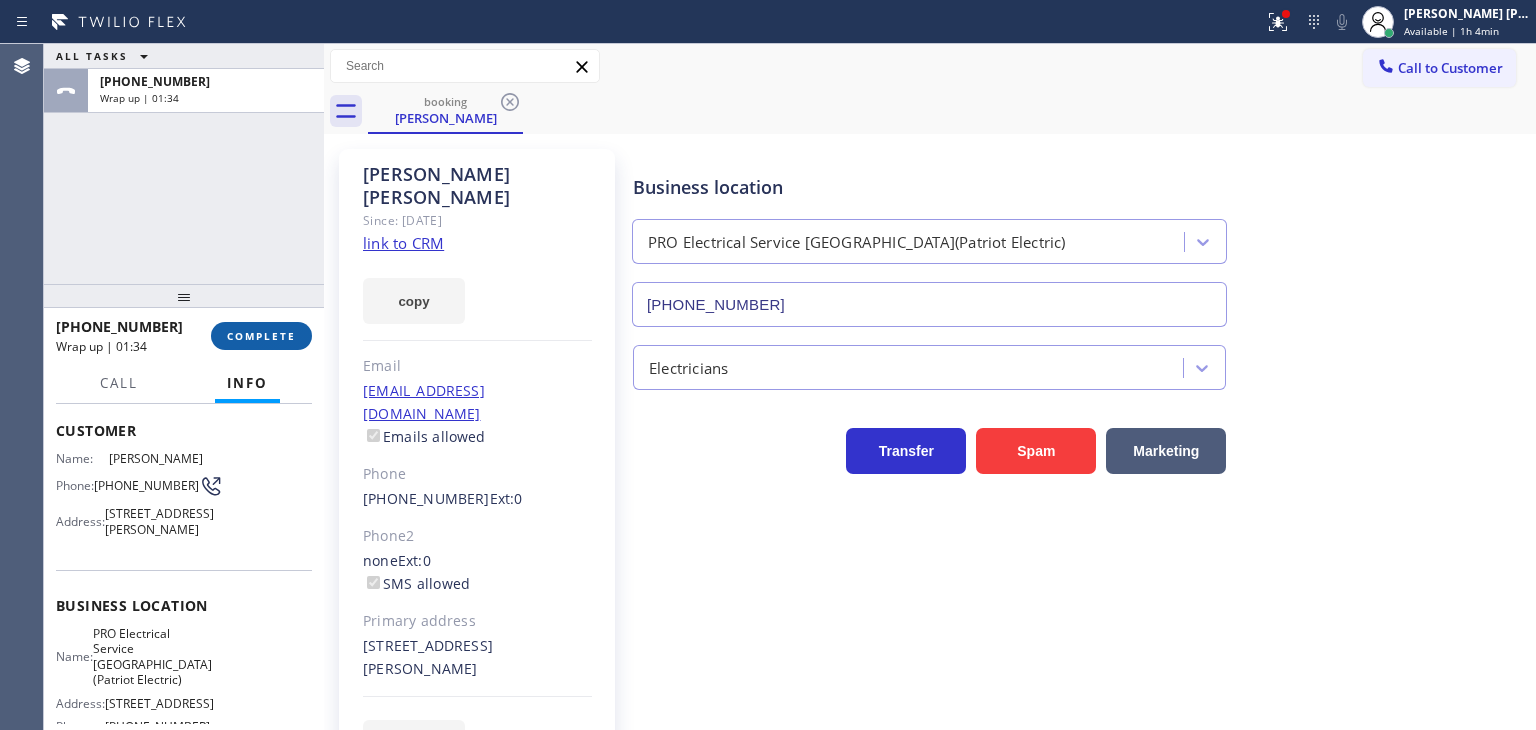 click on "COMPLETE" at bounding box center (261, 336) 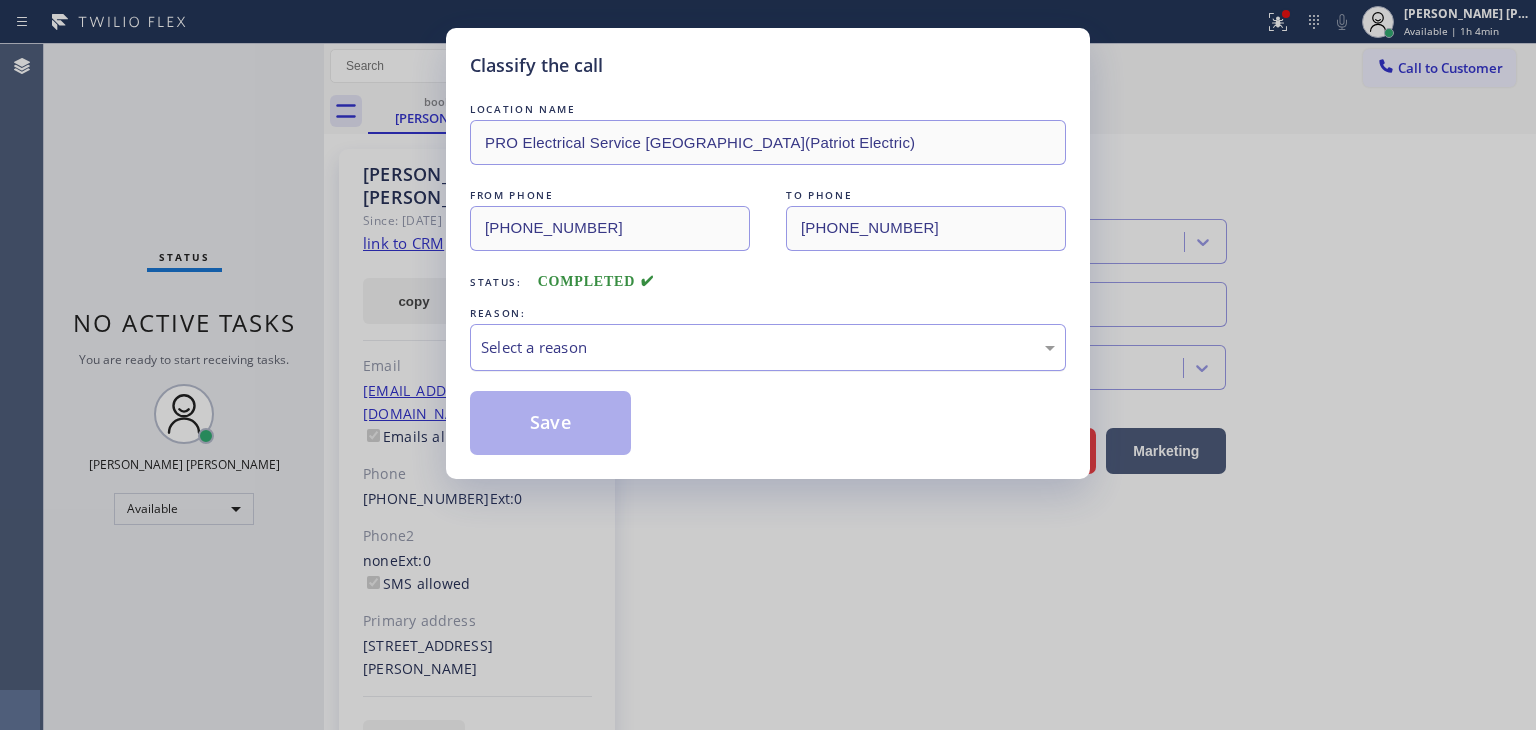 click on "Select a reason" at bounding box center (768, 347) 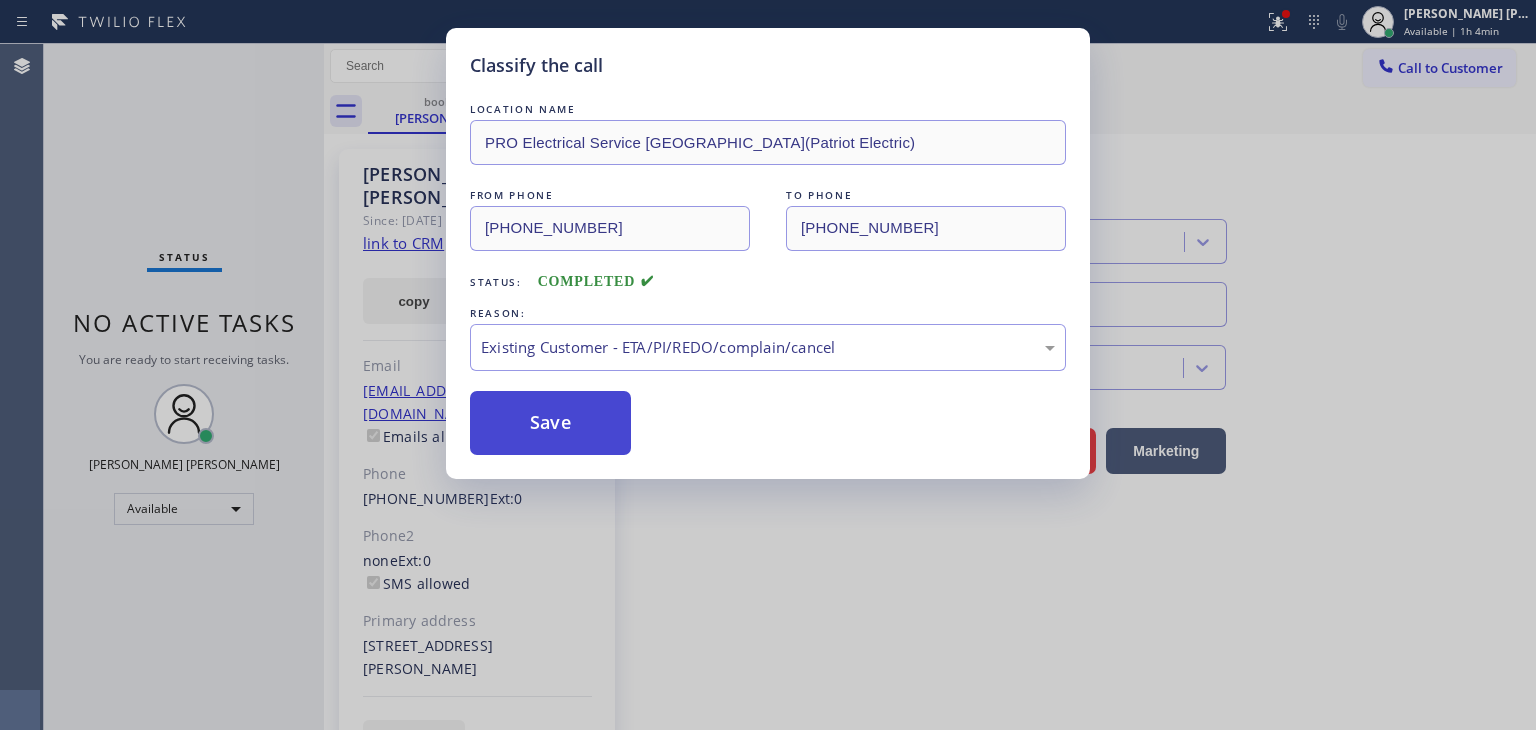 click on "Save" at bounding box center [550, 423] 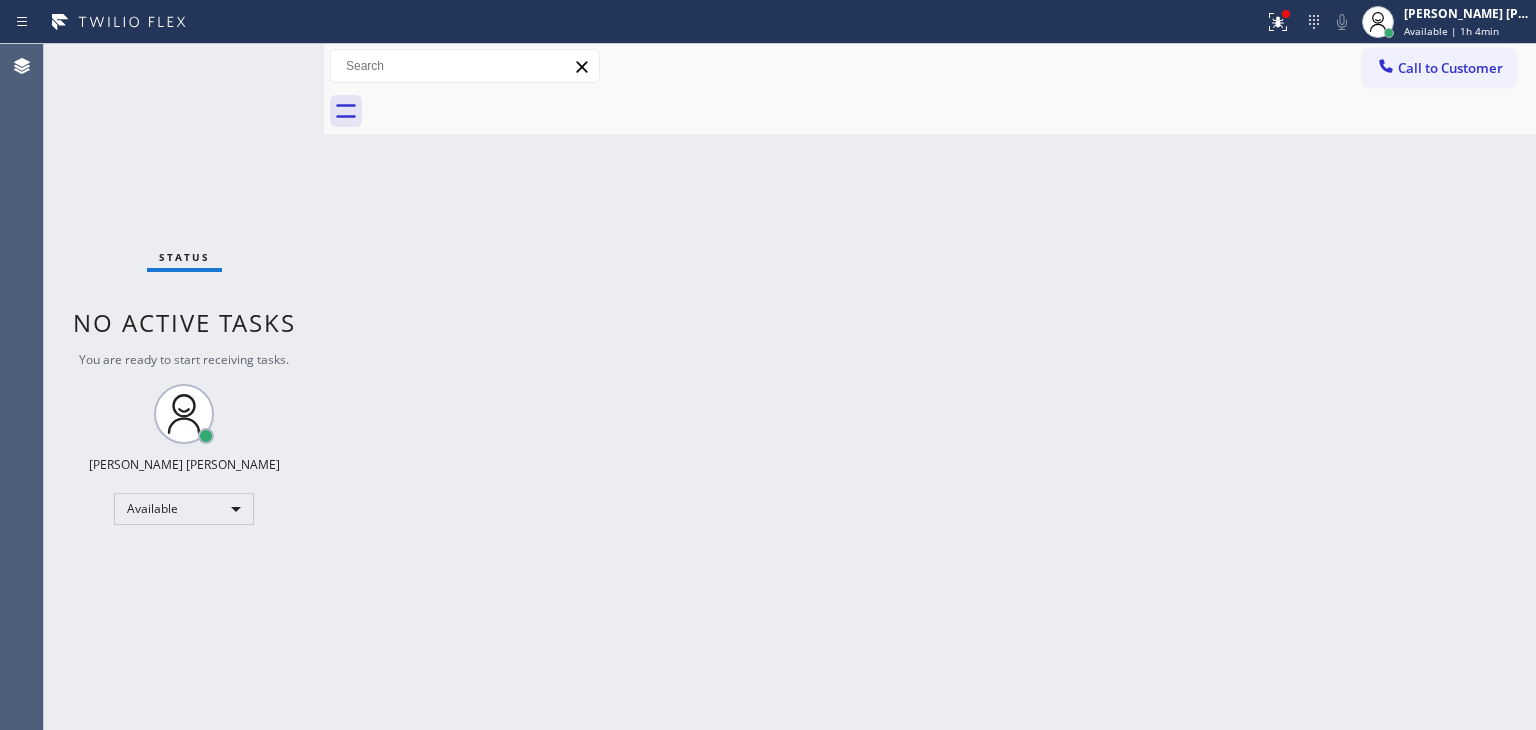 click on "Status   No active tasks     You are ready to start receiving tasks.   [PERSON_NAME] [PERSON_NAME] Available" at bounding box center [184, 387] 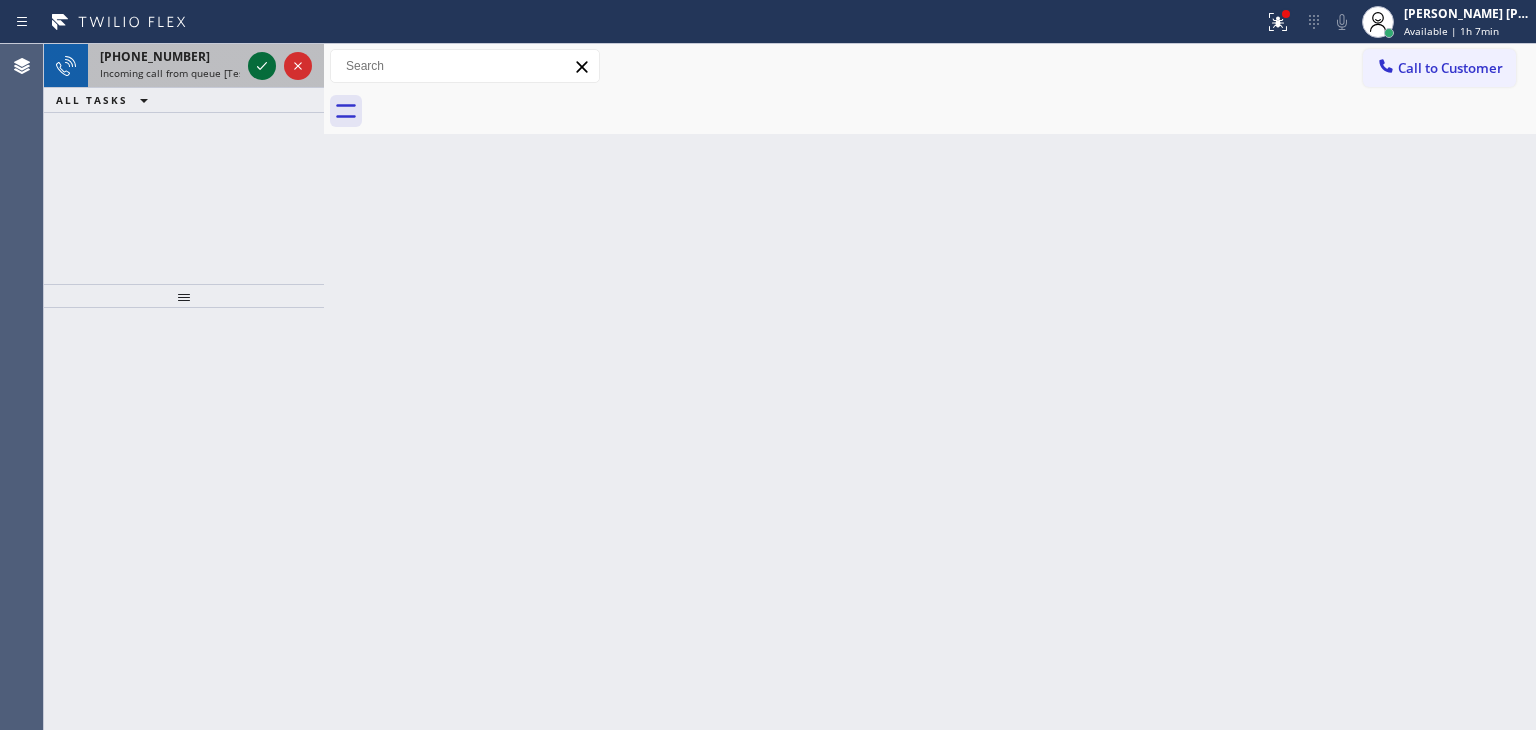 click 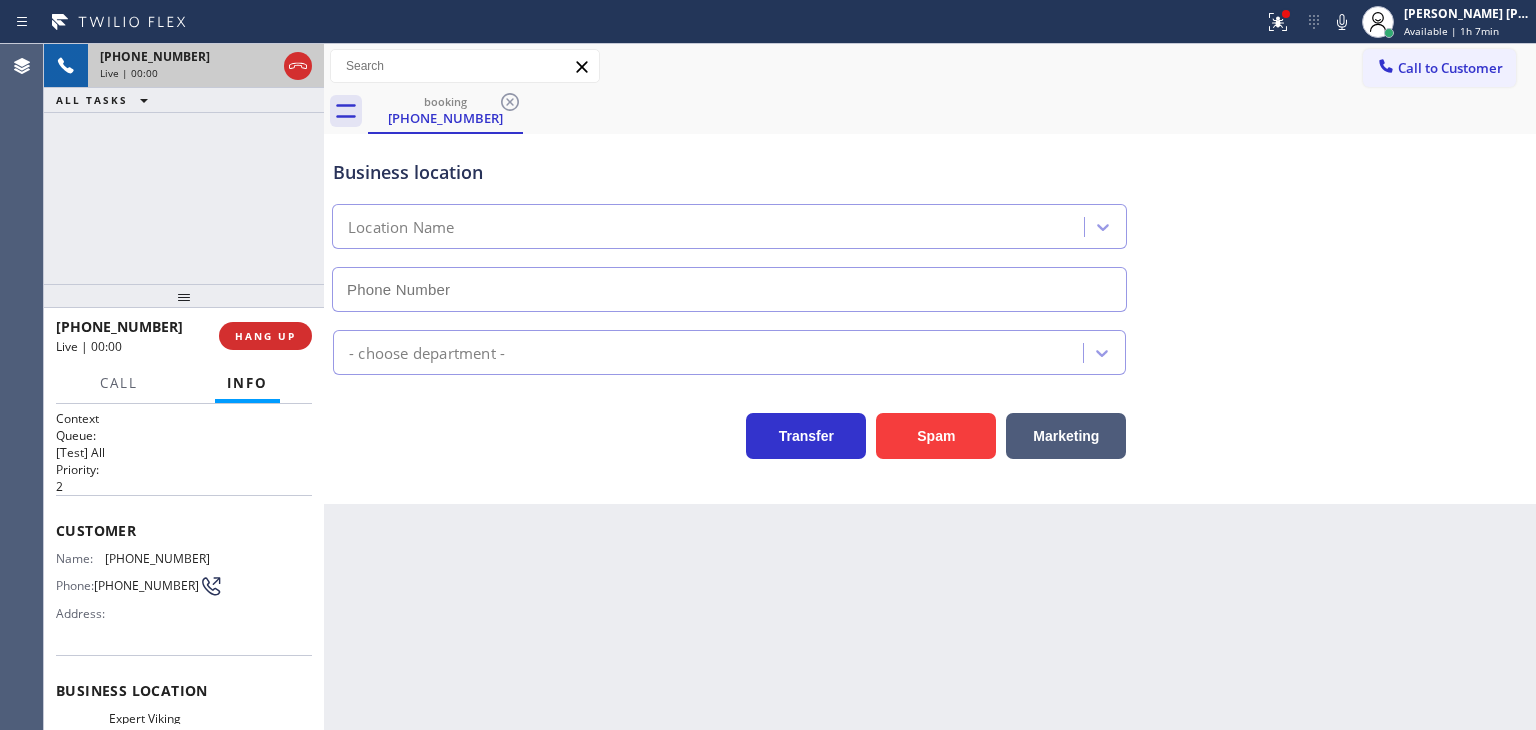 type on "[PHONE_NUMBER]" 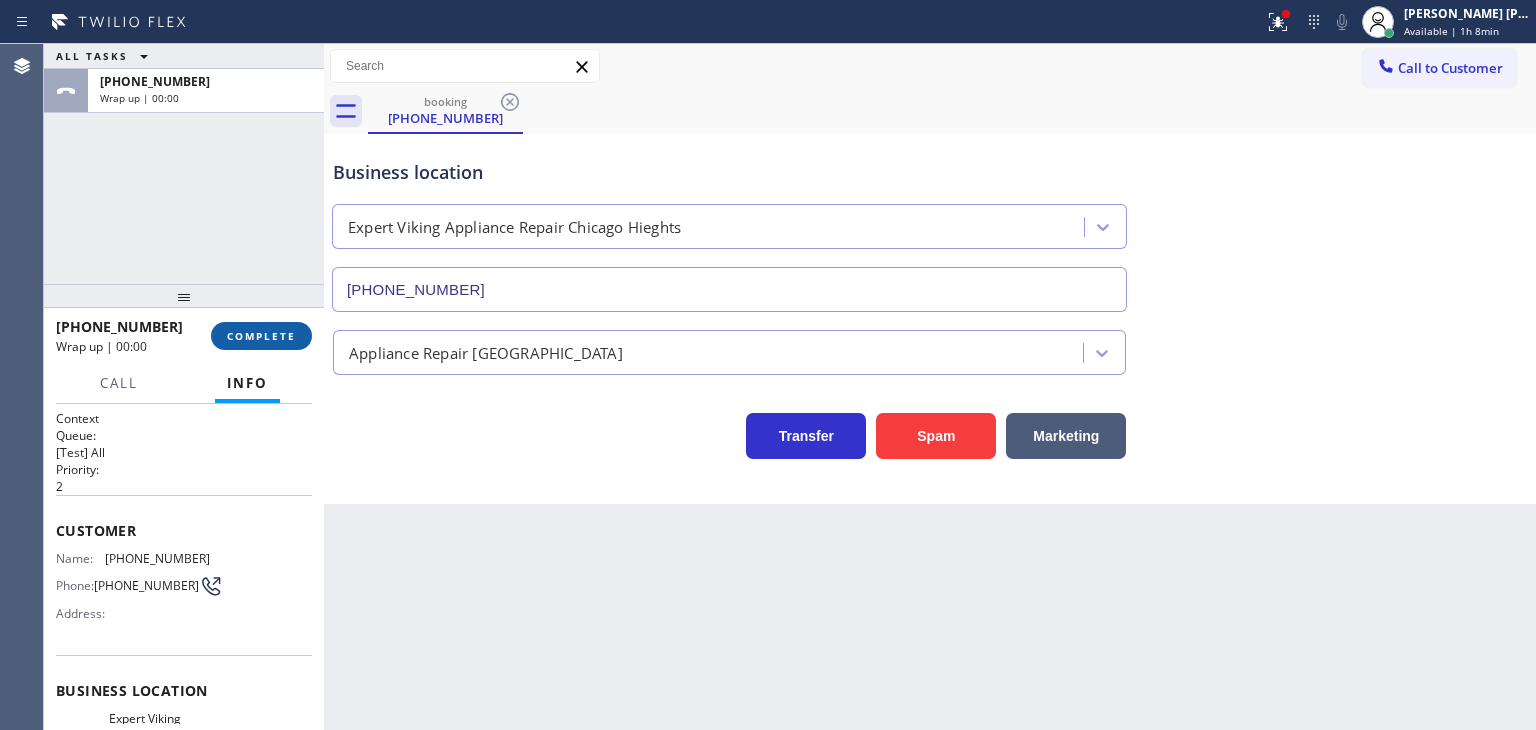 click on "COMPLETE" at bounding box center (261, 336) 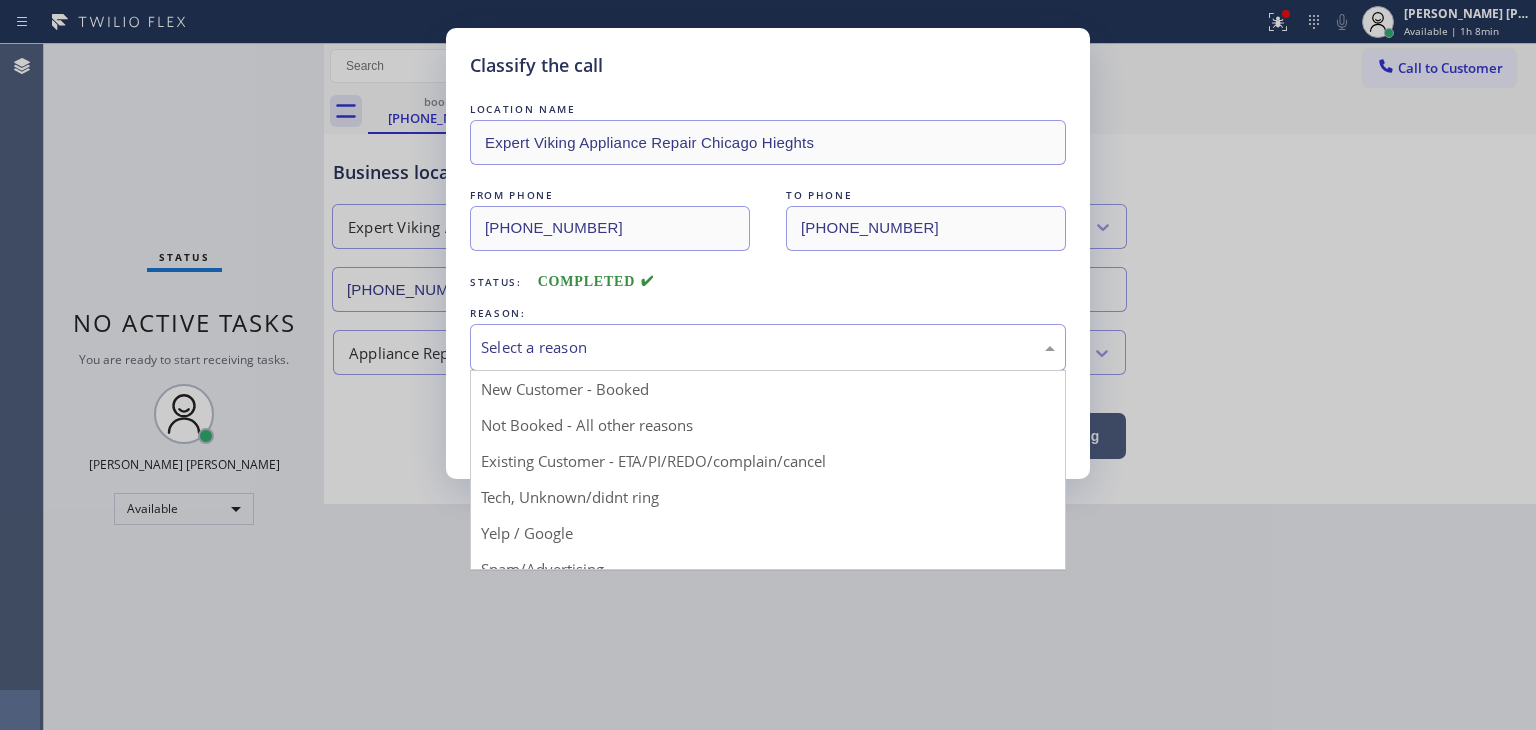 click on "Select a reason" at bounding box center [768, 347] 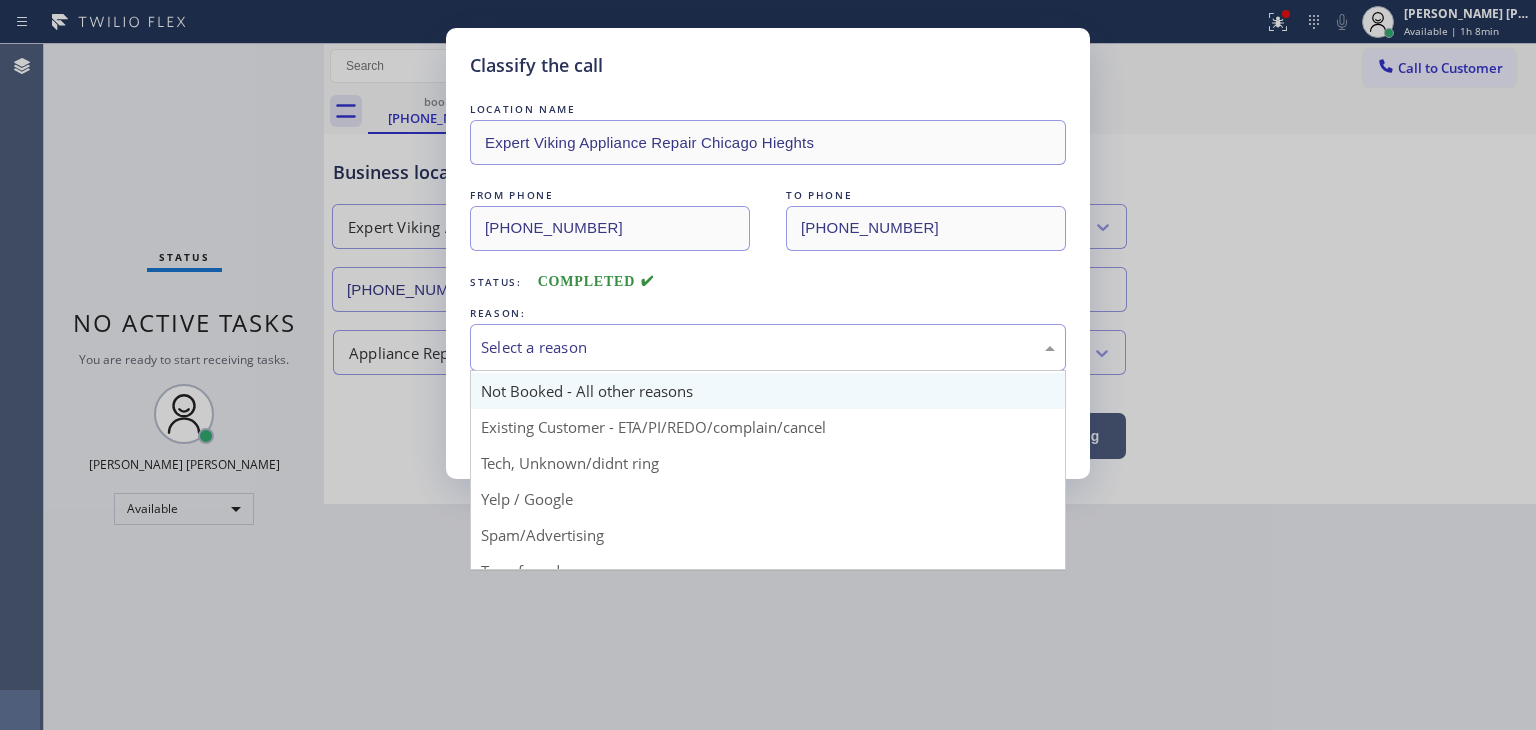 scroll, scrollTop: 0, scrollLeft: 0, axis: both 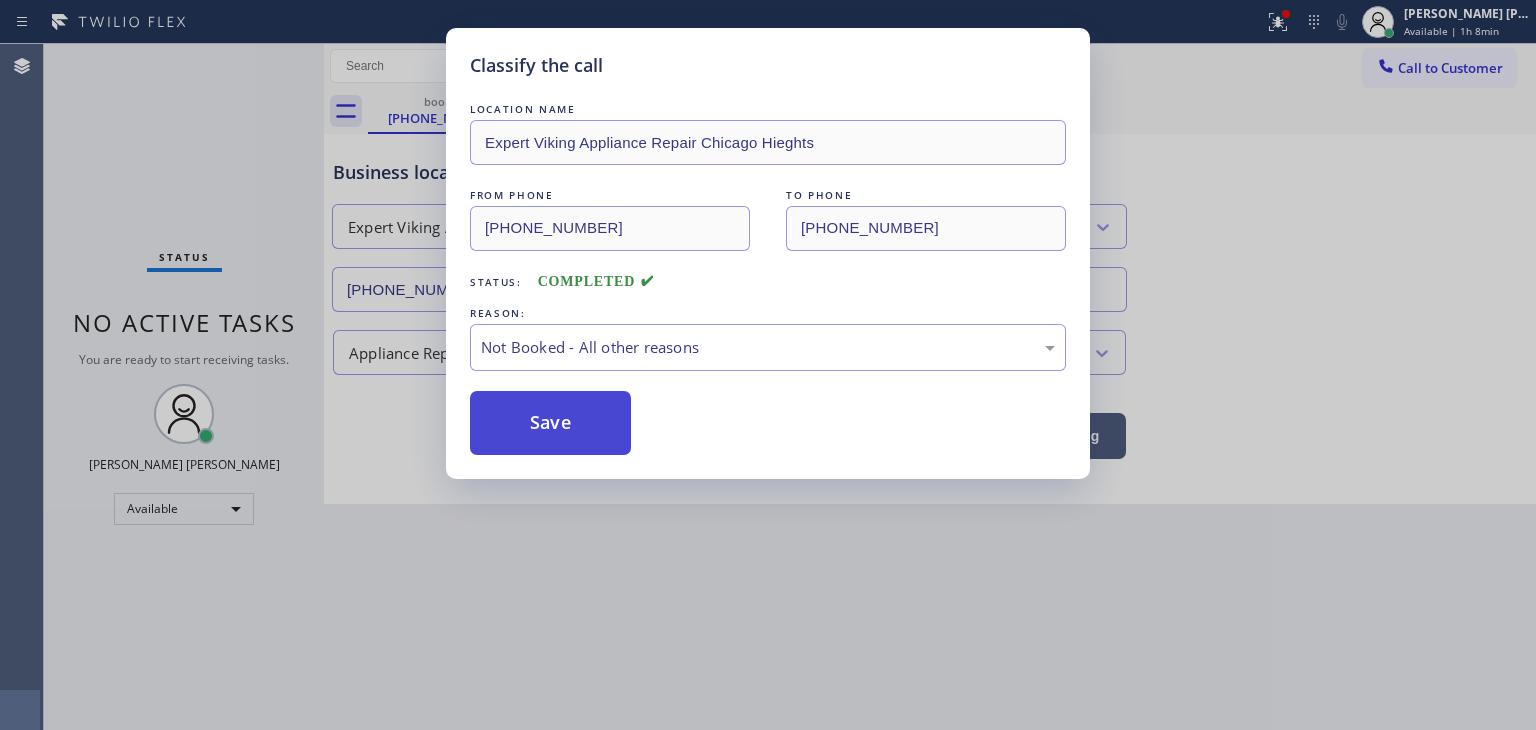 click on "Save" at bounding box center [550, 423] 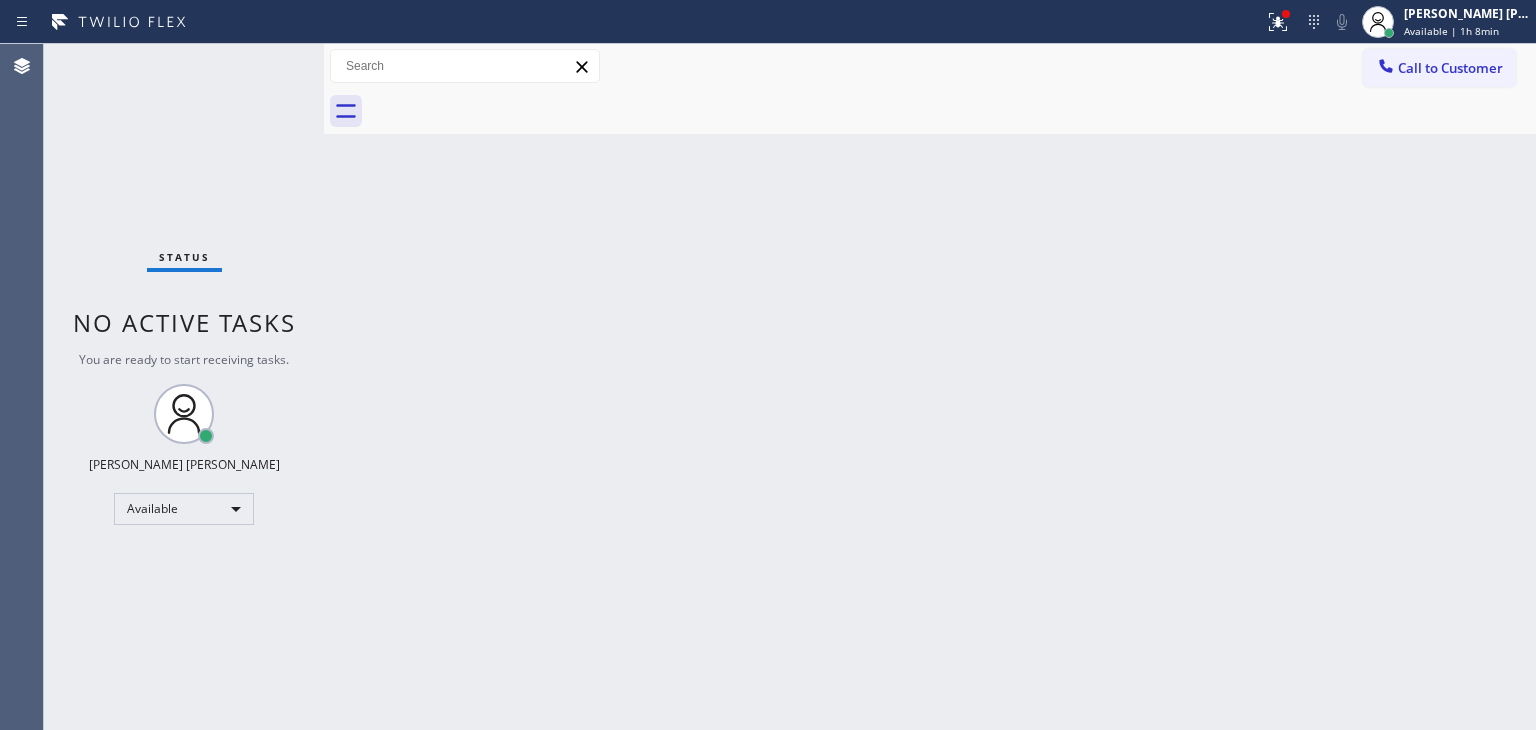 click on "Status   No active tasks     You are ready to start receiving tasks.   [PERSON_NAME] [PERSON_NAME] Available" at bounding box center (184, 387) 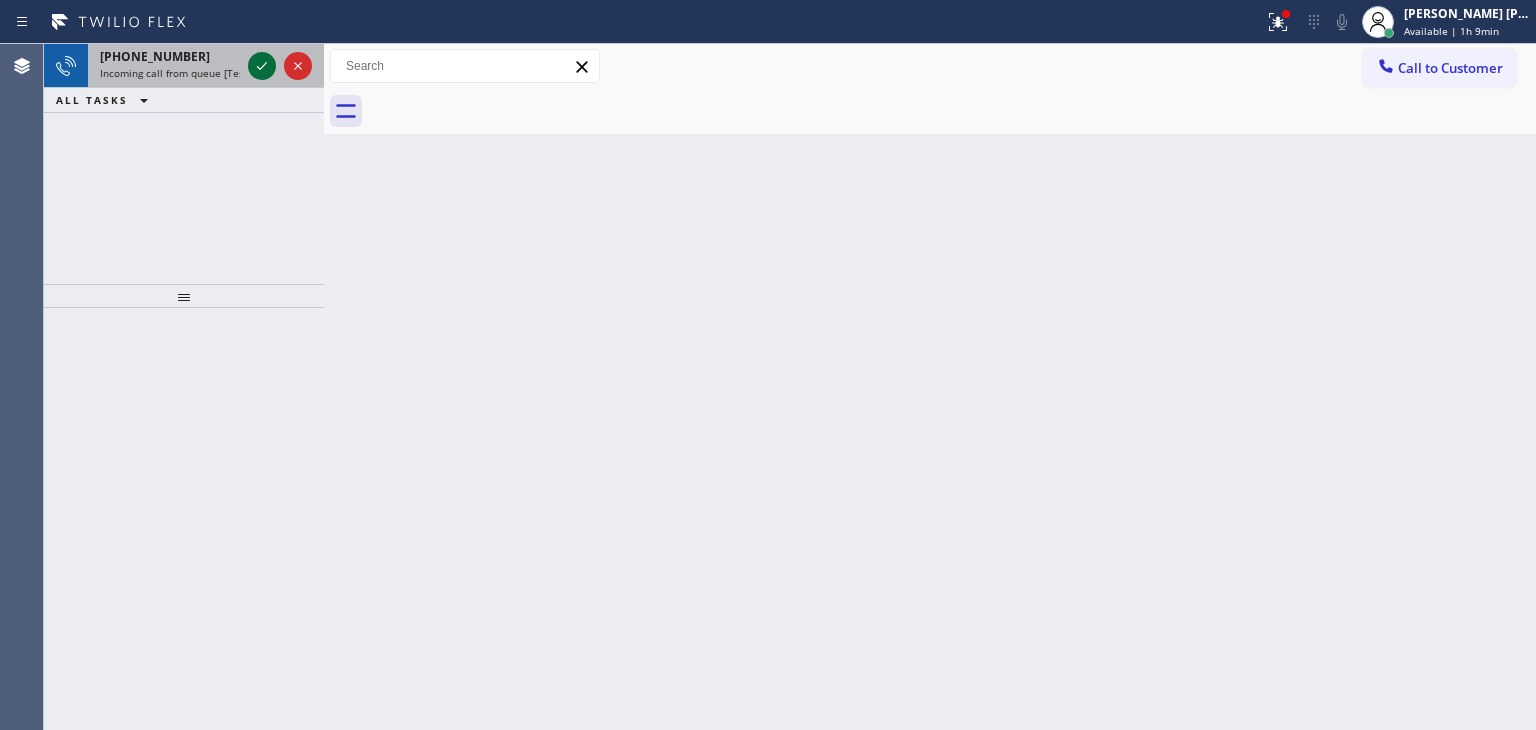 click 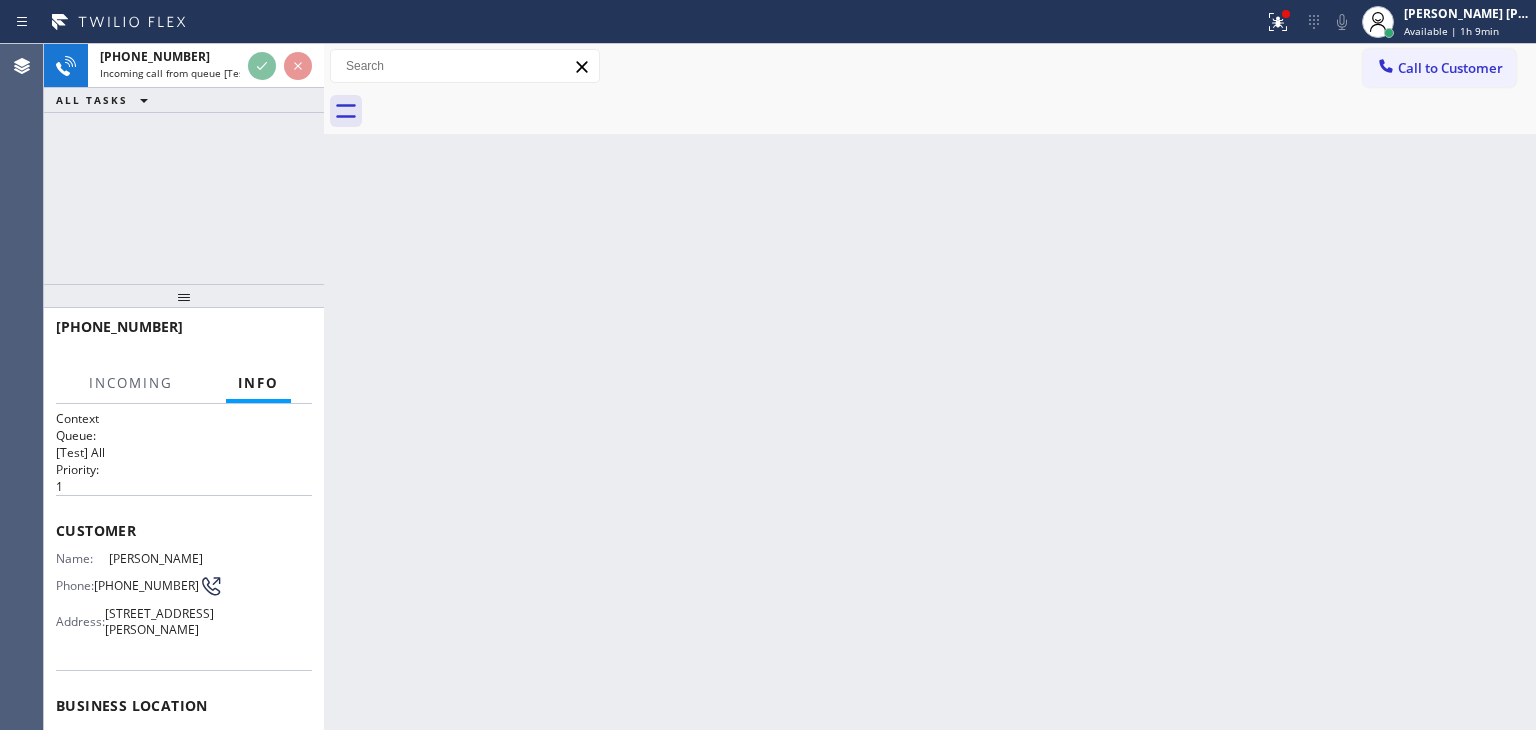 scroll, scrollTop: 100, scrollLeft: 0, axis: vertical 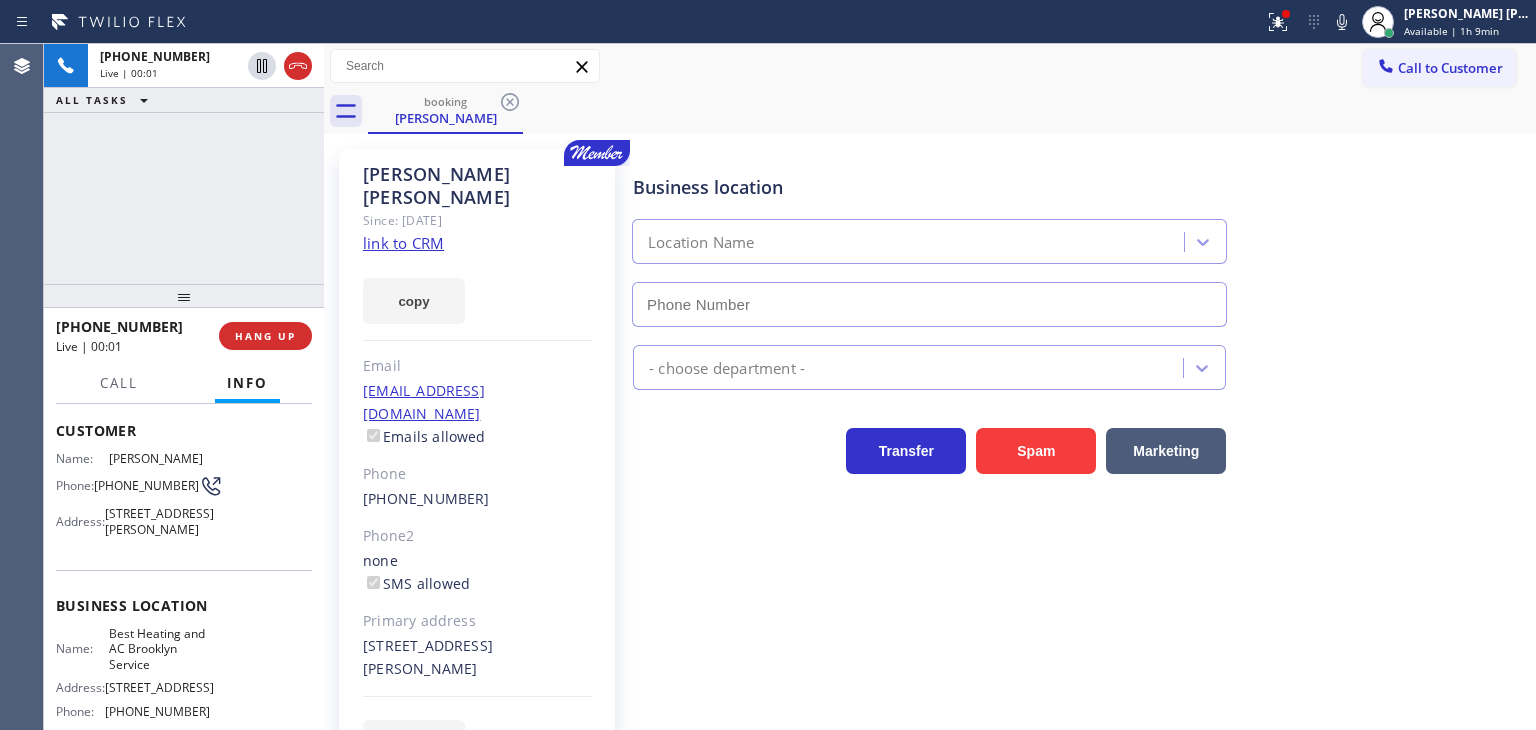 type on "[PHONE_NUMBER]" 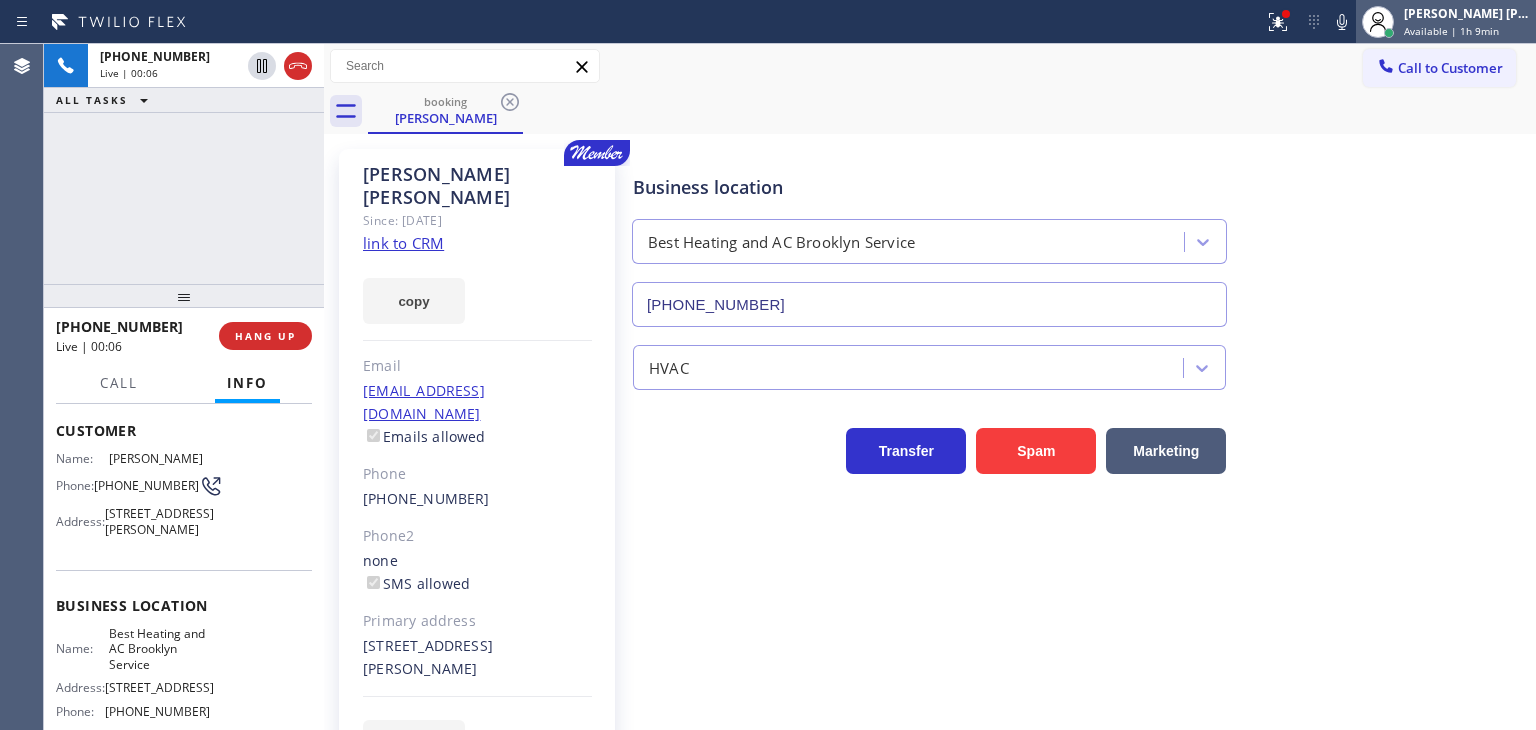 click on "[PERSON_NAME] [PERSON_NAME] Available | 1h 9min" at bounding box center (1468, 21) 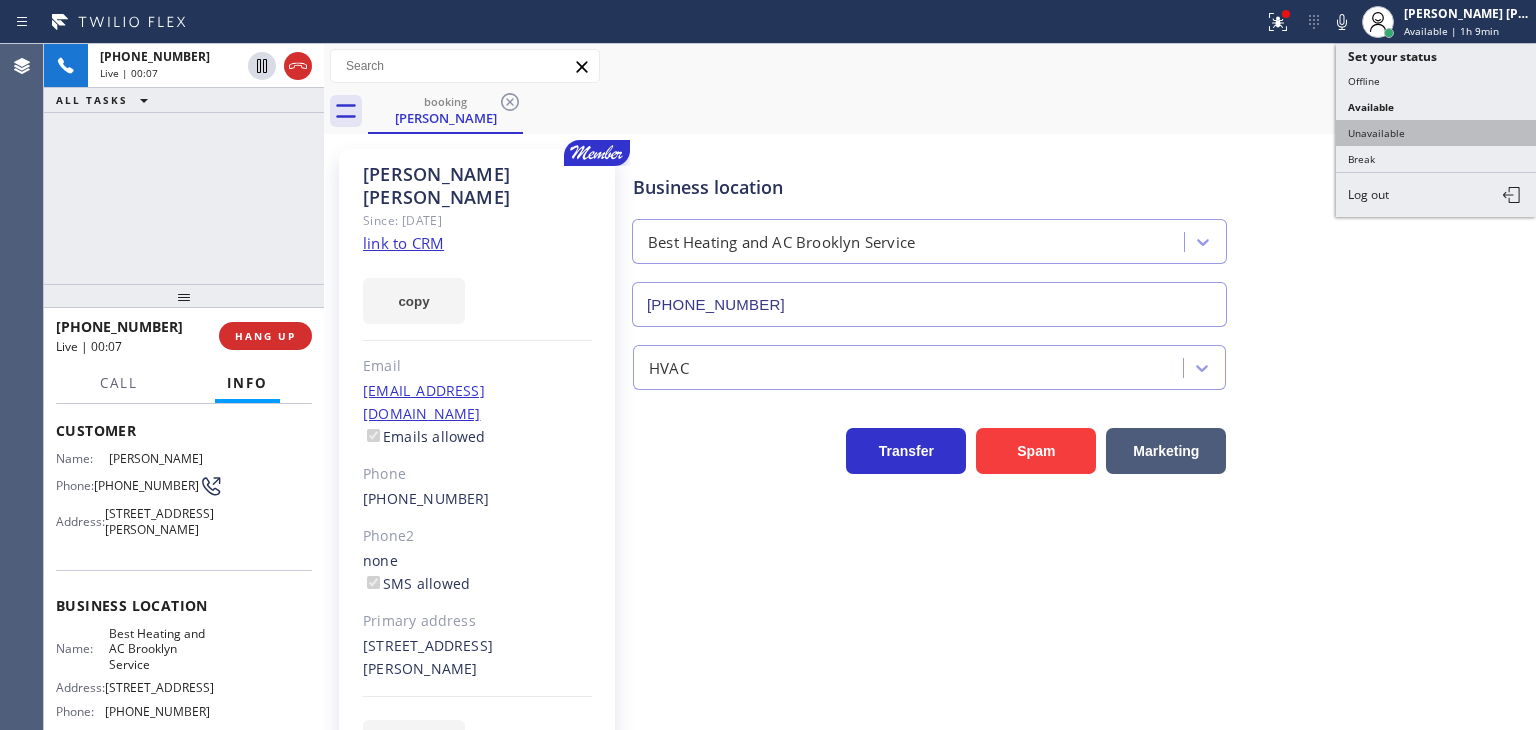 click on "Unavailable" at bounding box center (1436, 133) 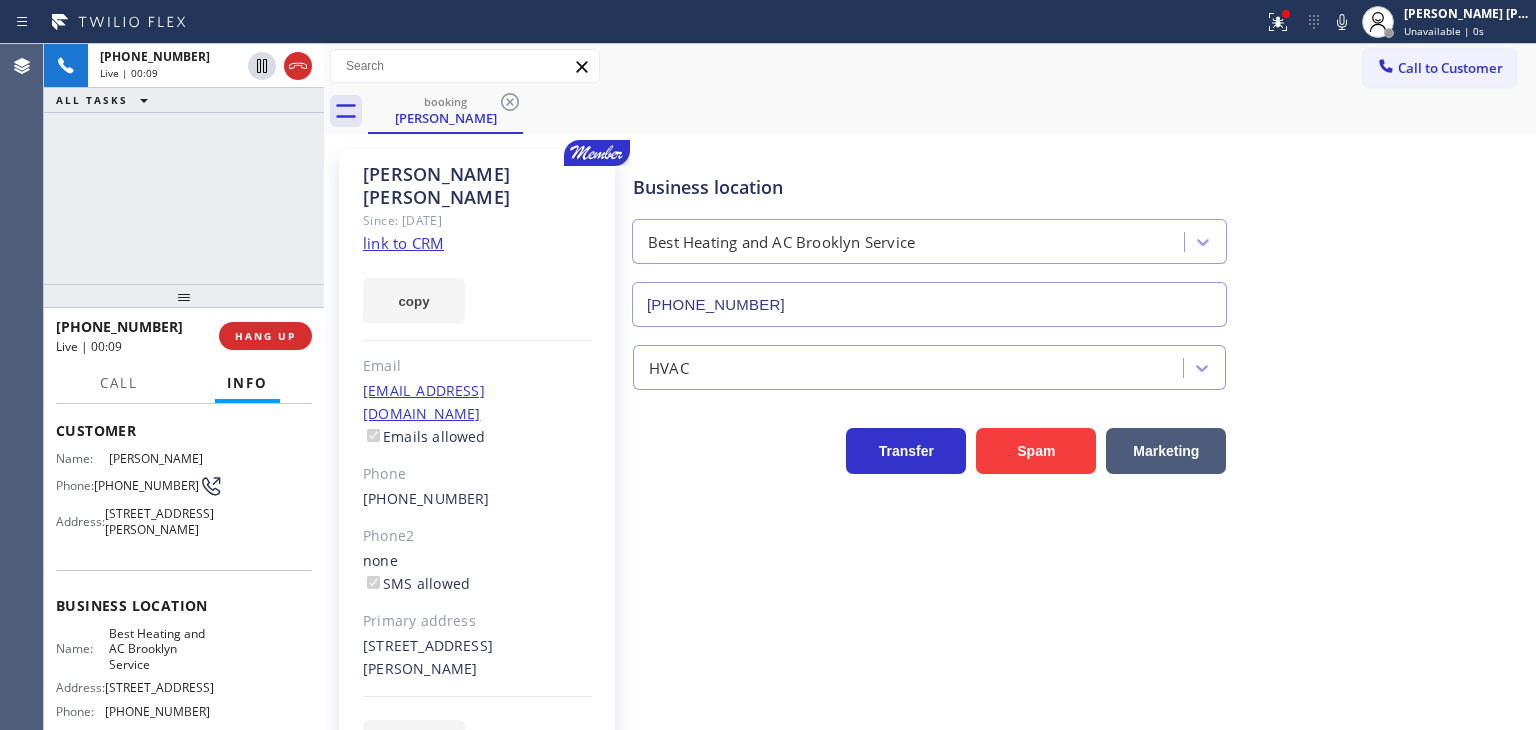 click on "link to CRM" at bounding box center (403, 243) 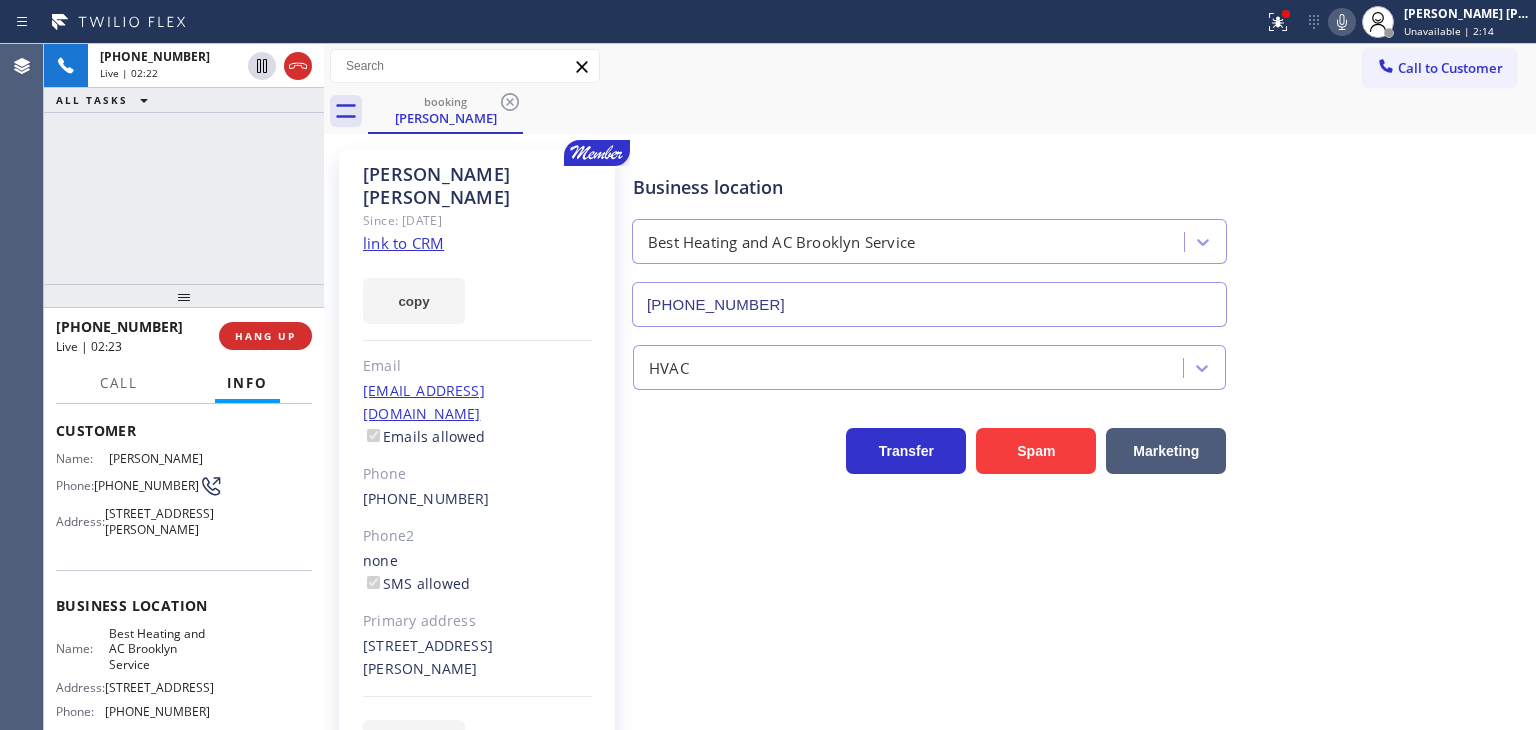 click 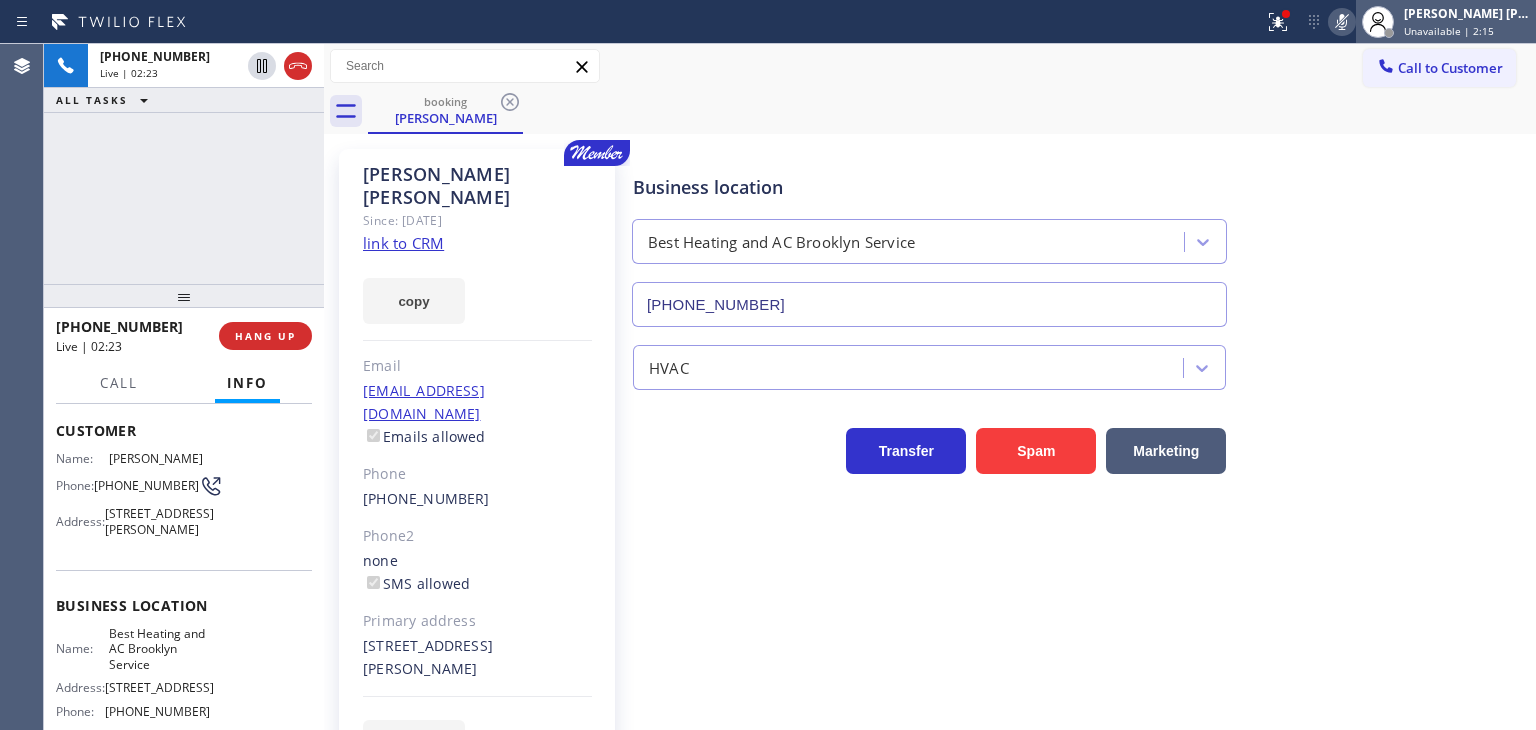 drag, startPoint x: 1492, startPoint y: 17, endPoint x: 1491, endPoint y: 27, distance: 10.049875 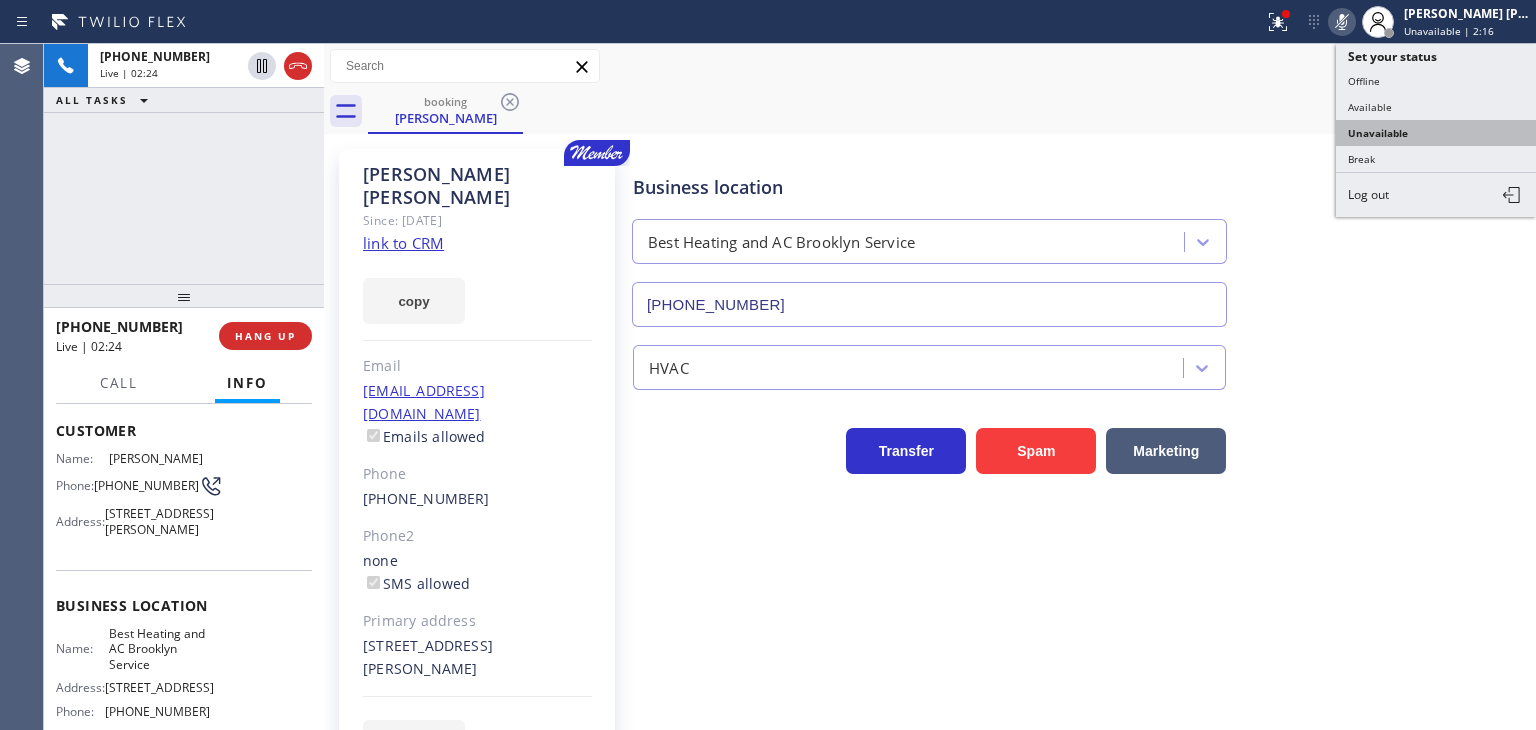 click on "Unavailable" at bounding box center (1436, 133) 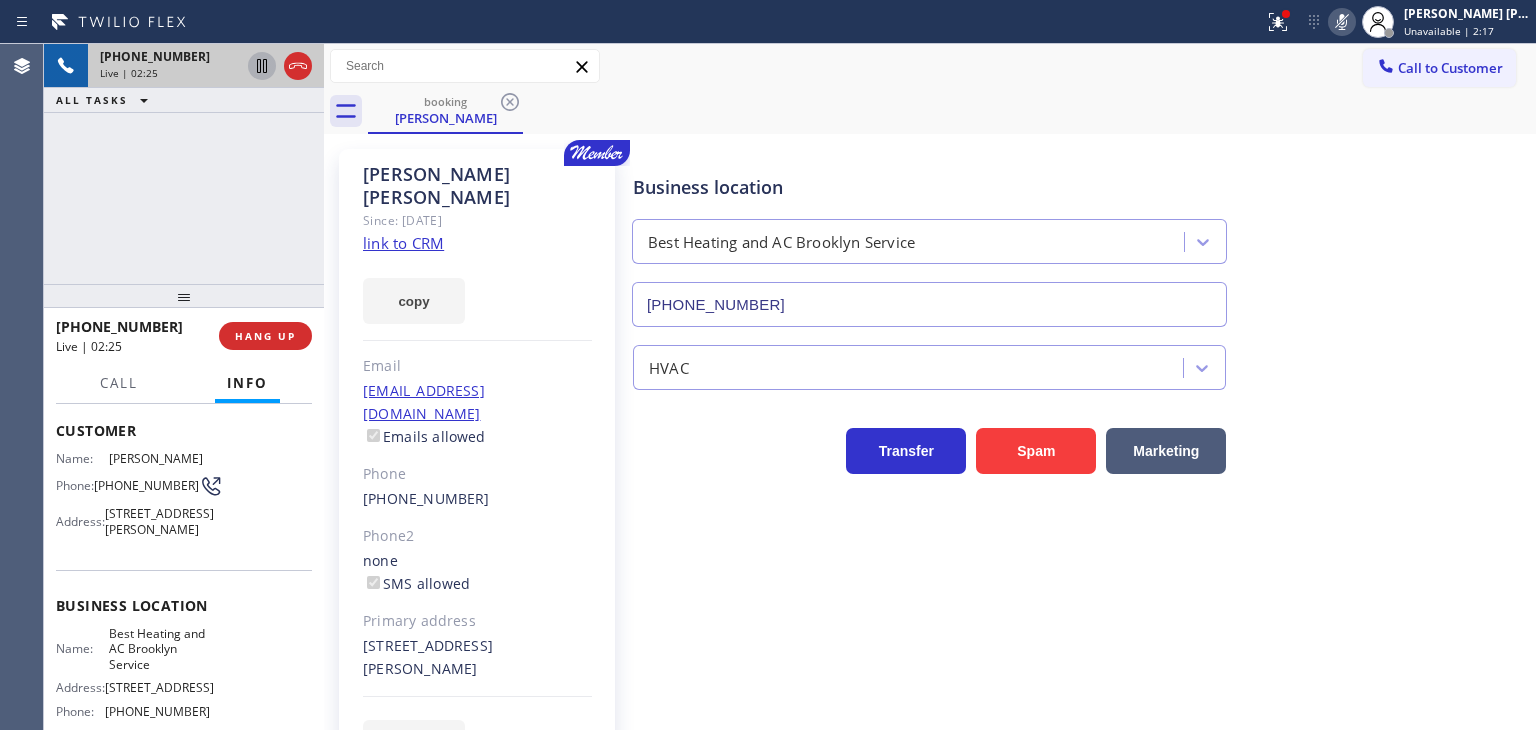 click 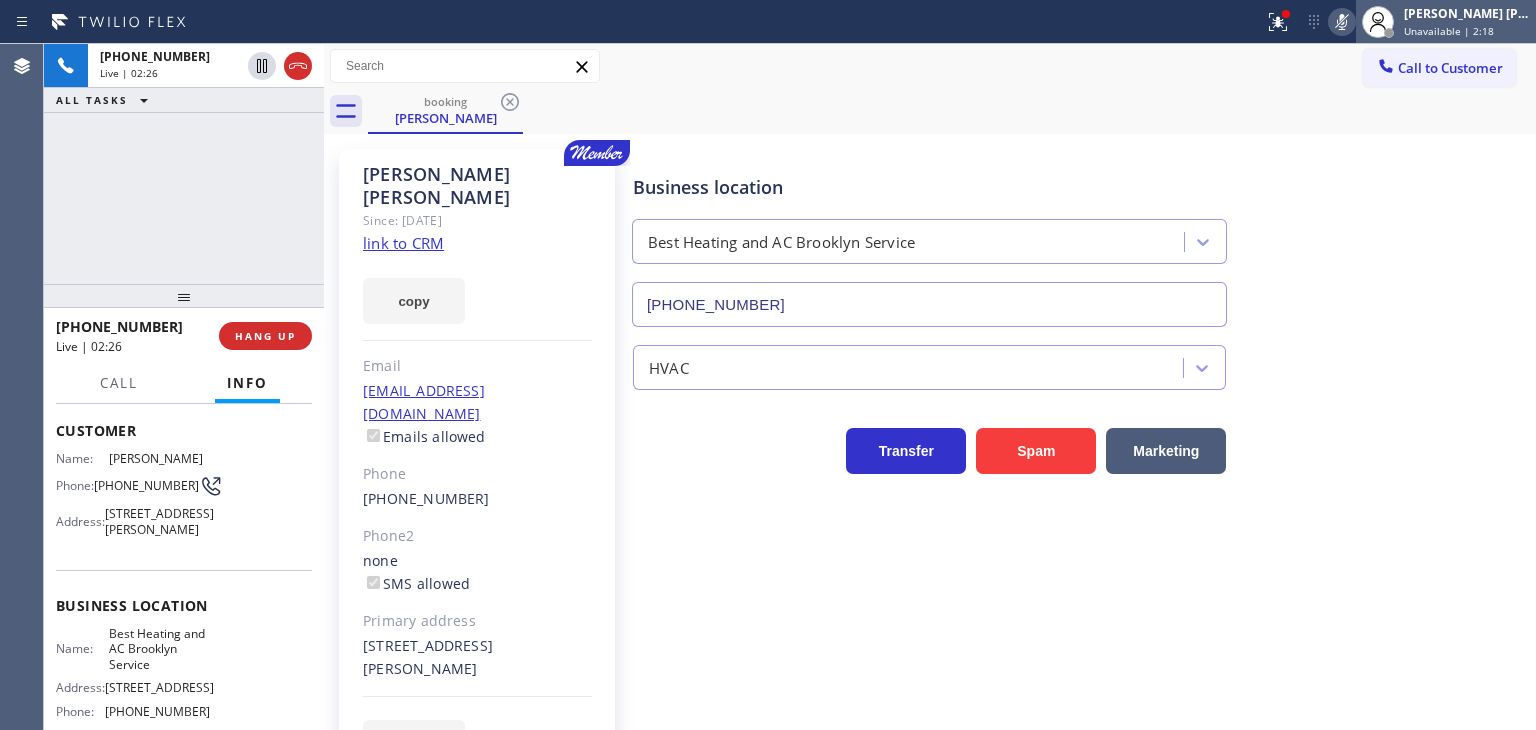 click on "[PERSON_NAME] [PERSON_NAME] Unavailable | 2:18" at bounding box center (1468, 21) 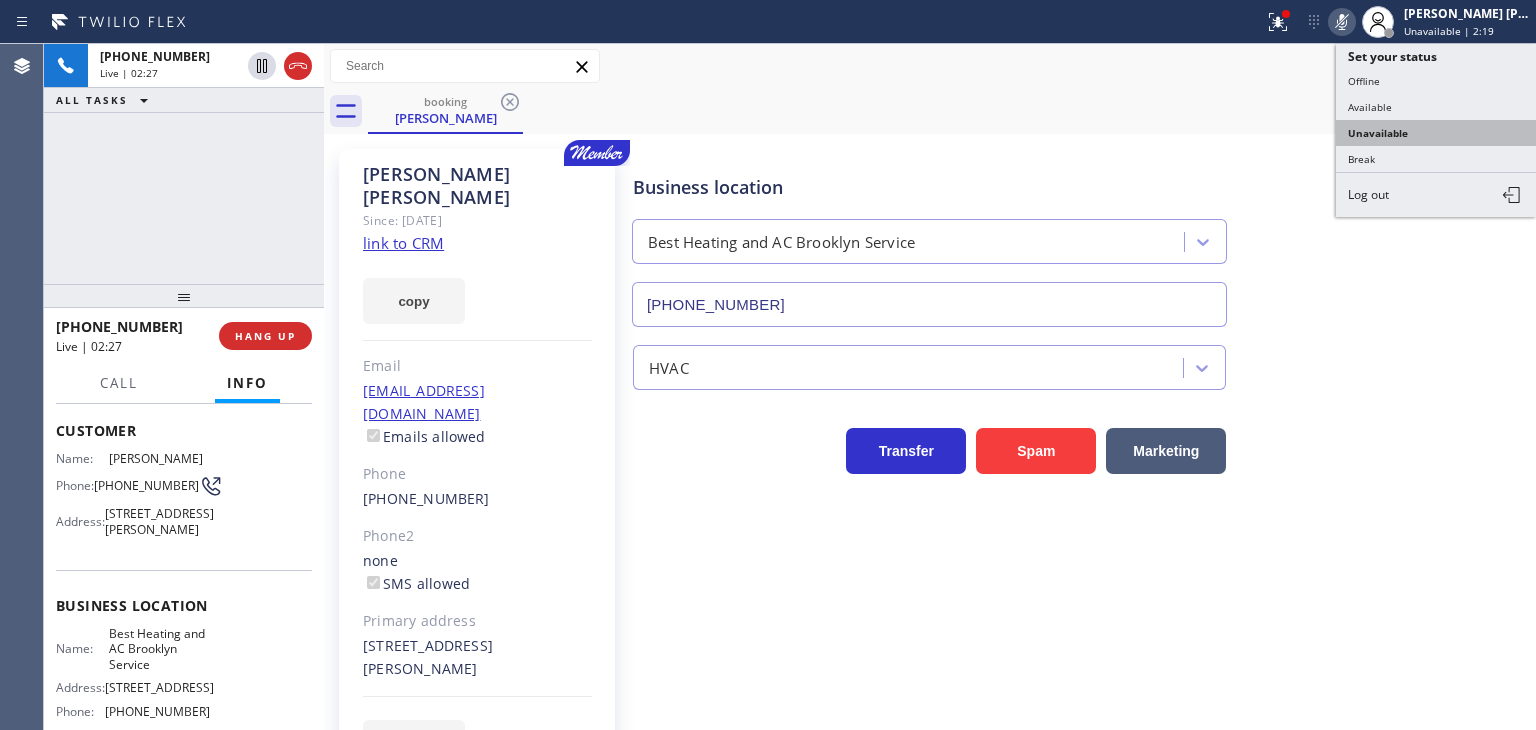 click on "Unavailable" at bounding box center [1436, 133] 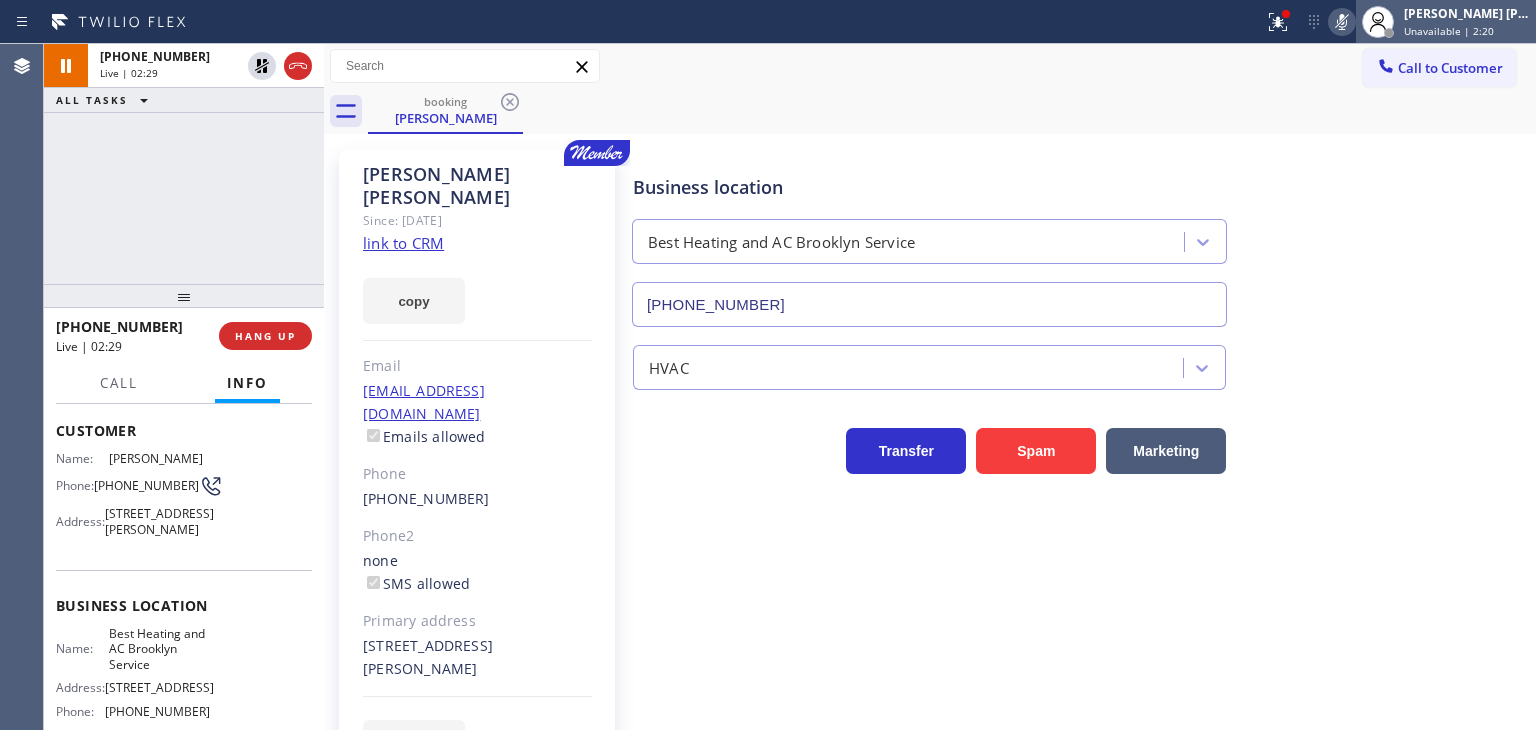 click on "[PERSON_NAME] [PERSON_NAME]" at bounding box center (1467, 13) 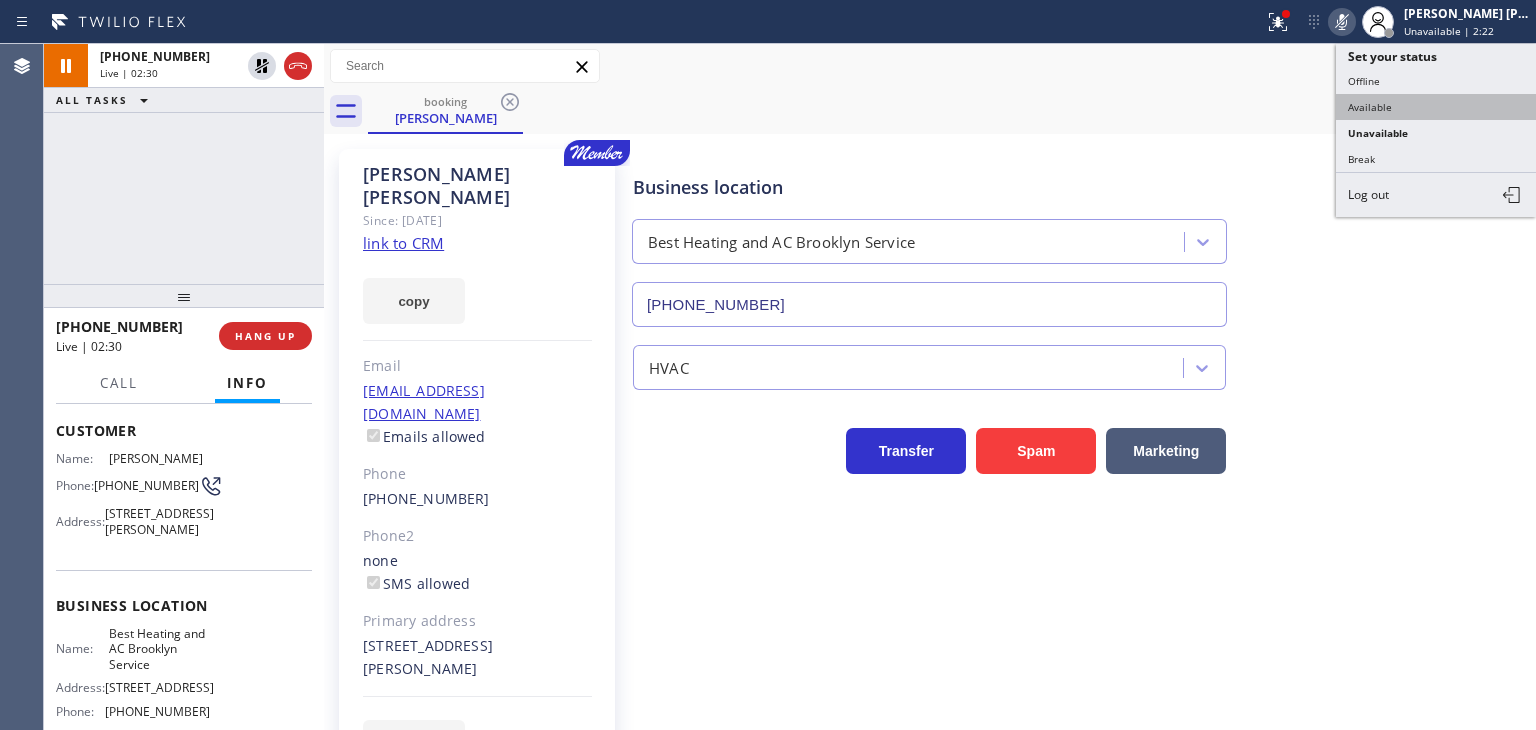 click on "Available" at bounding box center (1436, 107) 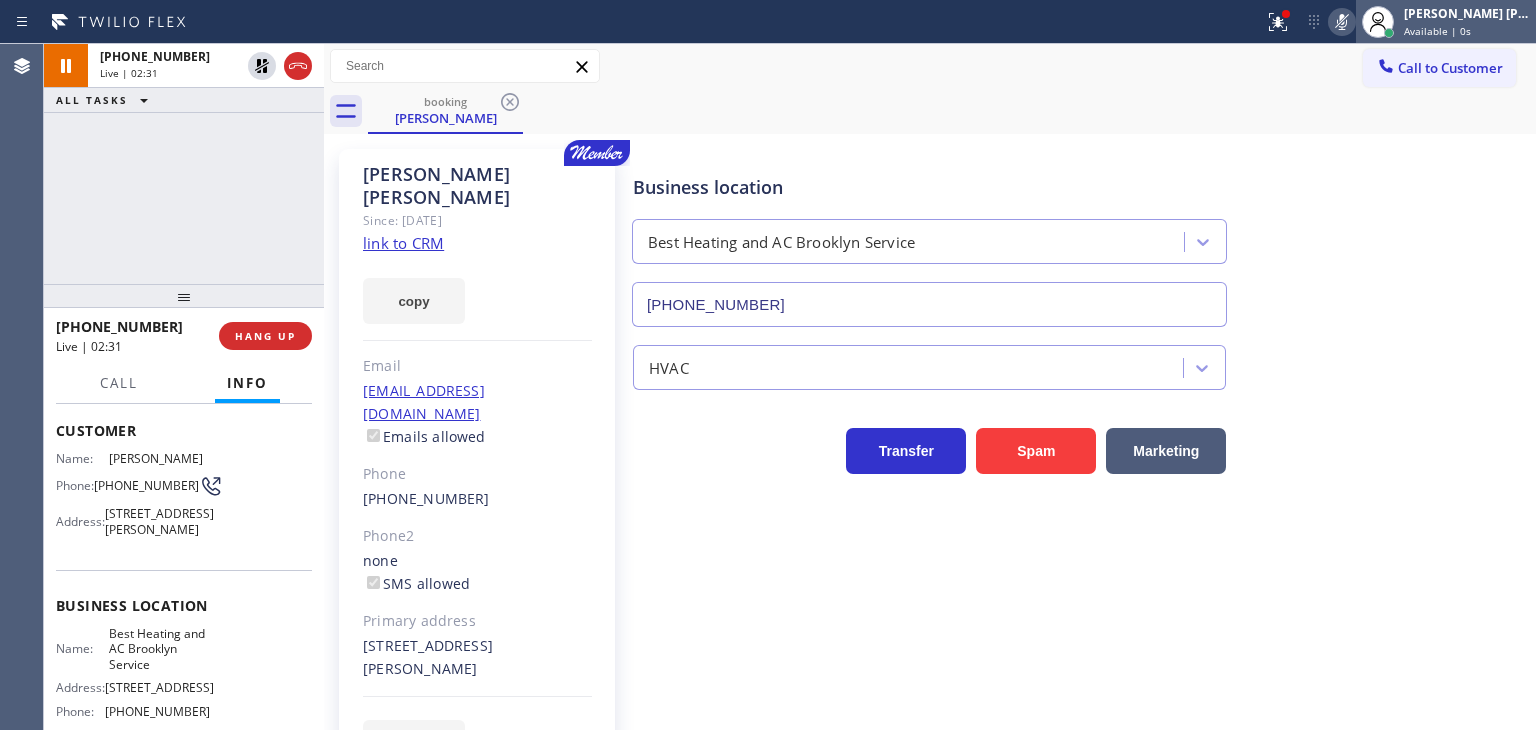 click on "[PERSON_NAME] [PERSON_NAME]" at bounding box center (1467, 13) 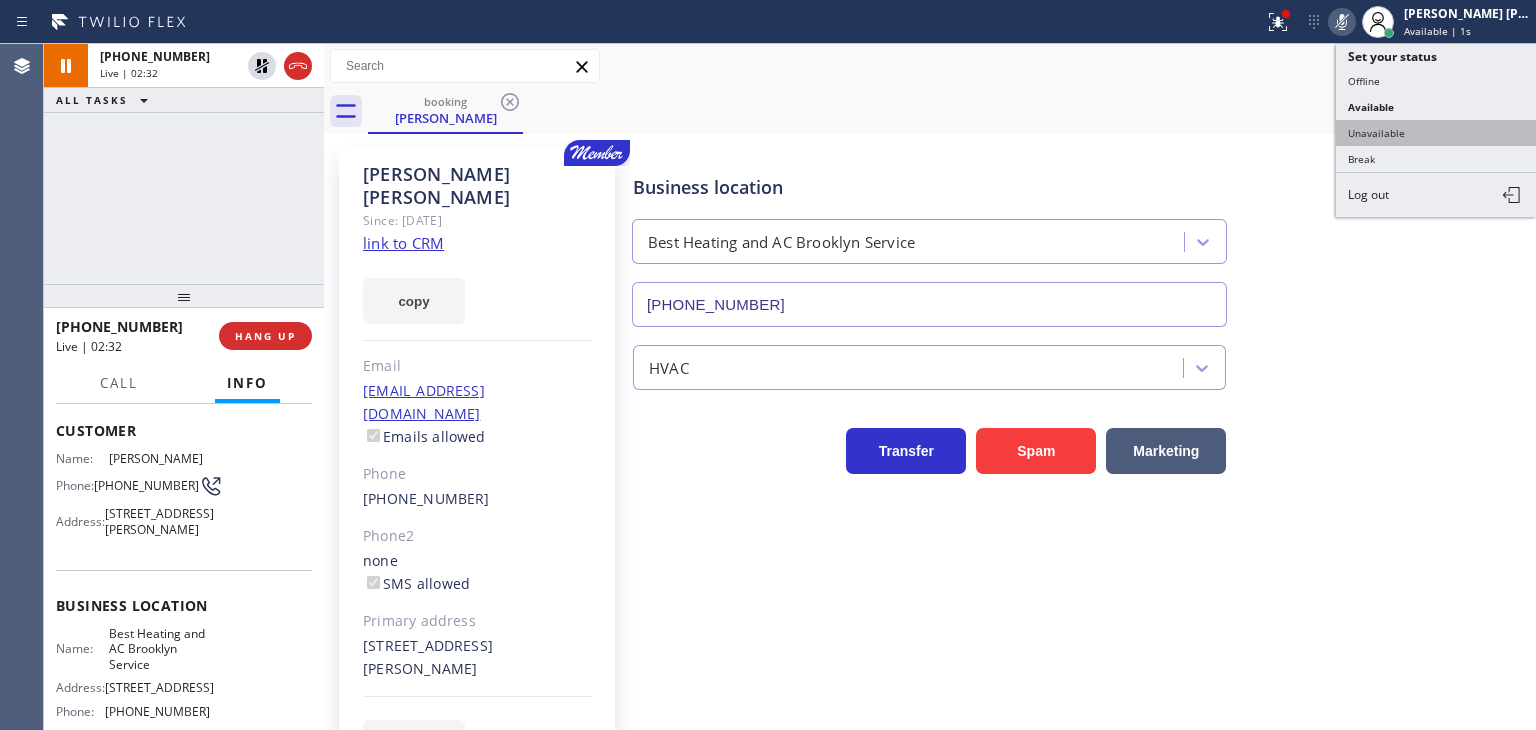 click on "Unavailable" at bounding box center [1436, 133] 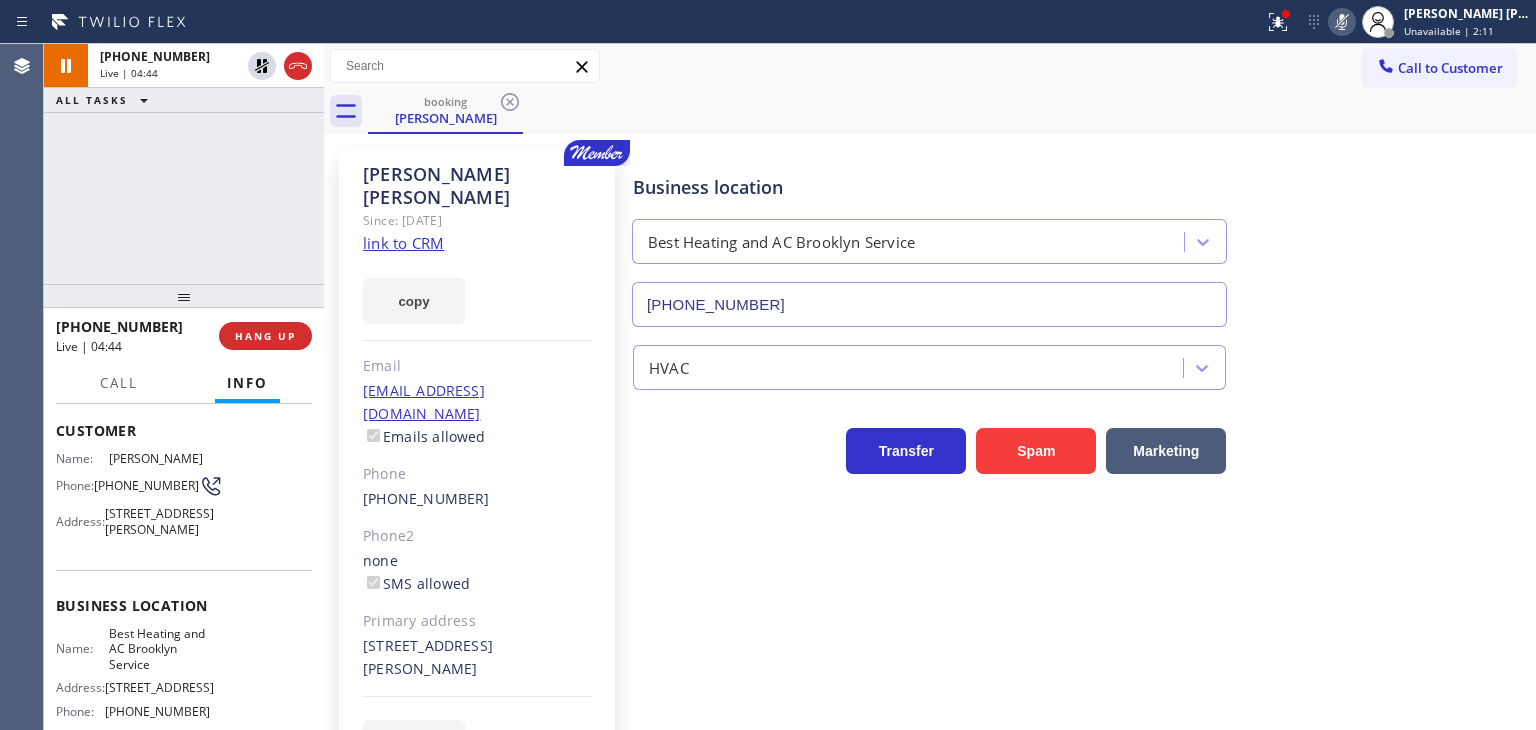 click 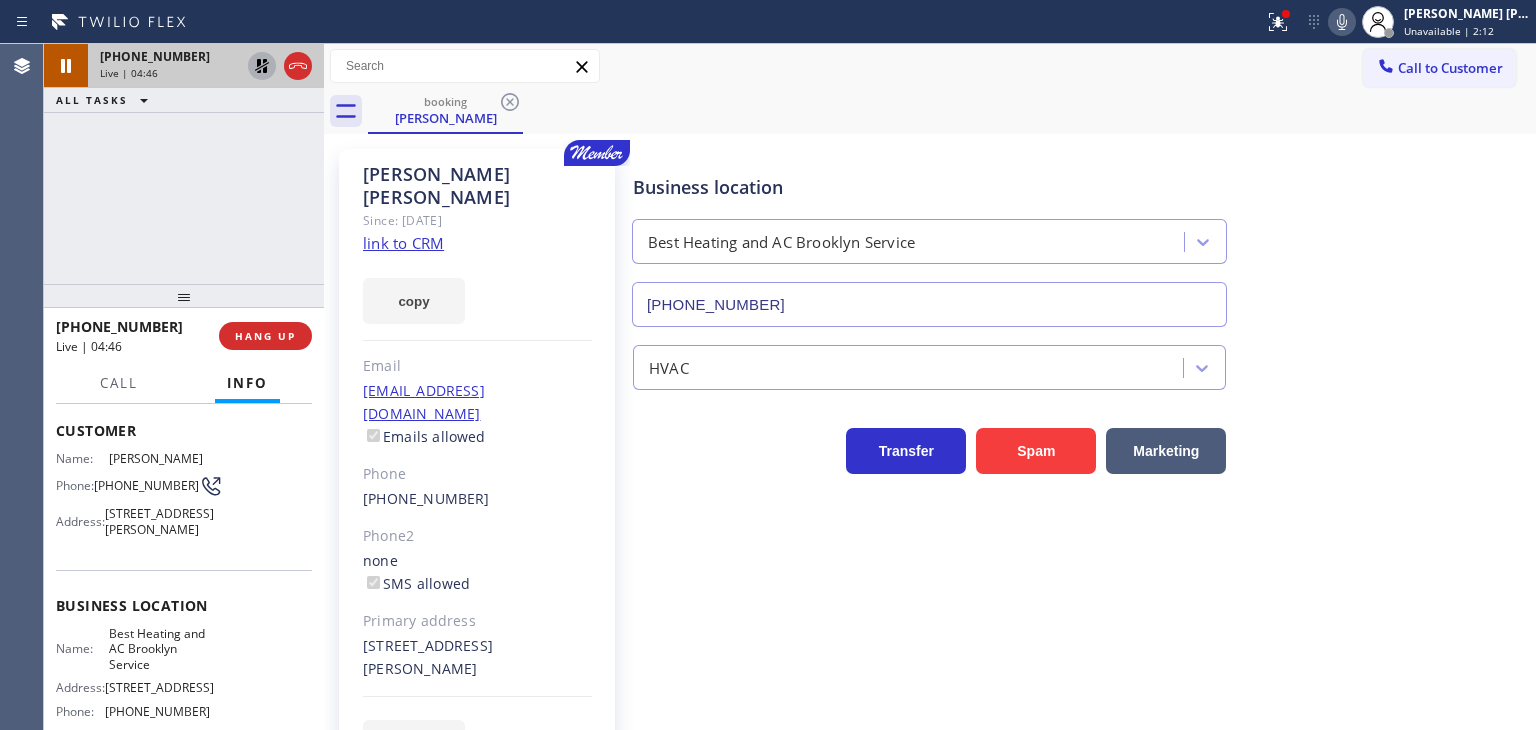 click 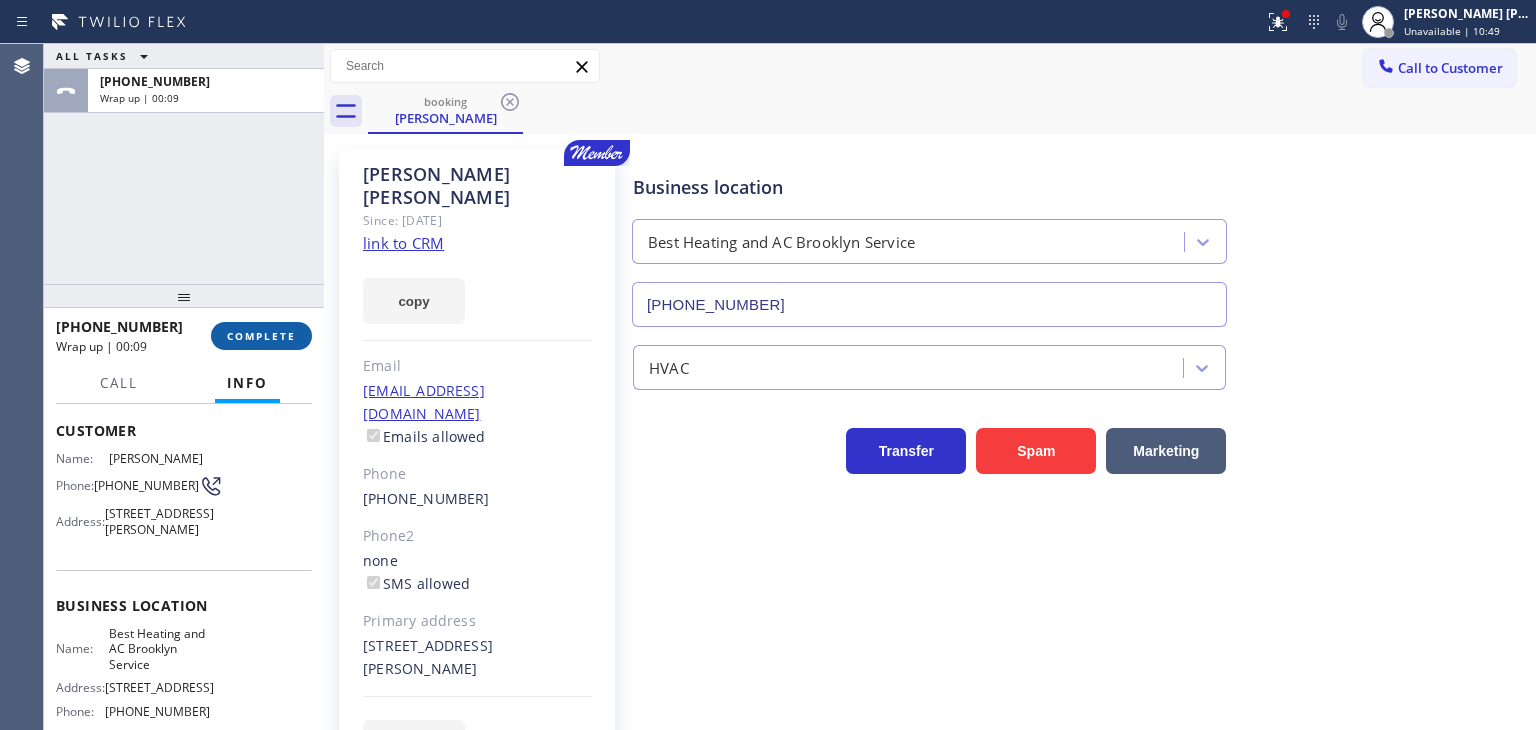 click on "COMPLETE" at bounding box center [261, 336] 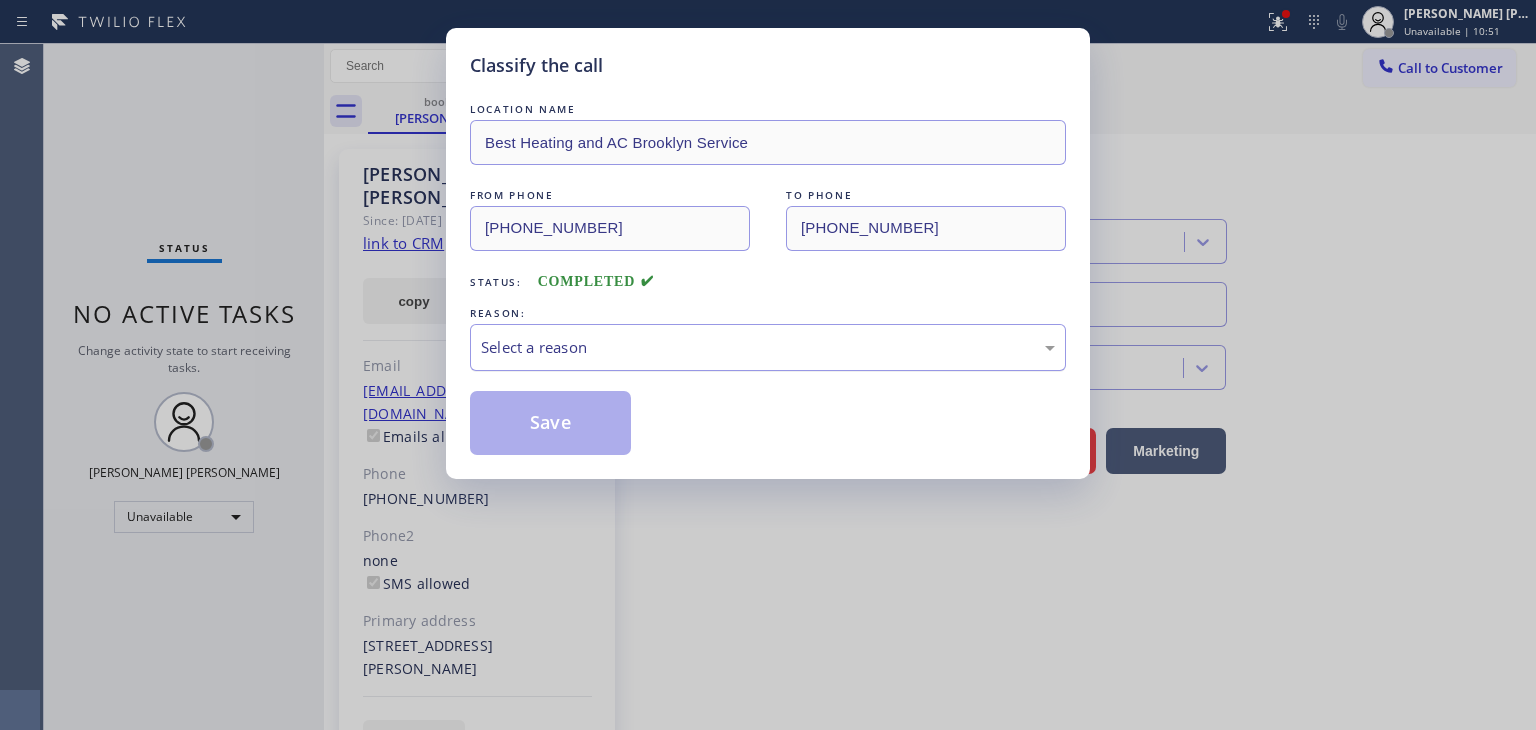 click on "Select a reason" at bounding box center (768, 347) 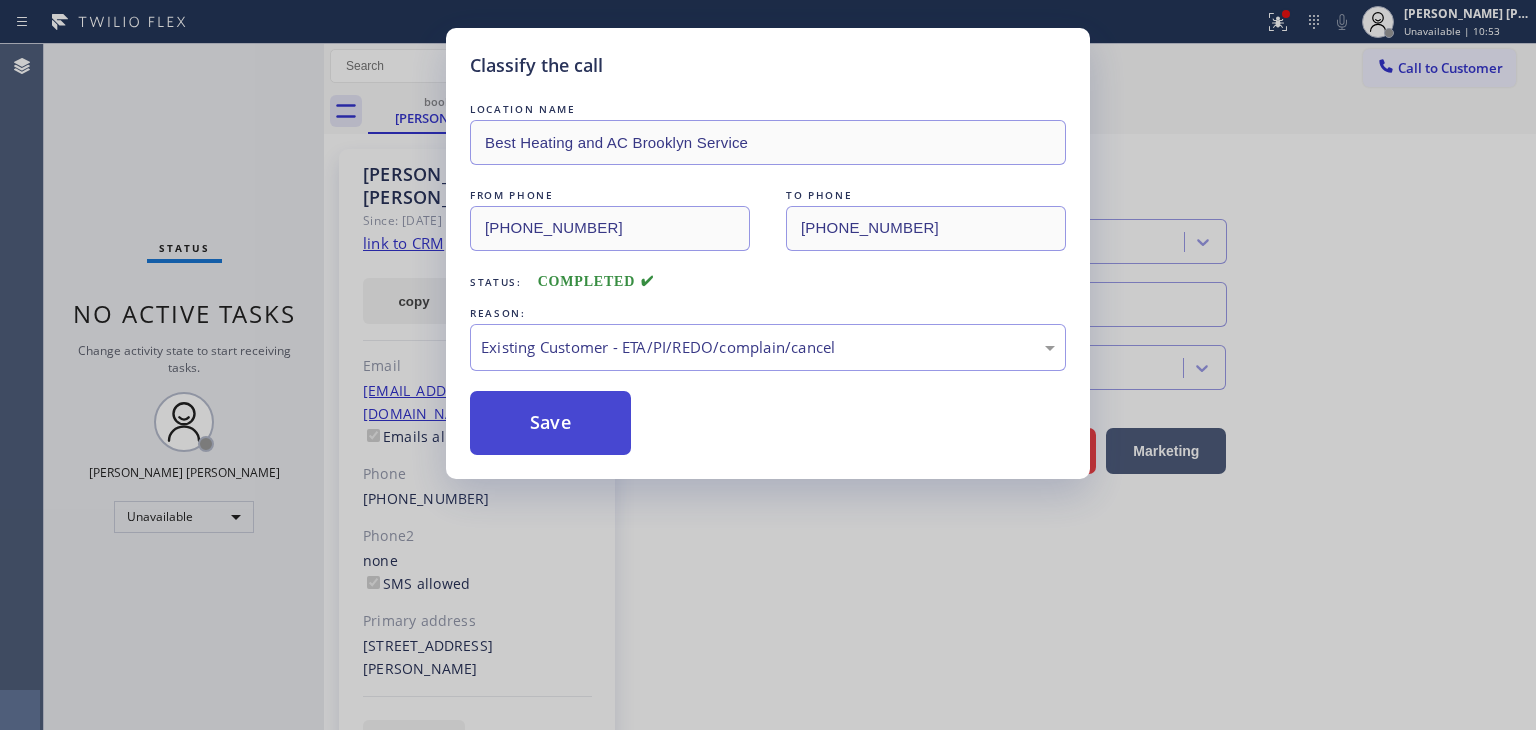 click on "Save" at bounding box center (550, 423) 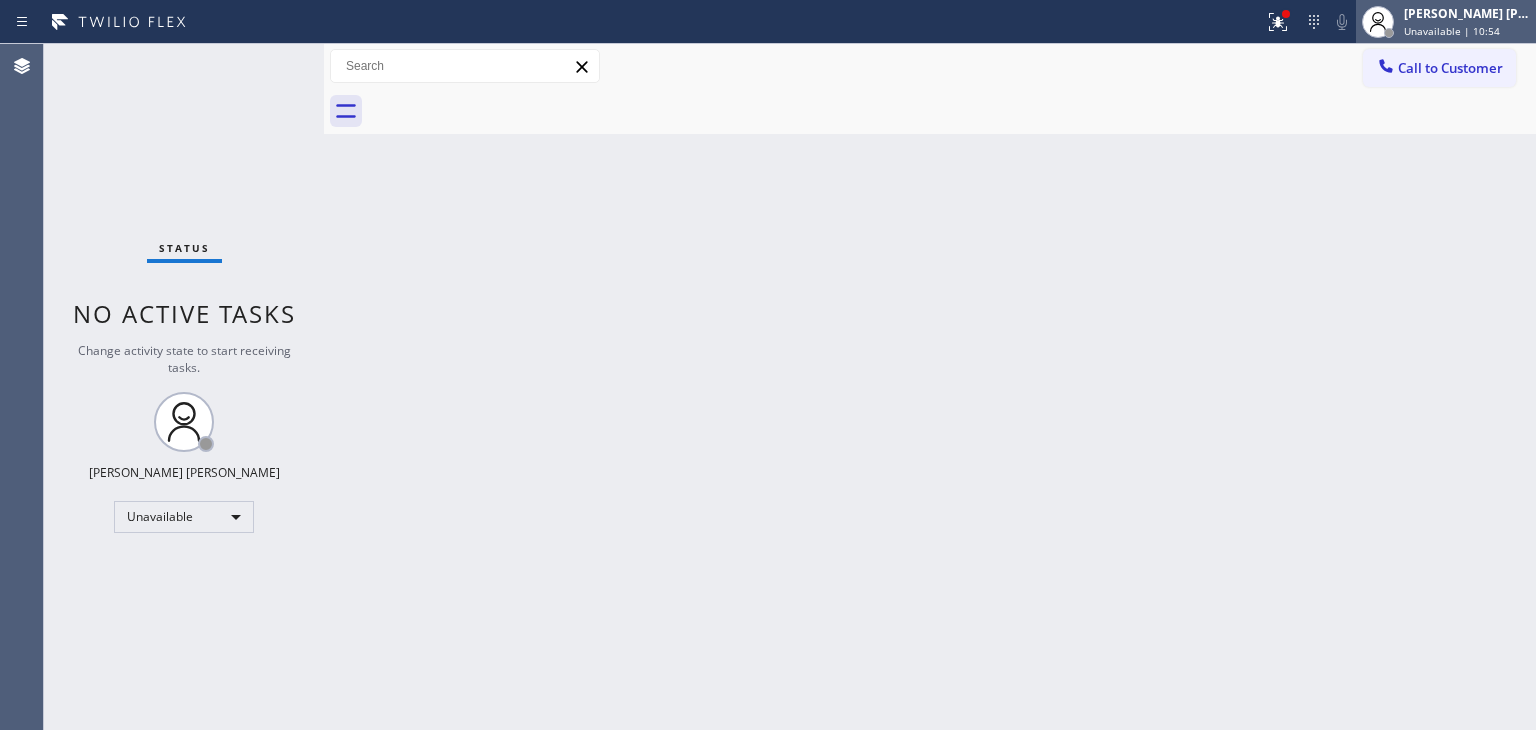 click on "Unavailable | 10:54" at bounding box center (1452, 31) 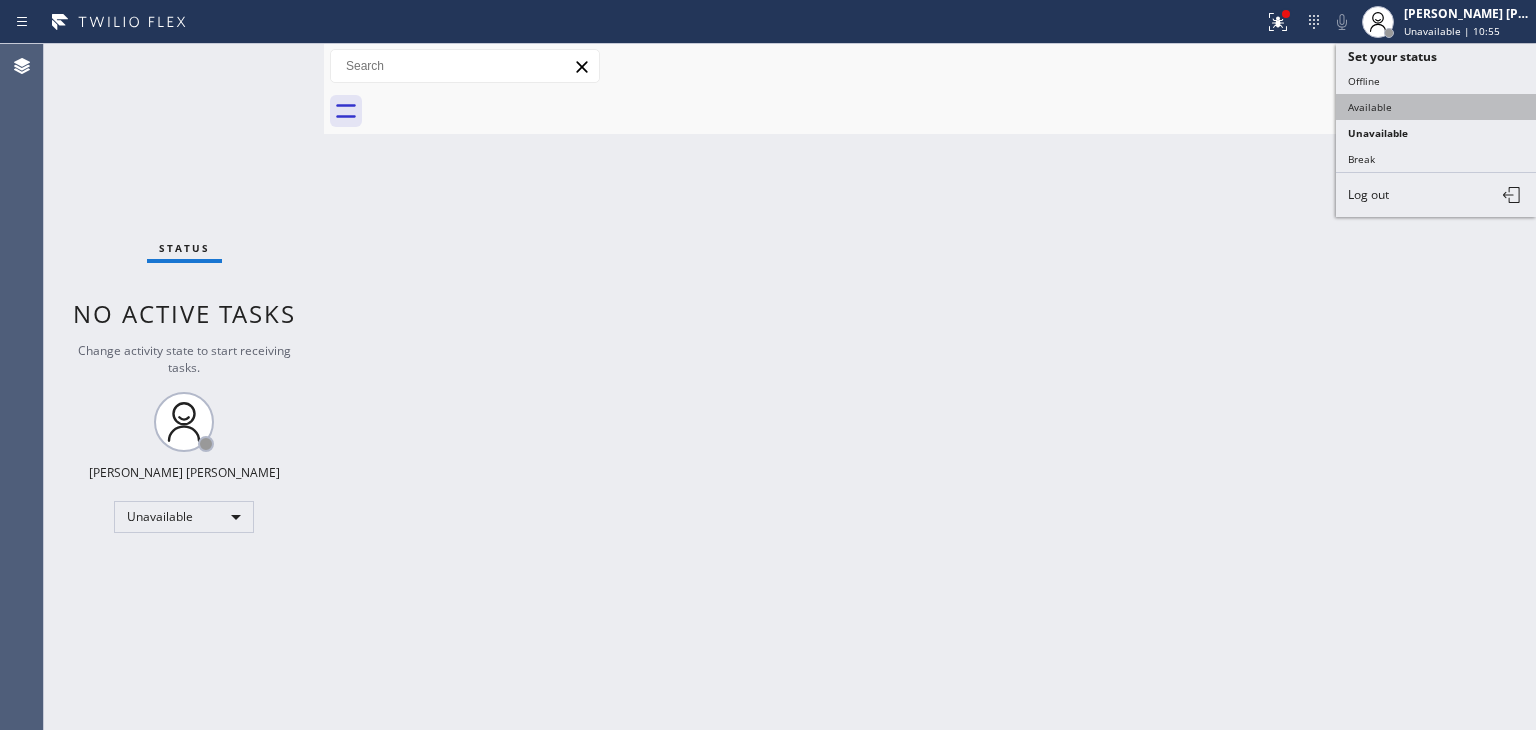 click on "Available" at bounding box center [1436, 107] 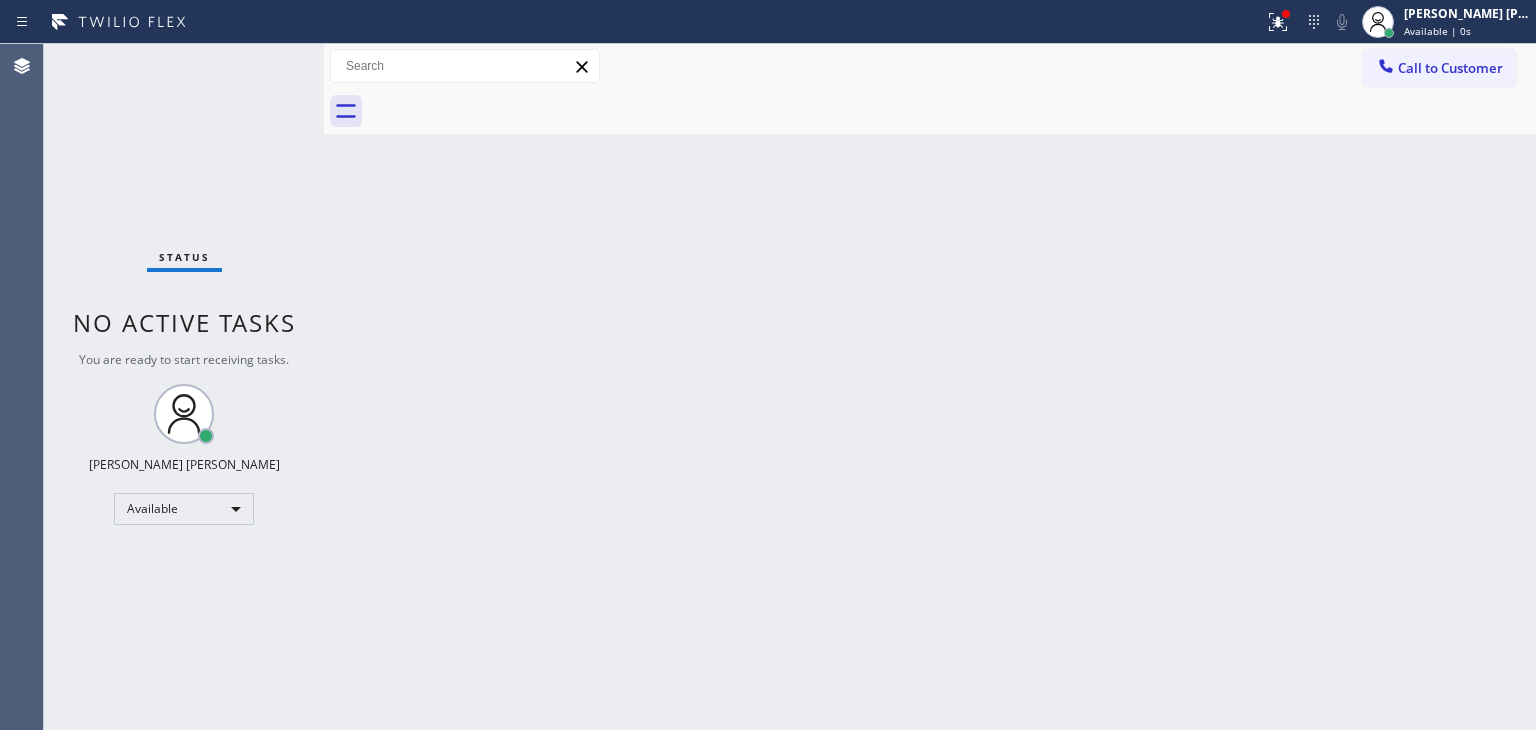 click on "Status   No active tasks     You are ready to start receiving tasks.   [PERSON_NAME] [PERSON_NAME] Available" at bounding box center (184, 387) 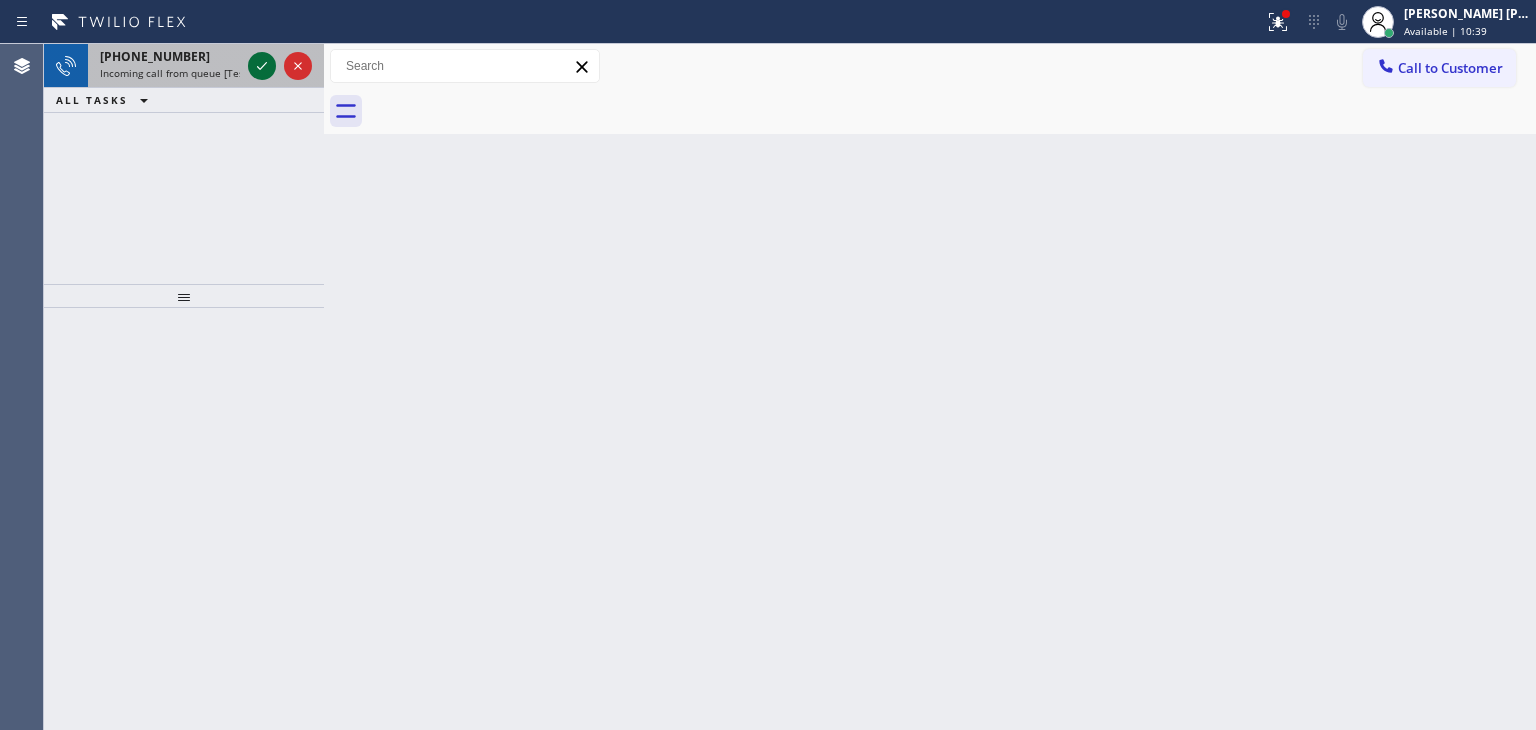 click 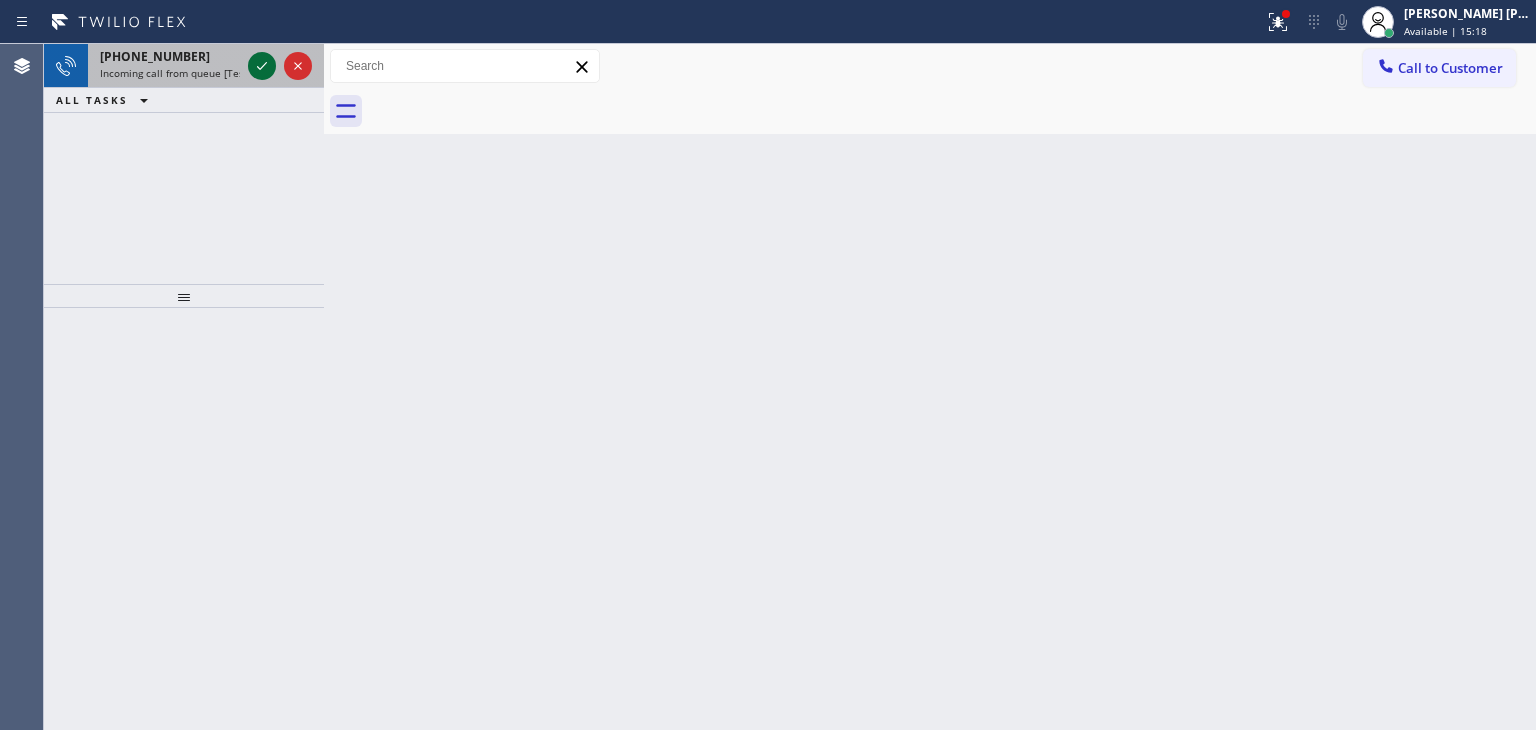 click 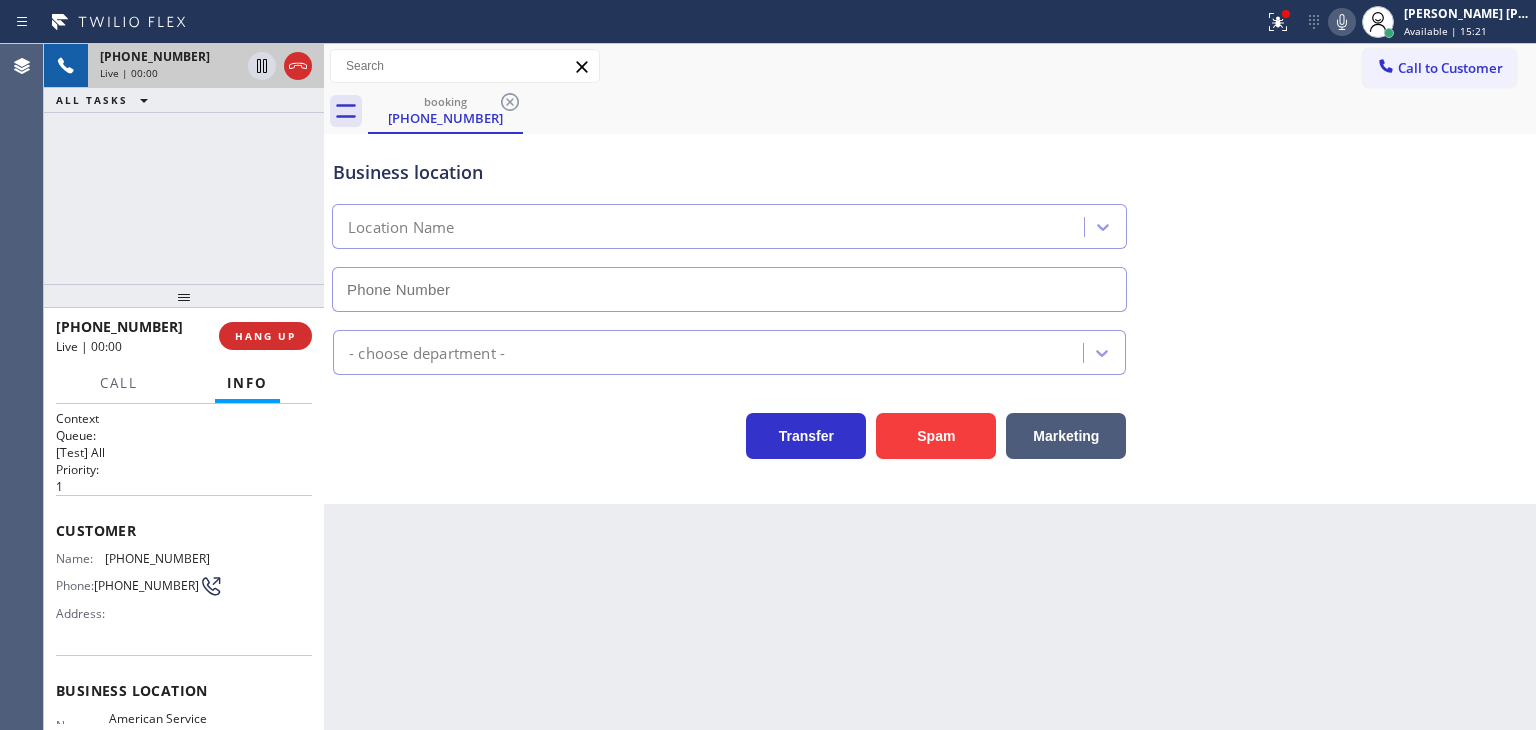 type on "[PHONE_NUMBER]" 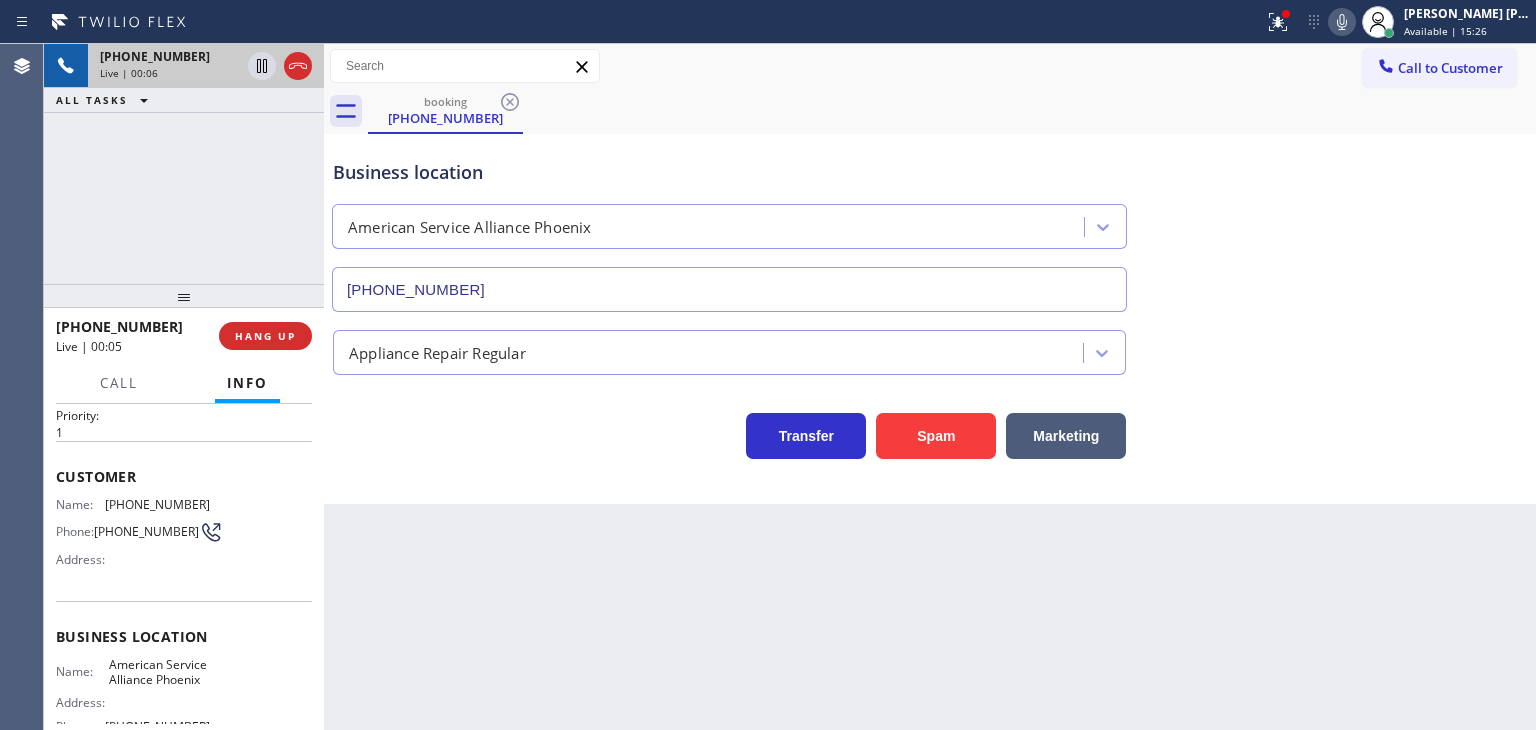 scroll, scrollTop: 100, scrollLeft: 0, axis: vertical 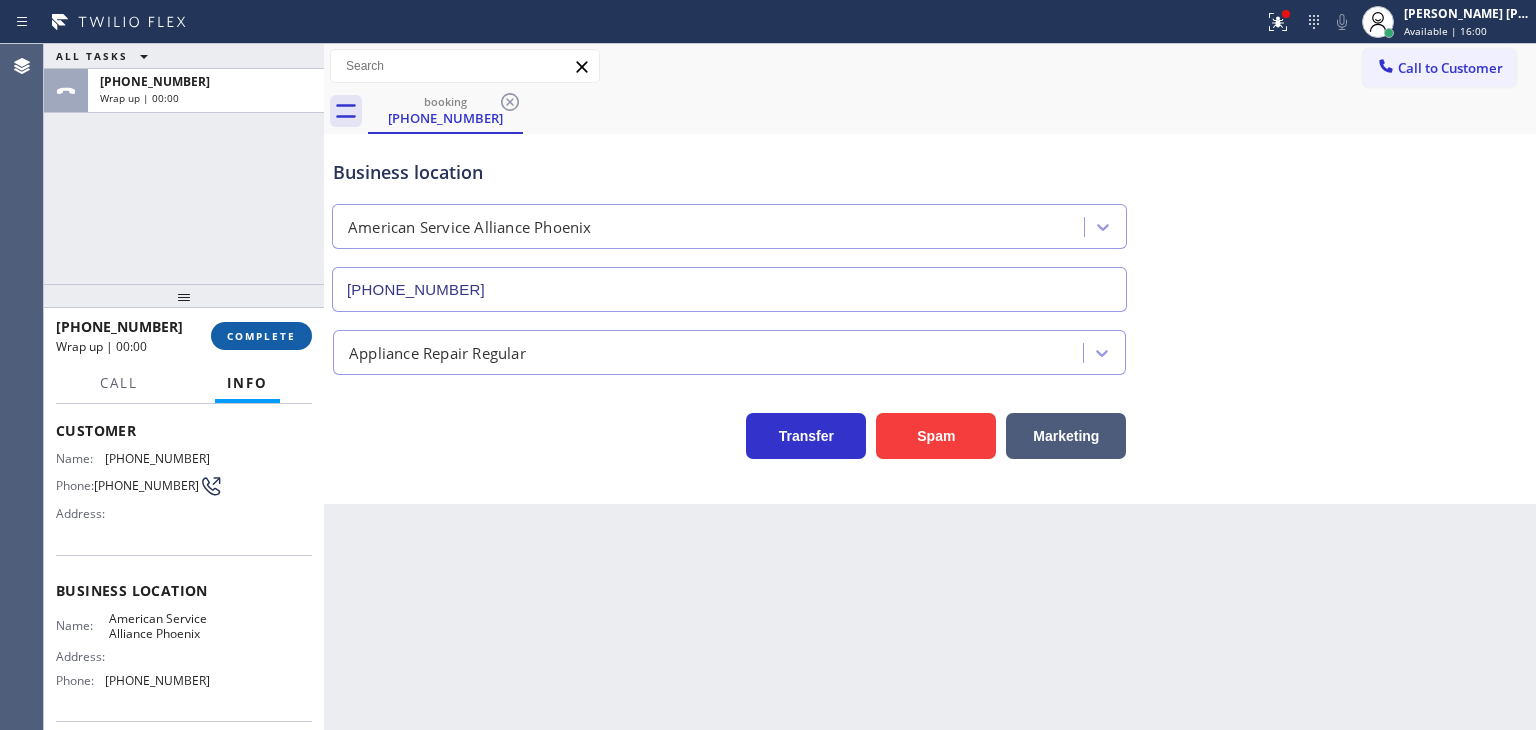 click on "COMPLETE" at bounding box center [261, 336] 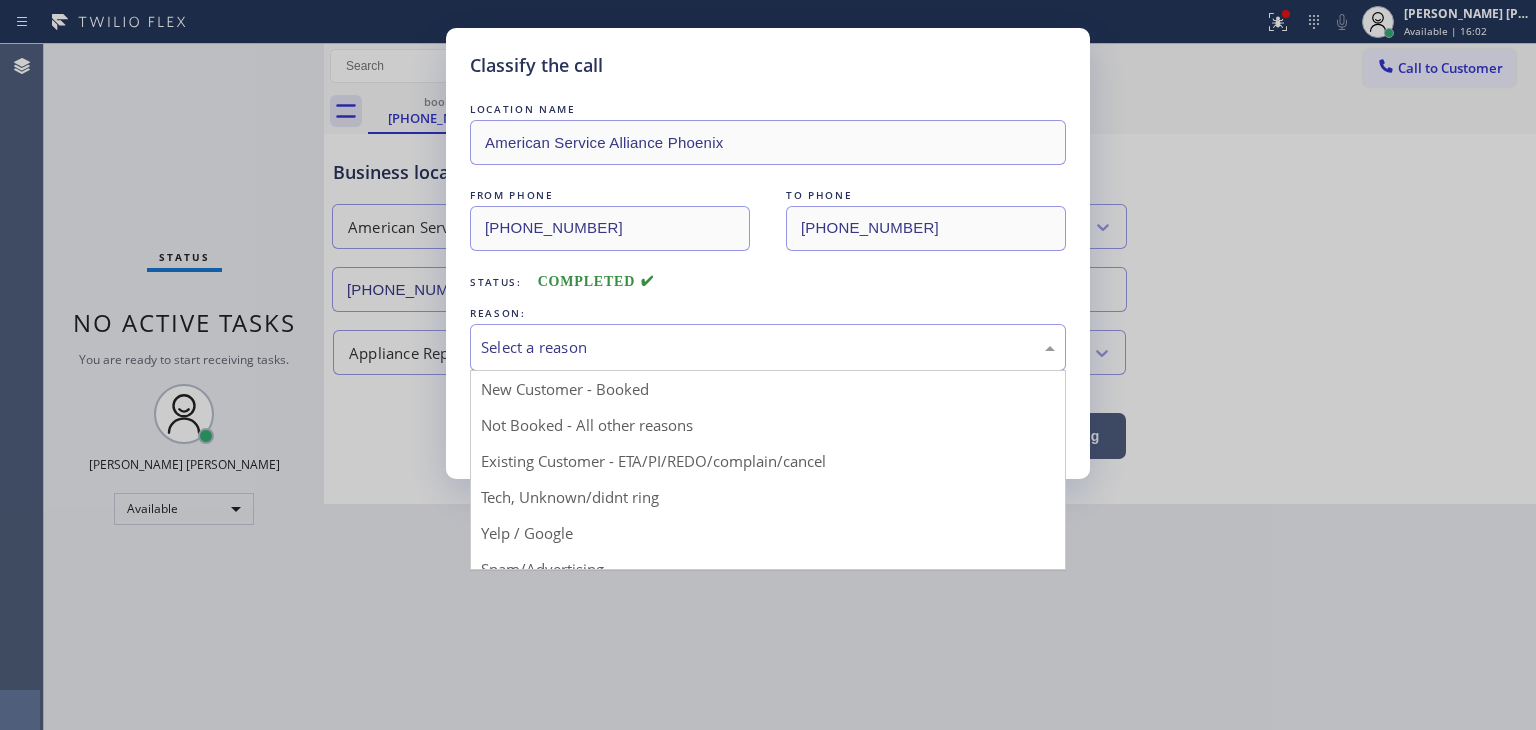 click on "Select a reason" at bounding box center (768, 347) 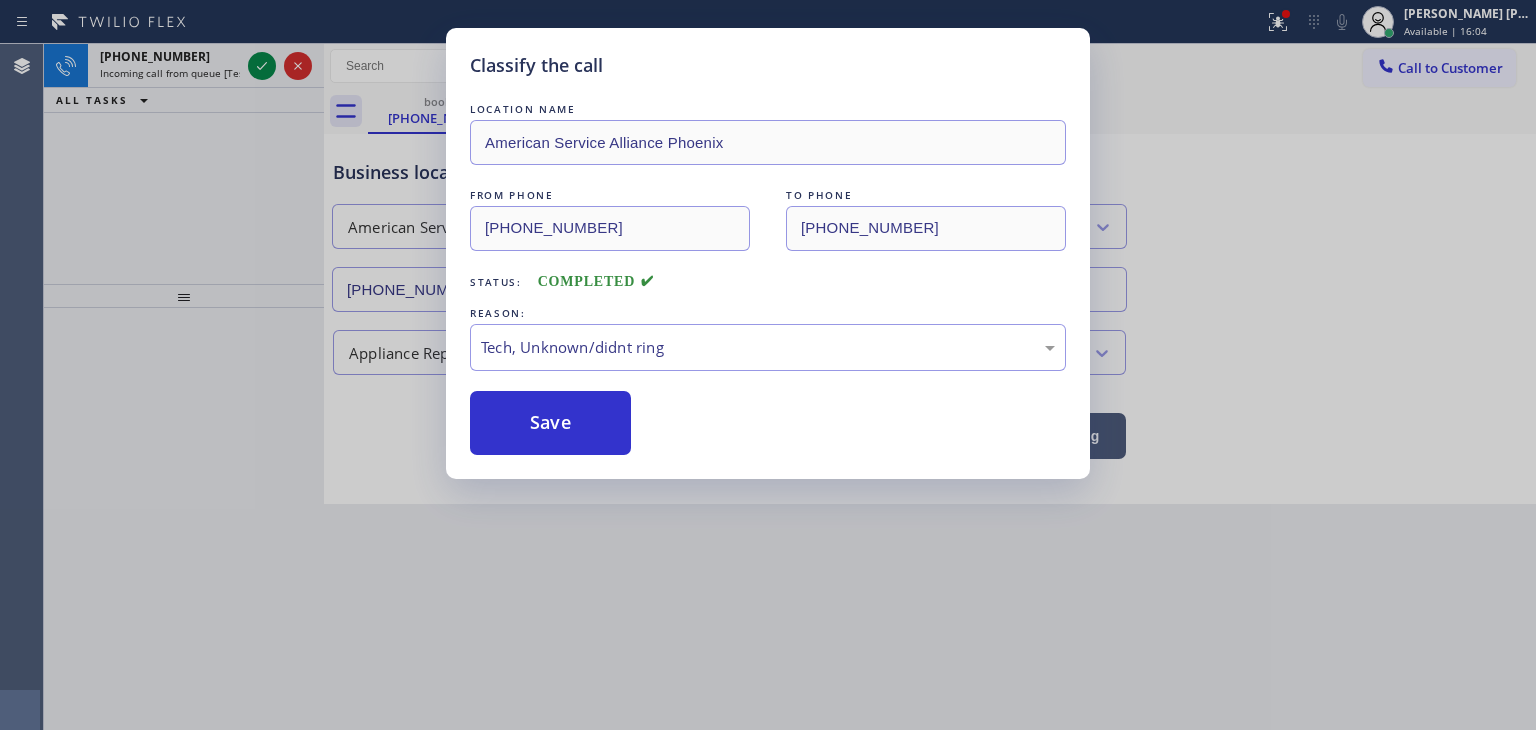 drag, startPoint x: 540, startPoint y: 444, endPoint x: 470, endPoint y: 266, distance: 191.26944 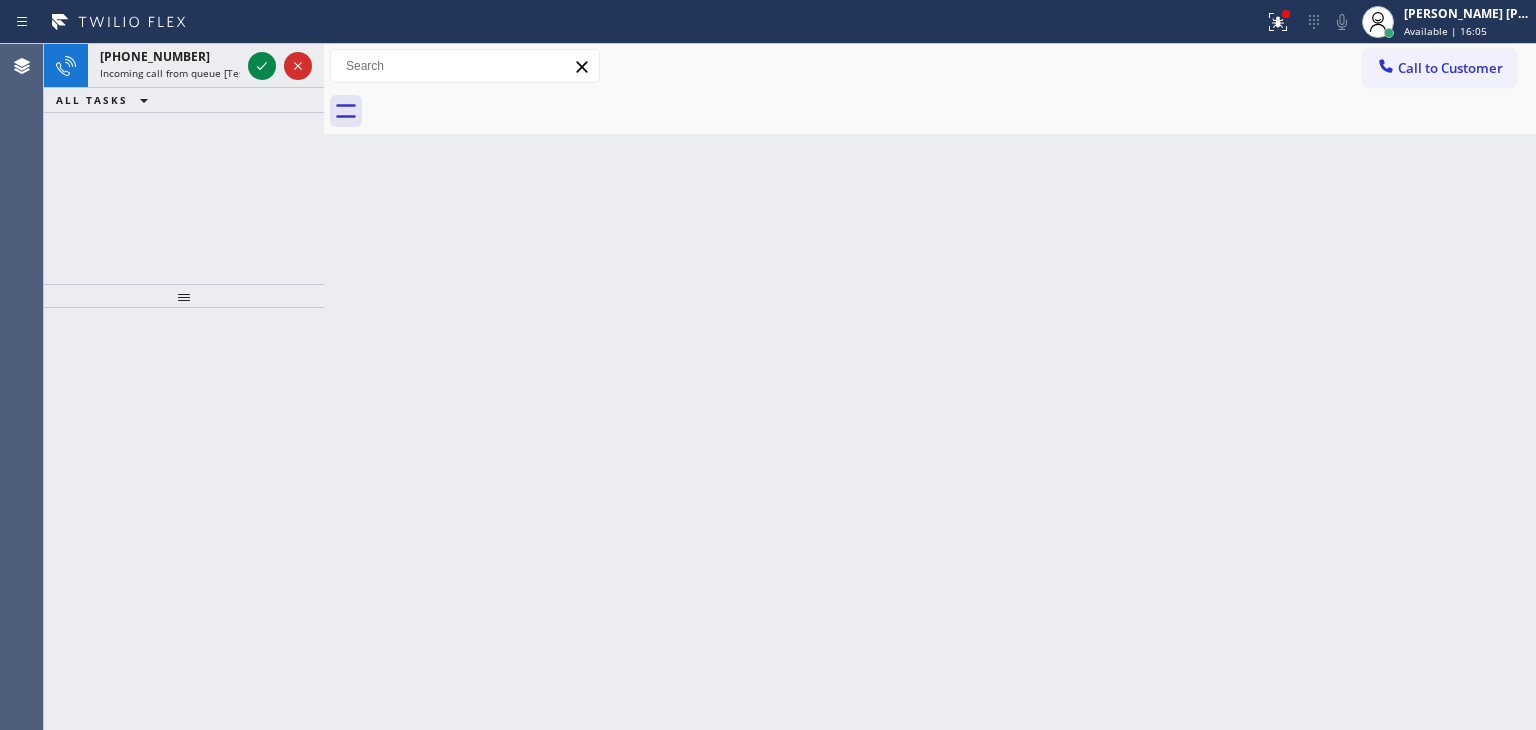 click on "Classify the call LOCATION NAME Next Door Appliance Repair [GEOGRAPHIC_DATA] FROM PHONE [PHONE_NUMBER] TO PHONE [PHONE_NUMBER] Status: COMPLETED REASON: Spam/Advertising Save Classify the call LOCATION NAME Next Door Appliance Repair [GEOGRAPHIC_DATA] FROM PHONE [PHONE_NUMBER] TO PHONE [PHONE_NUMBER] Status: COMPLETED REASON: Not Booked - All other reasons Save Classify the call LOCATION NAME Next Door Appliance Repair [GEOGRAPHIC_DATA] FROM PHONE [PHONE_NUMBER] TO PHONE [PHONE_NUMBER] Status: COMPLETED REASON: Not Booked - All other reasons Save Classify the call LOCATION NAME GE Monogram Repair Expert Castle Rock FROM PHONE [PHONE_NUMBER] TO PHONE [PHONE_NUMBER] Status: COMPLETED REASON: Existing Customer - ETA/PI/REDO/complain/cancel Save Classify the call LOCATION NAME [GEOGRAPHIC_DATA] Appliance Repair FROM PHONE [PHONE_NUMBER] TO PHONE [PHONE_NUMBER] Status: COMPLETED REASON: Existing Customer - ETA/PI/REDO/complain/cancel Save Classify the call LOCATION NAME [GEOGRAPHIC_DATA] Appliance Repair FROM PHONE [PHONE_NUMBER] TO PHONE Status:" at bounding box center [790, 387] 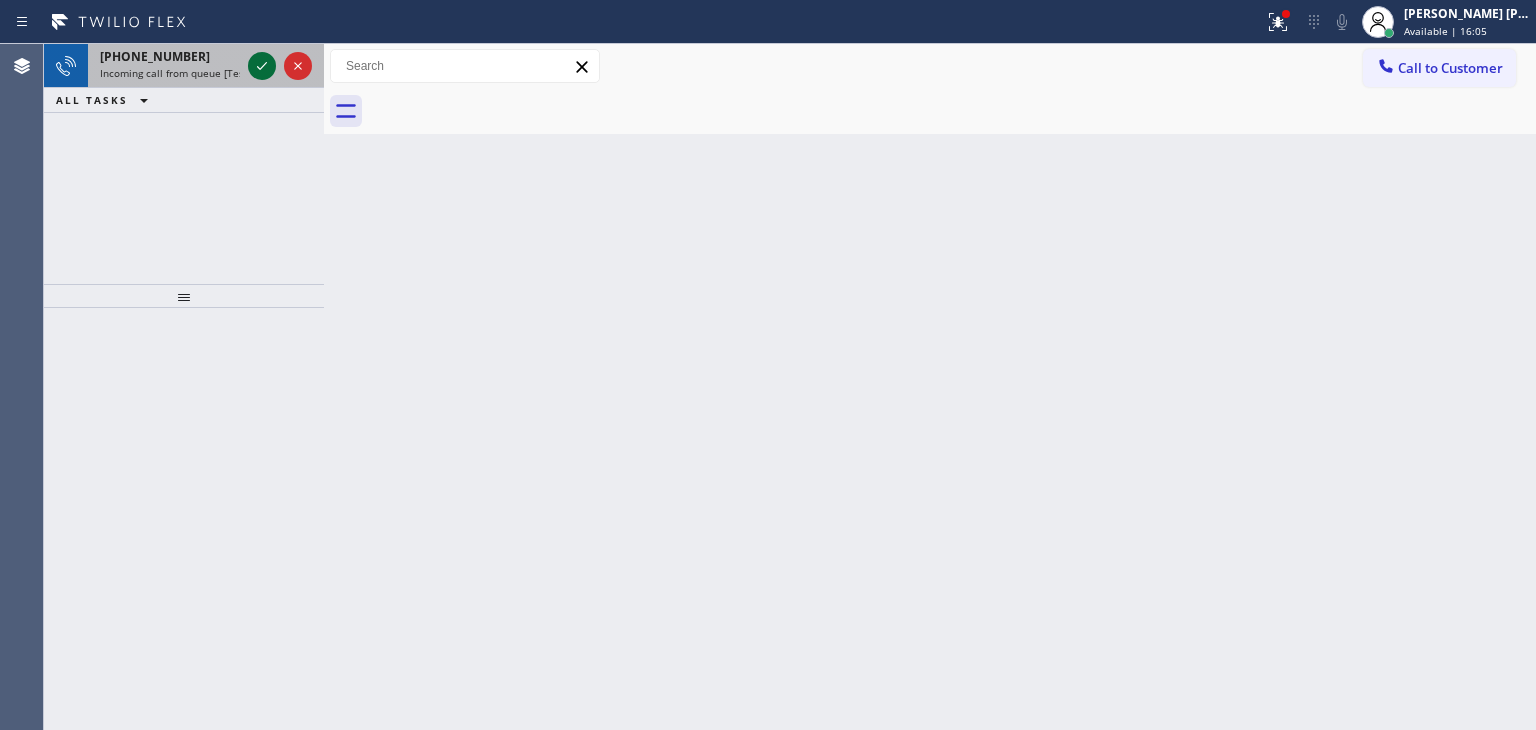 click 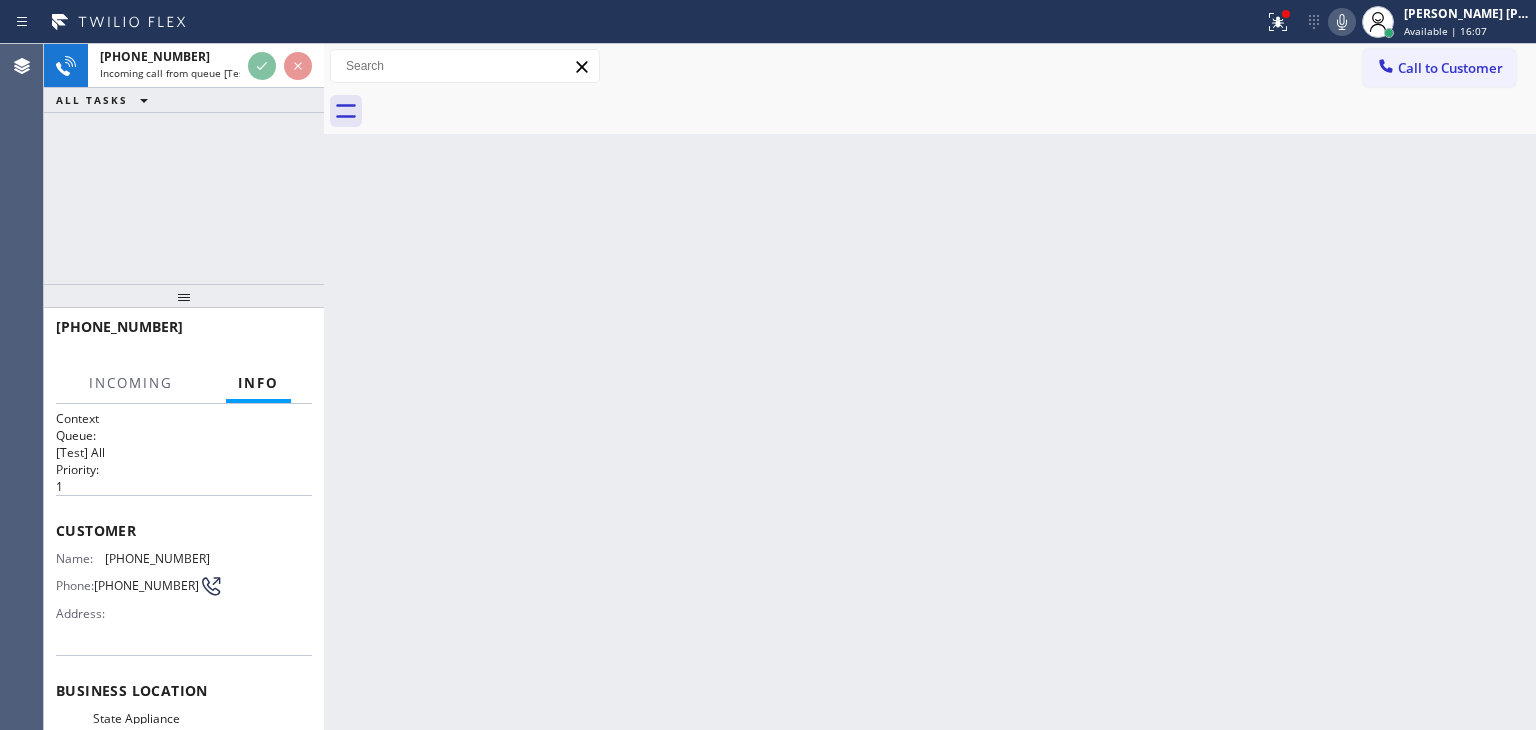scroll, scrollTop: 100, scrollLeft: 0, axis: vertical 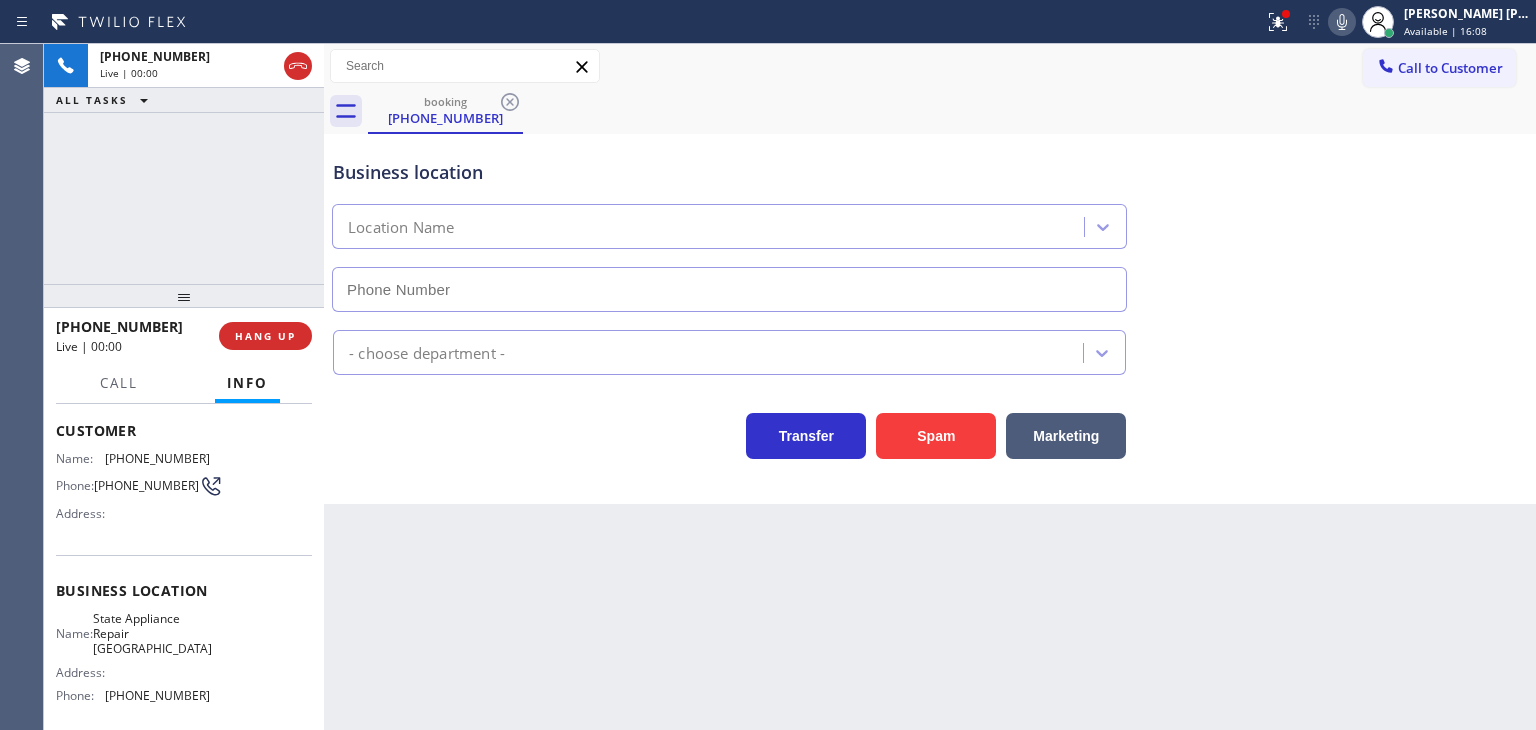 type on "[PHONE_NUMBER]" 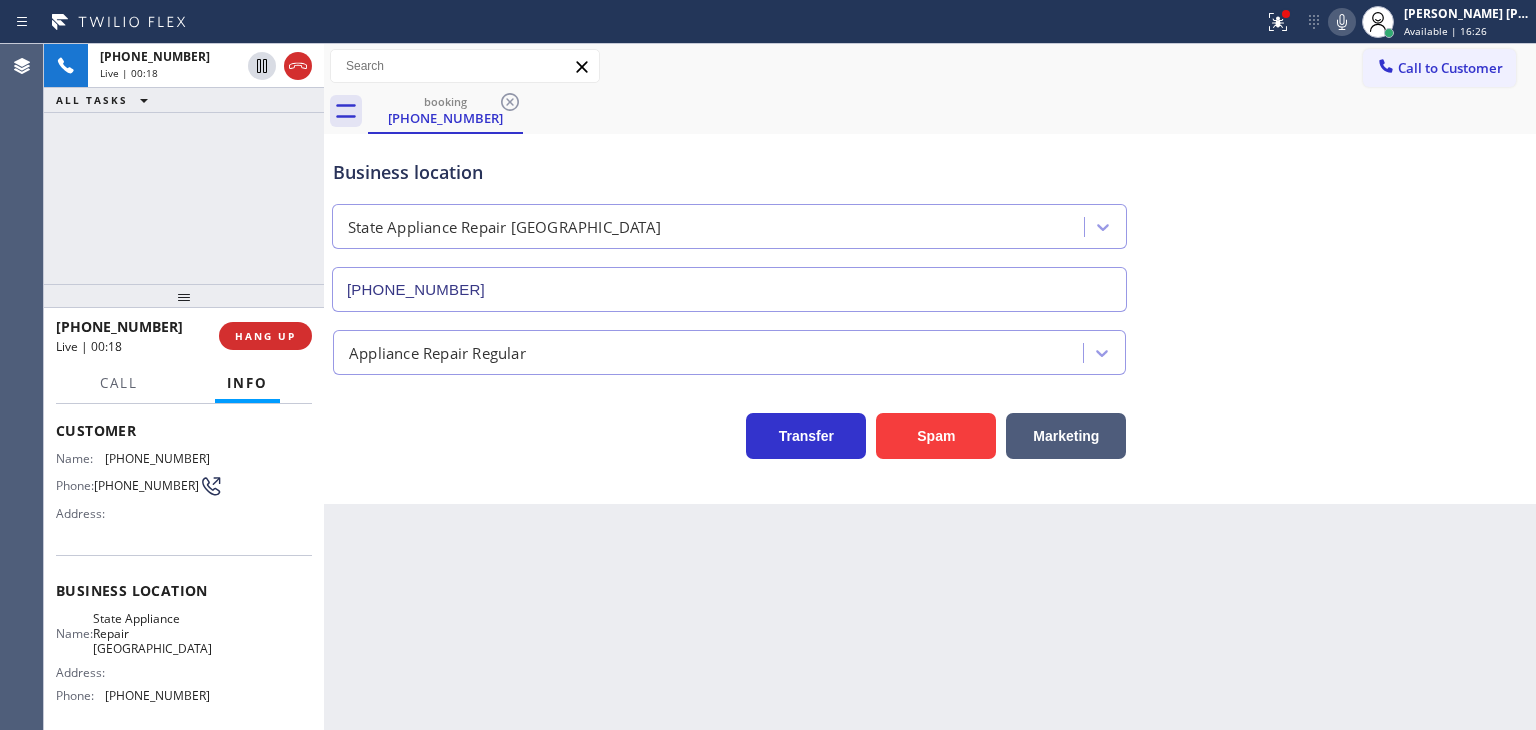 click 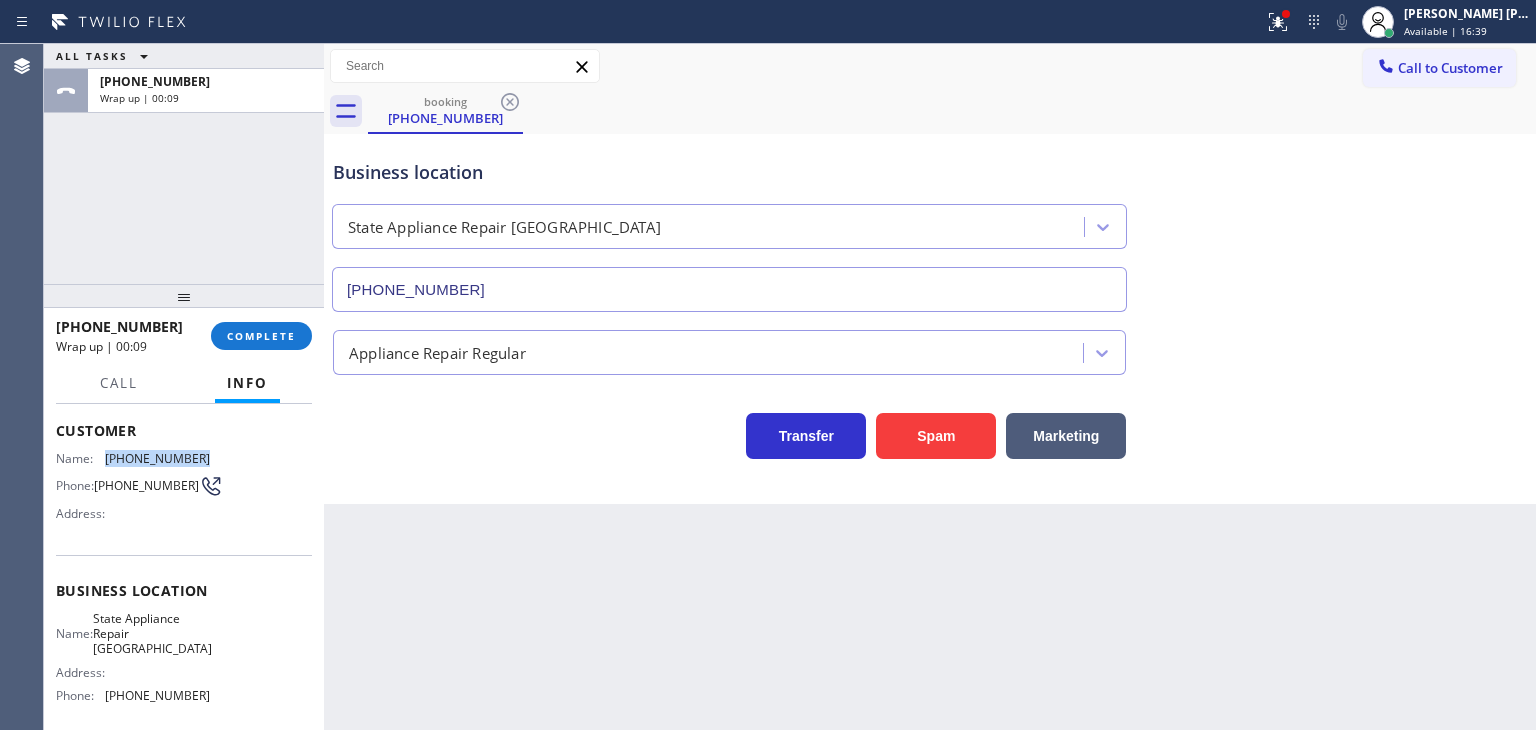 drag, startPoint x: 202, startPoint y: 449, endPoint x: 106, endPoint y: 457, distance: 96.332756 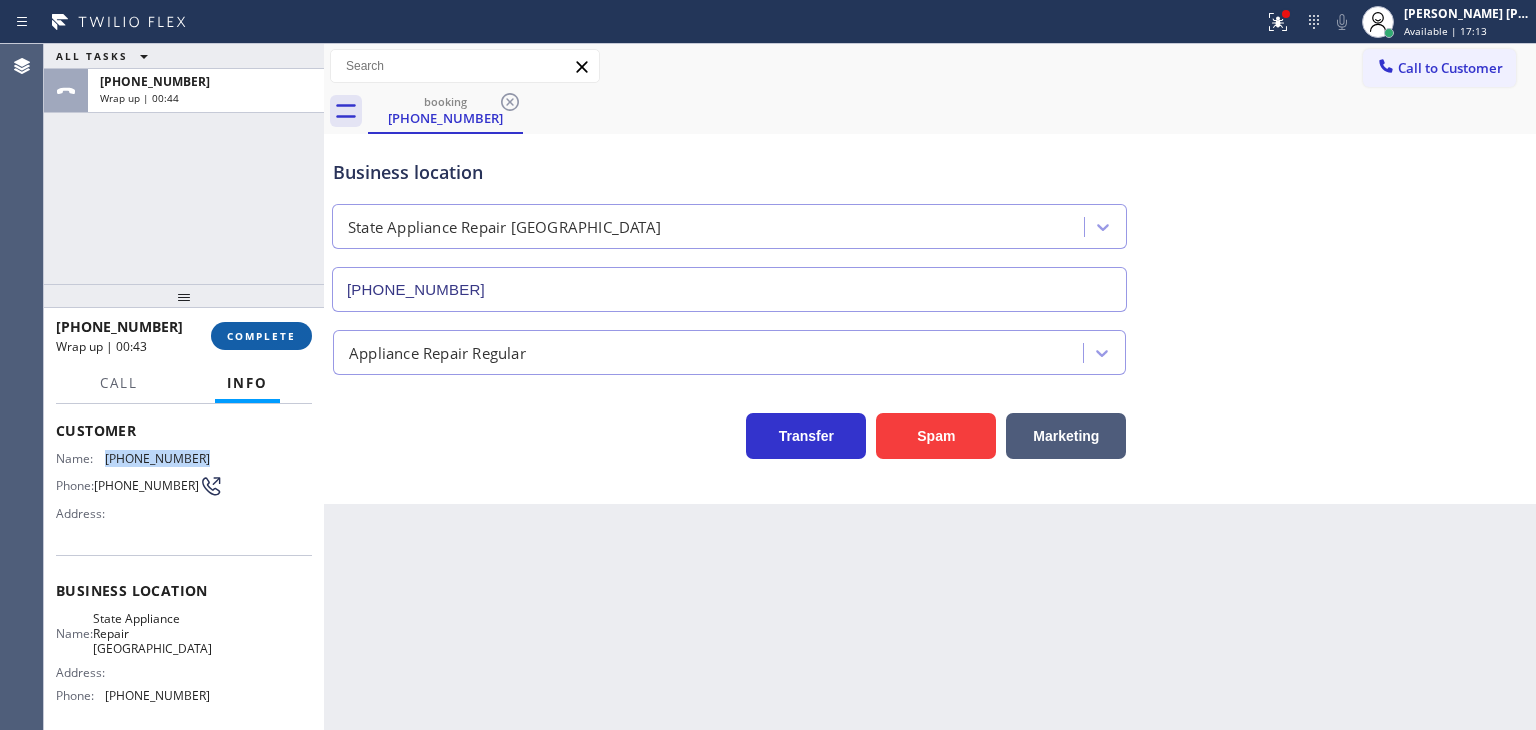 click on "COMPLETE" at bounding box center (261, 336) 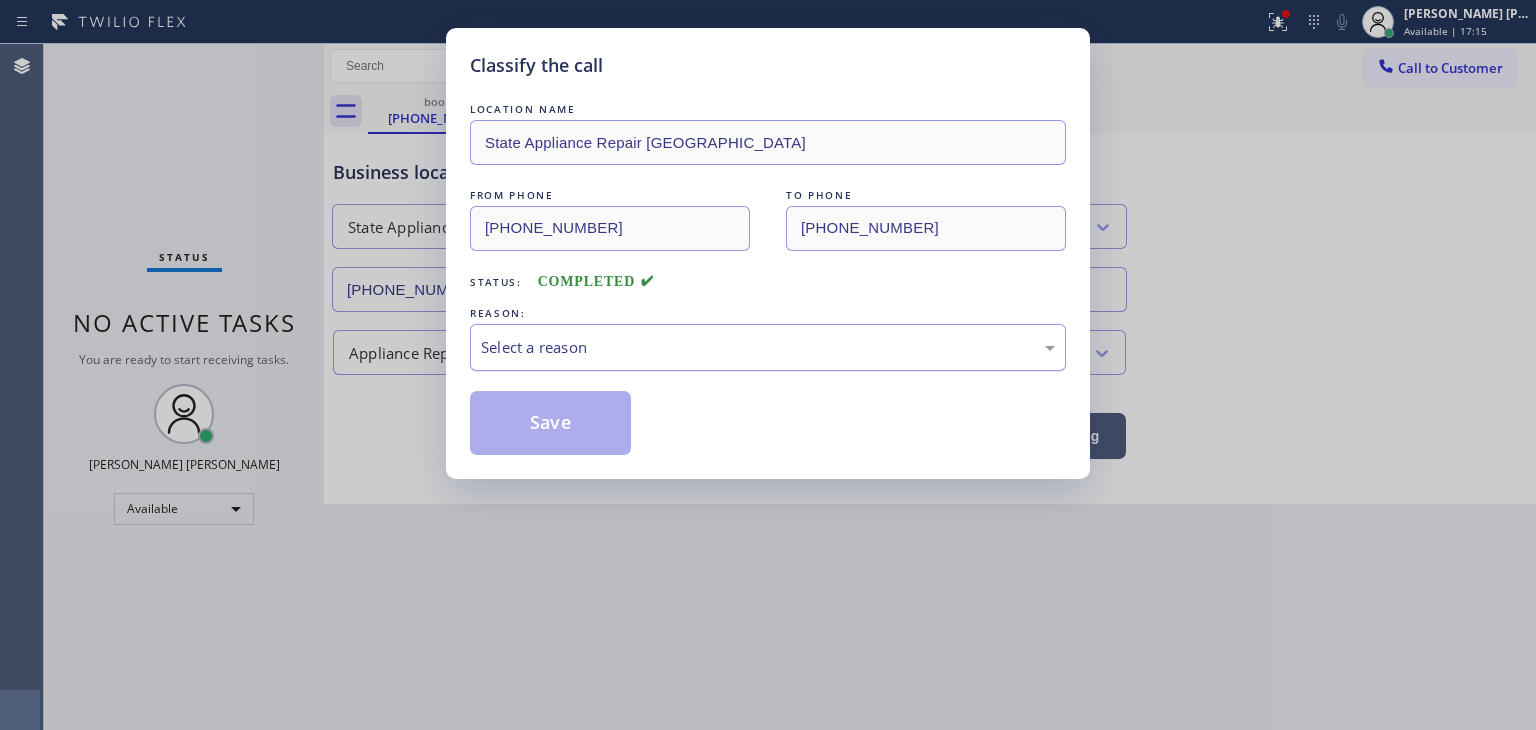 click on "Select a reason" at bounding box center (768, 347) 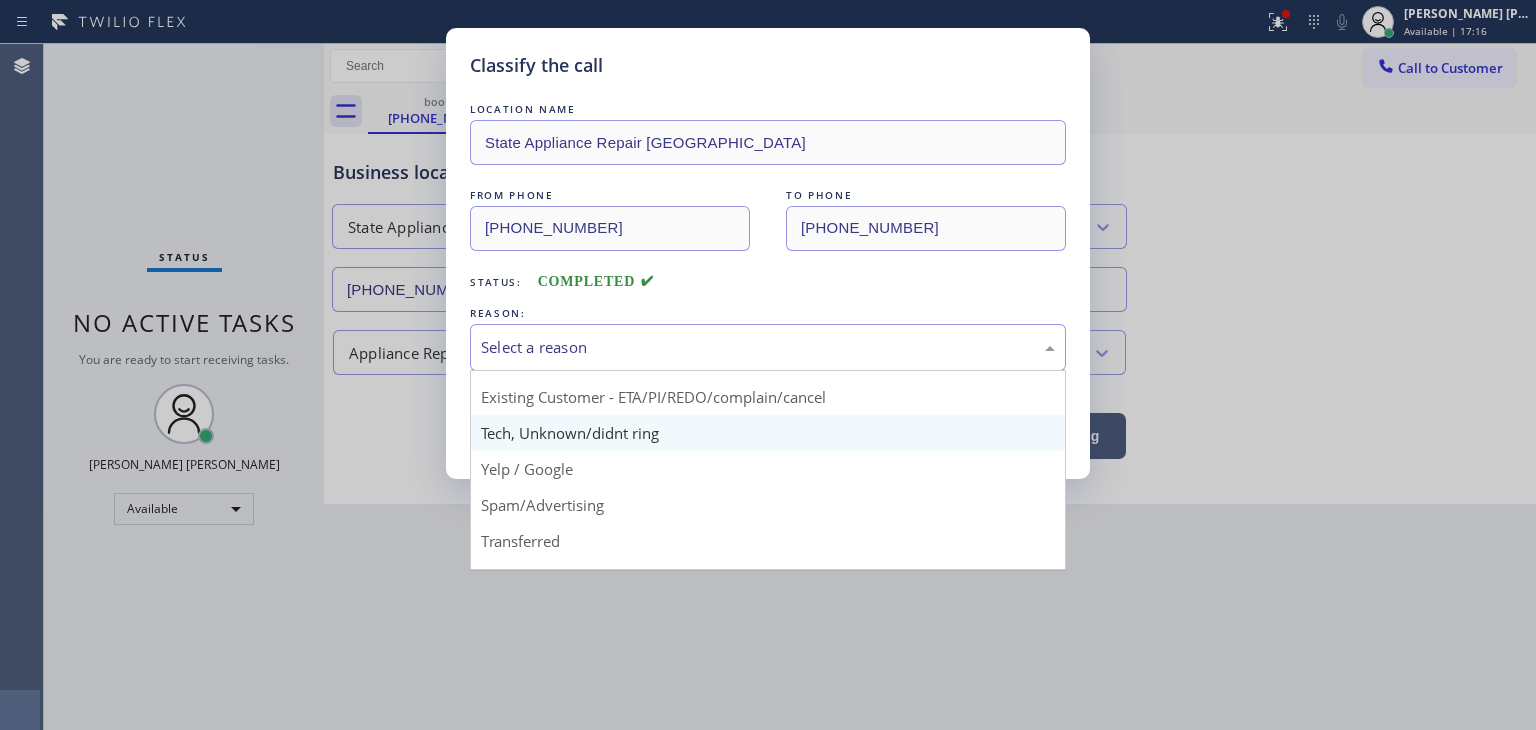 scroll, scrollTop: 100, scrollLeft: 0, axis: vertical 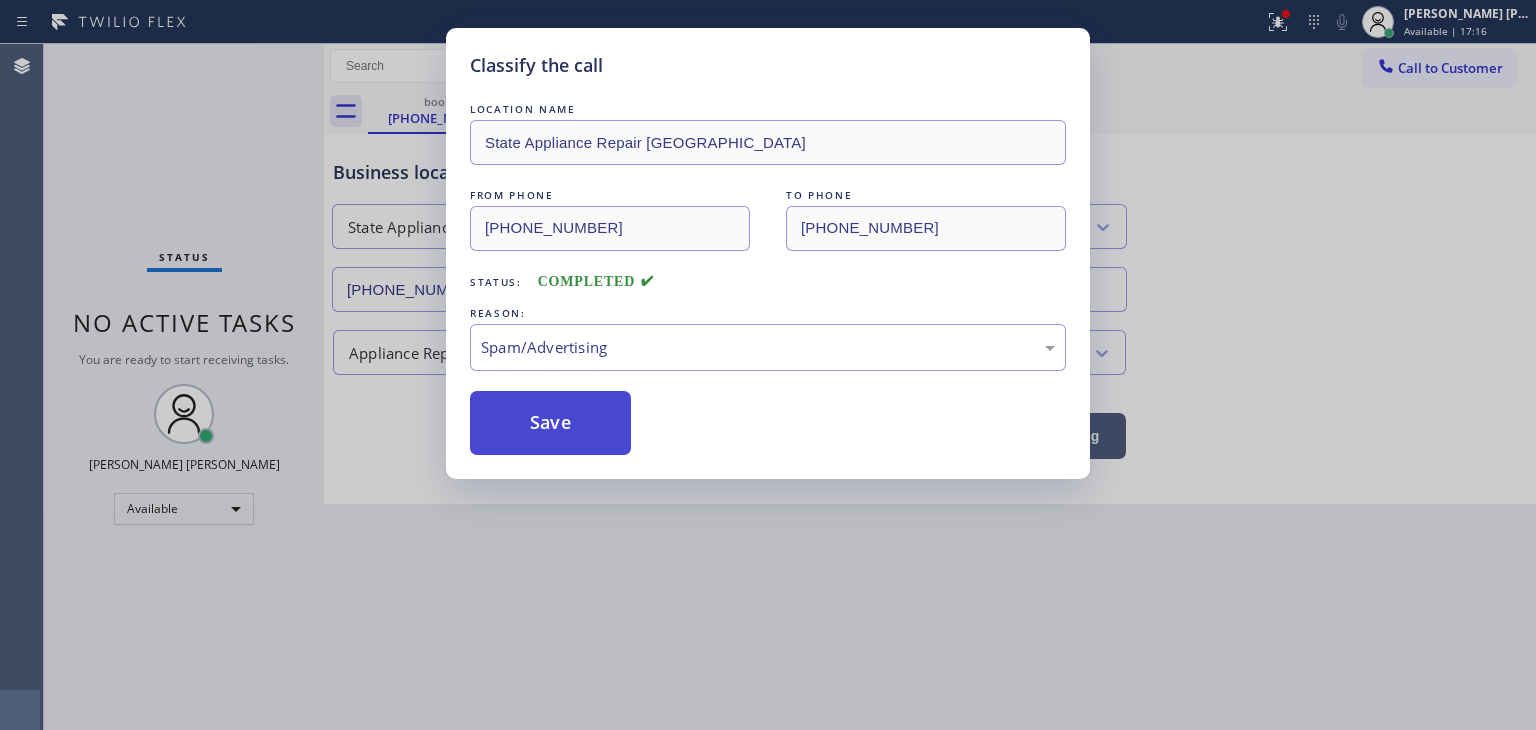click on "Save" at bounding box center [550, 423] 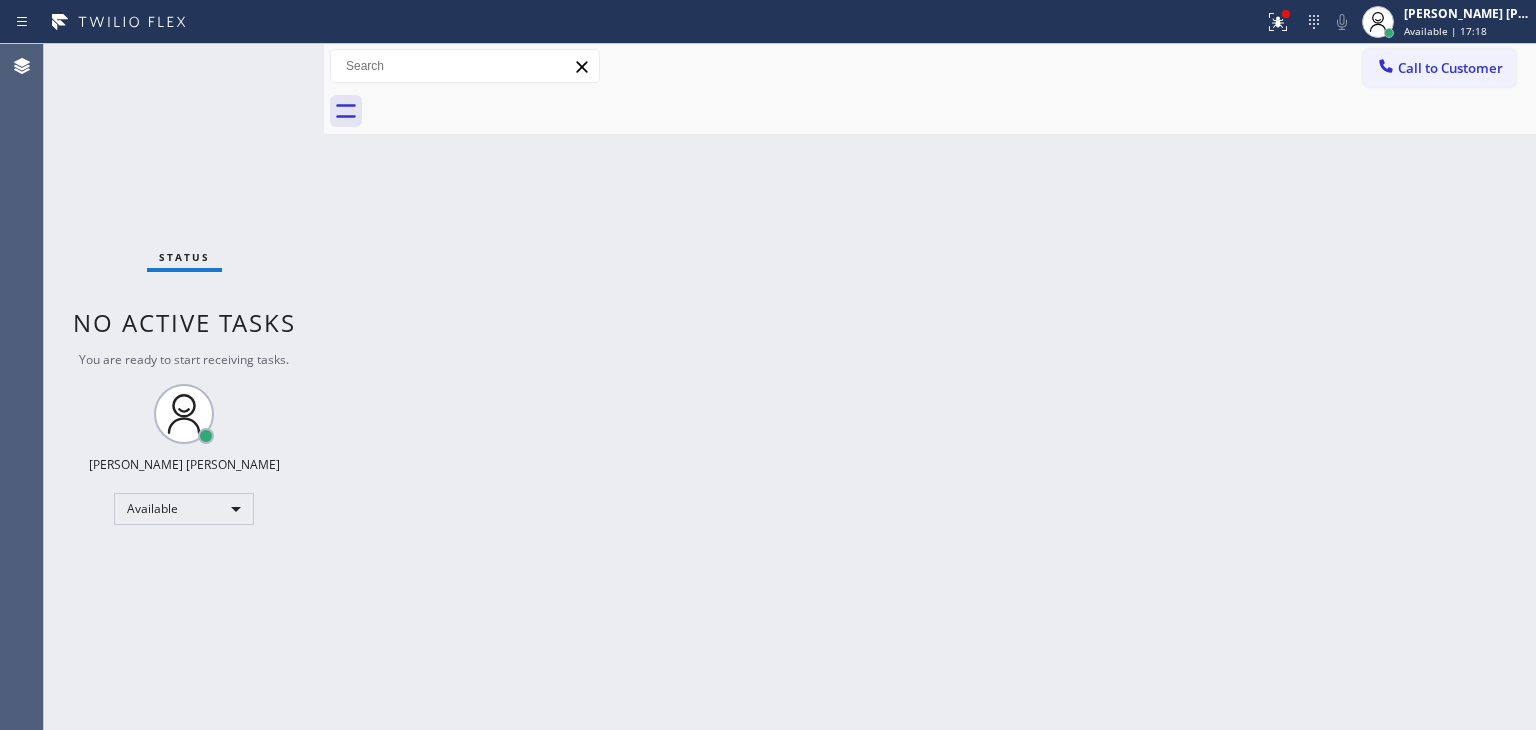click on "Status   No active tasks     You are ready to start receiving tasks.   [PERSON_NAME] [PERSON_NAME] Available" at bounding box center [184, 387] 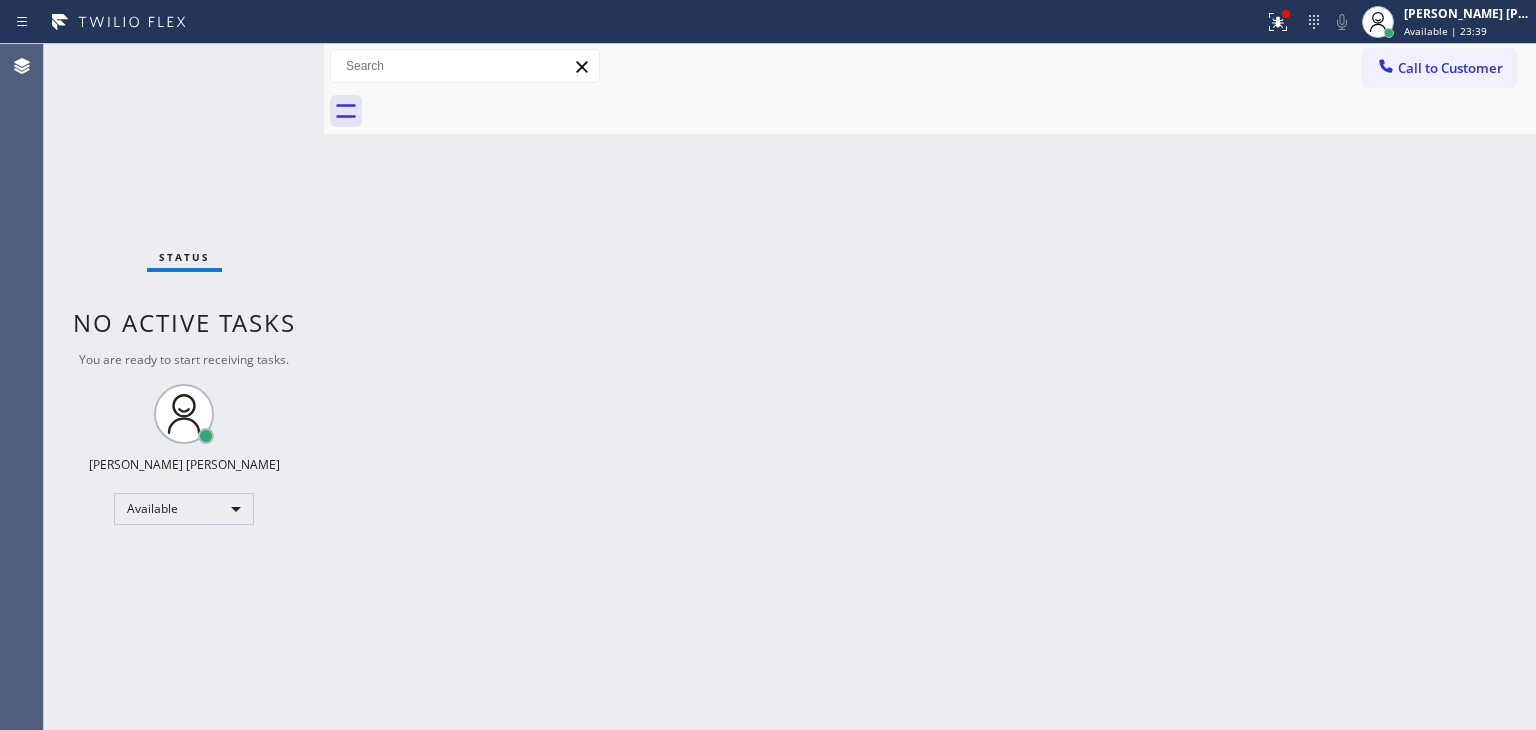 click on "Status   No active tasks     You are ready to start receiving tasks.   [PERSON_NAME] [PERSON_NAME] Available" at bounding box center [184, 387] 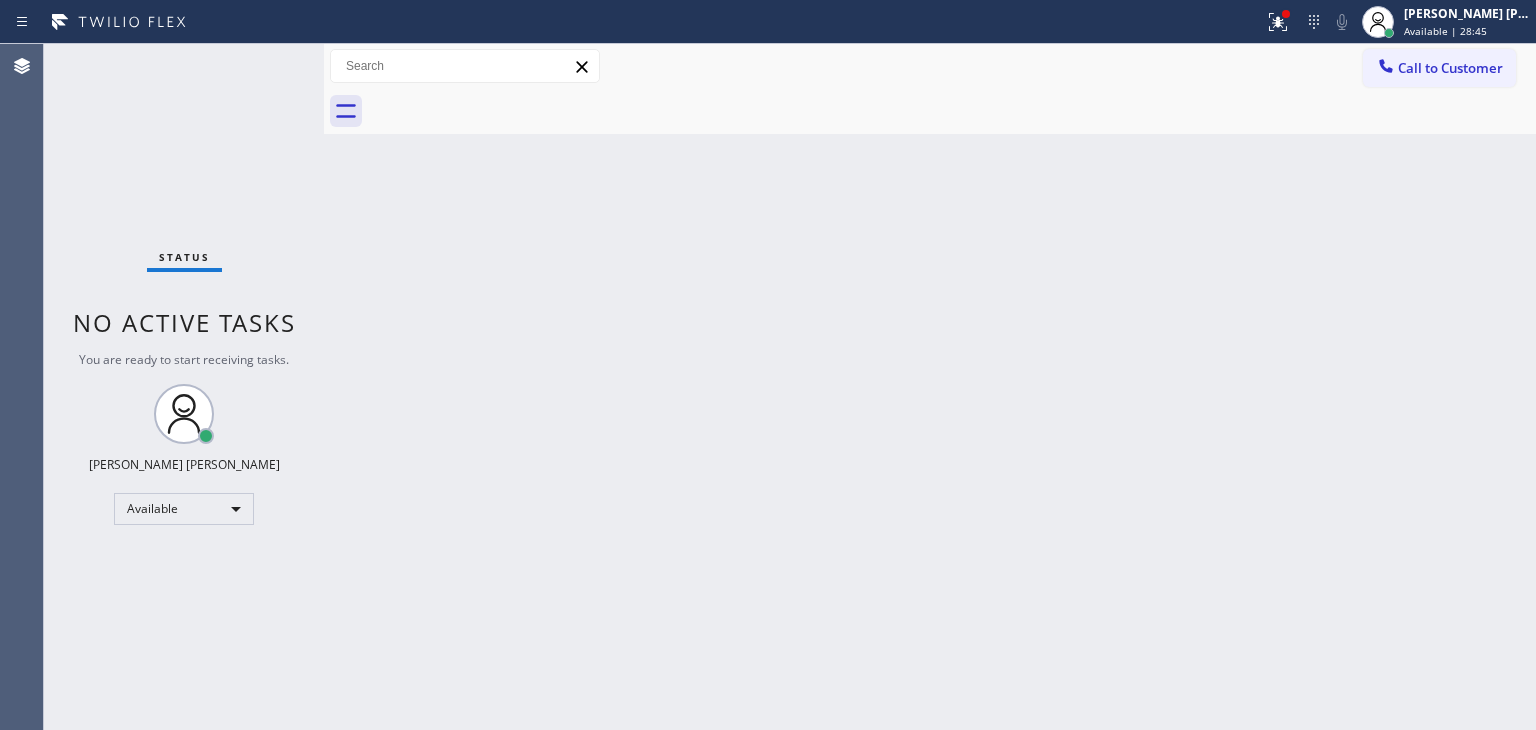 click on "Back to Dashboard Change Sender ID Customers Technicians Select a contact Outbound call Technician Search Technician Your caller id phone number Your caller id phone number Call Technician info Name   Phone none Address none Change Sender ID HVAC [PHONE_NUMBER] 5 Star Appliance [PHONE_NUMBER] Appliance Repair [PHONE_NUMBER] Plumbing [PHONE_NUMBER] Air Duct Cleaning [PHONE_NUMBER]  Electricians [PHONE_NUMBER] Cancel Change Check personal SMS Reset Change No tabs Call to Customer Outbound call Location Search location Your caller id phone number [PHONE_NUMBER] Customer number Call Outbound call Technician Search Technician Your caller id phone number Your caller id phone number Call" at bounding box center [930, 387] 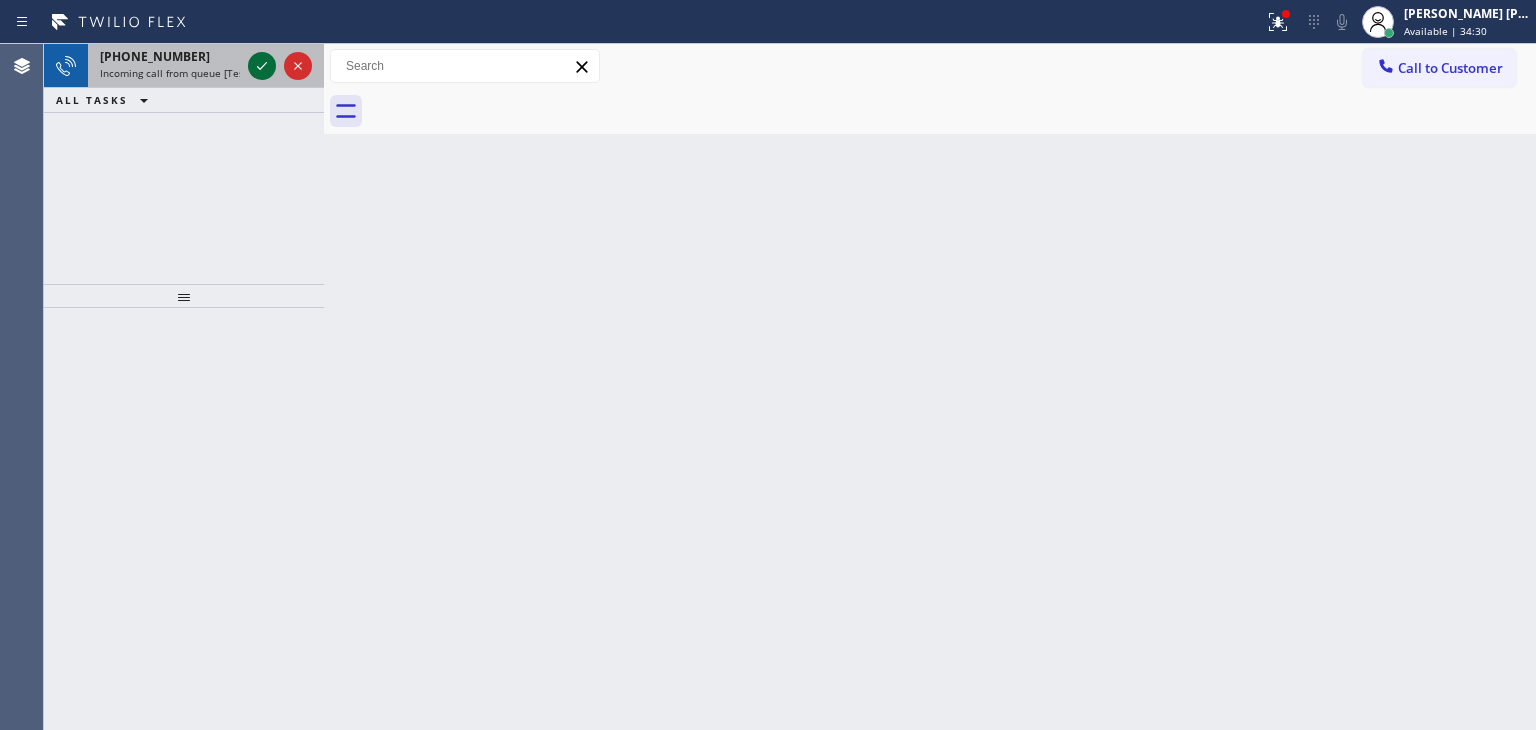 click 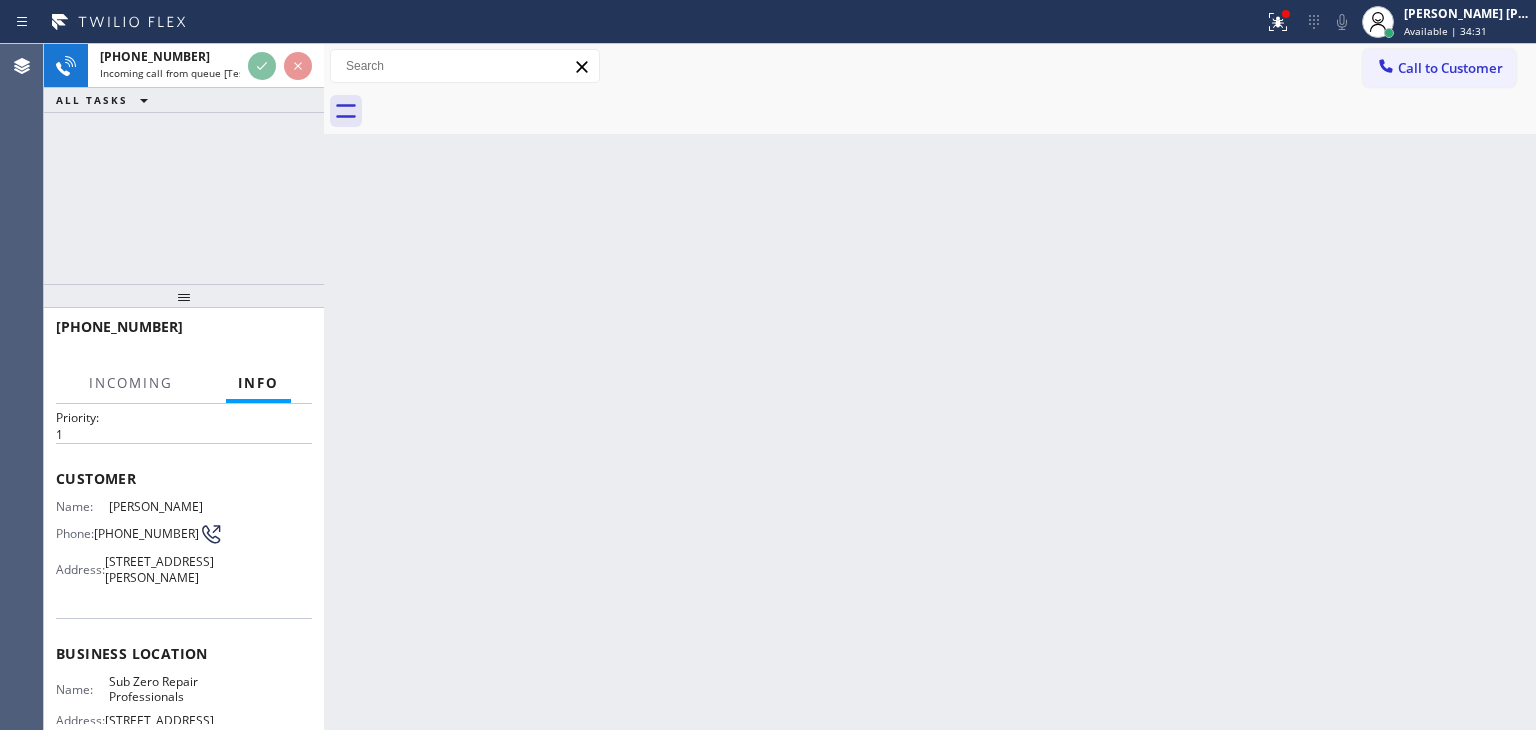 scroll, scrollTop: 100, scrollLeft: 0, axis: vertical 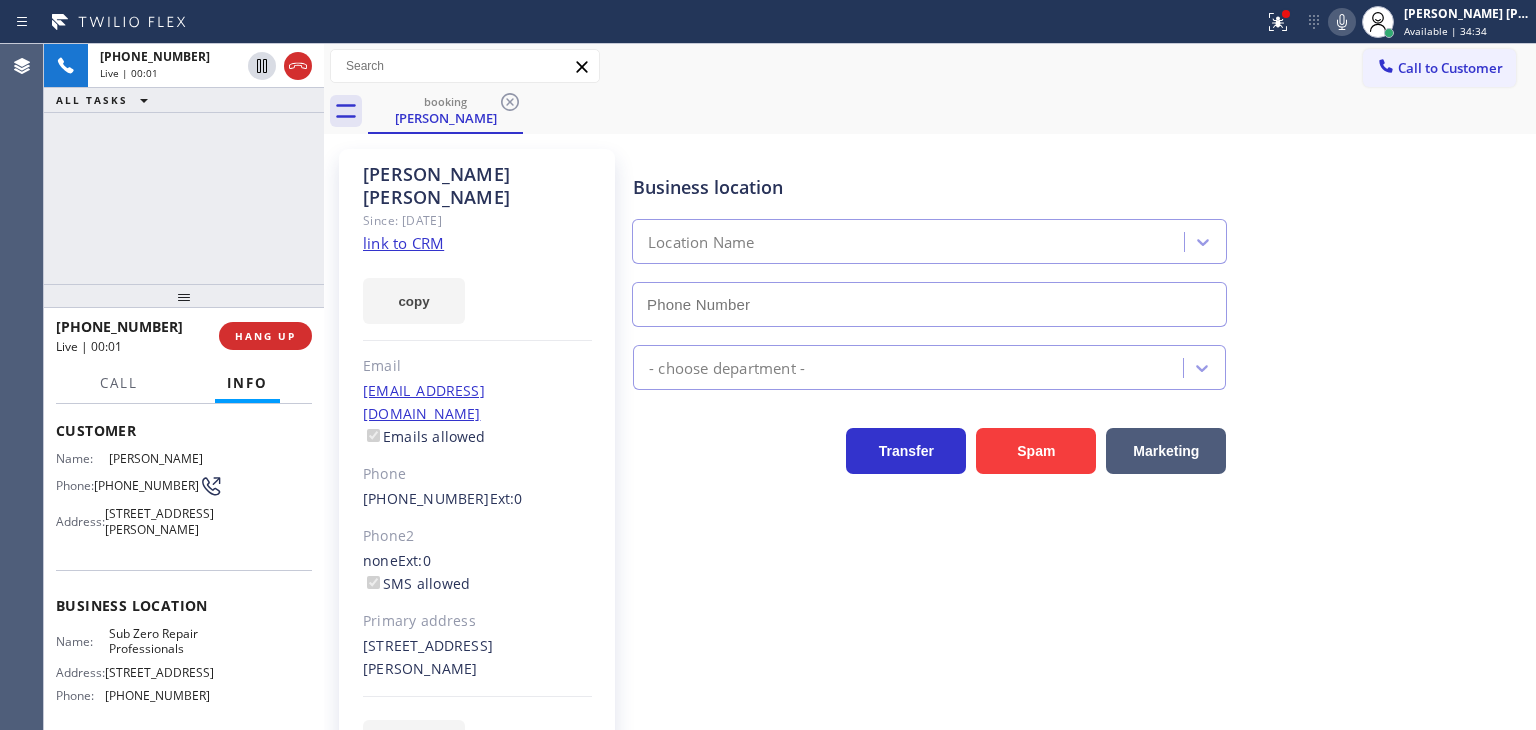type on "[PHONE_NUMBER]" 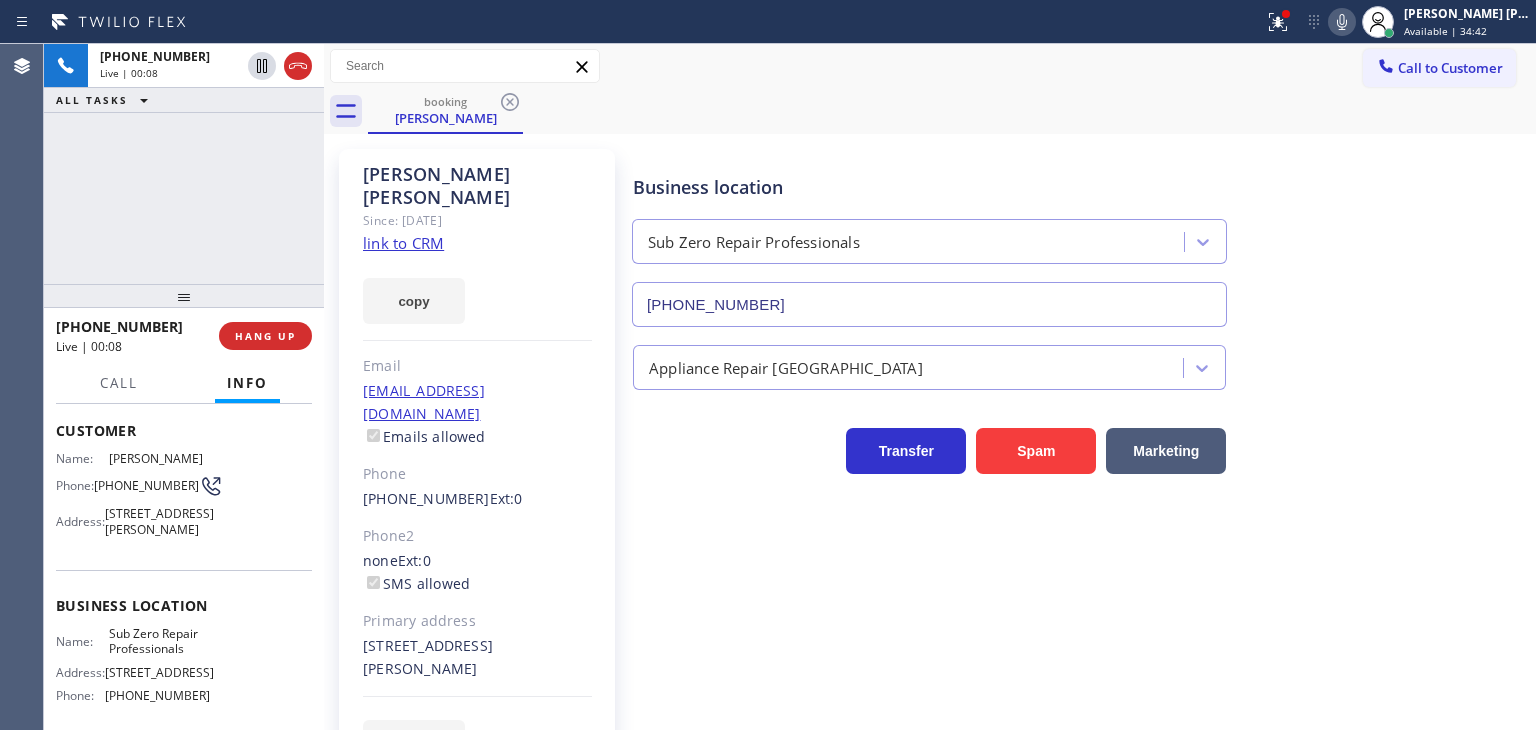 click on "Business location Sub Zero Repair  Professionals [PHONE_NUMBER]" at bounding box center (1080, 236) 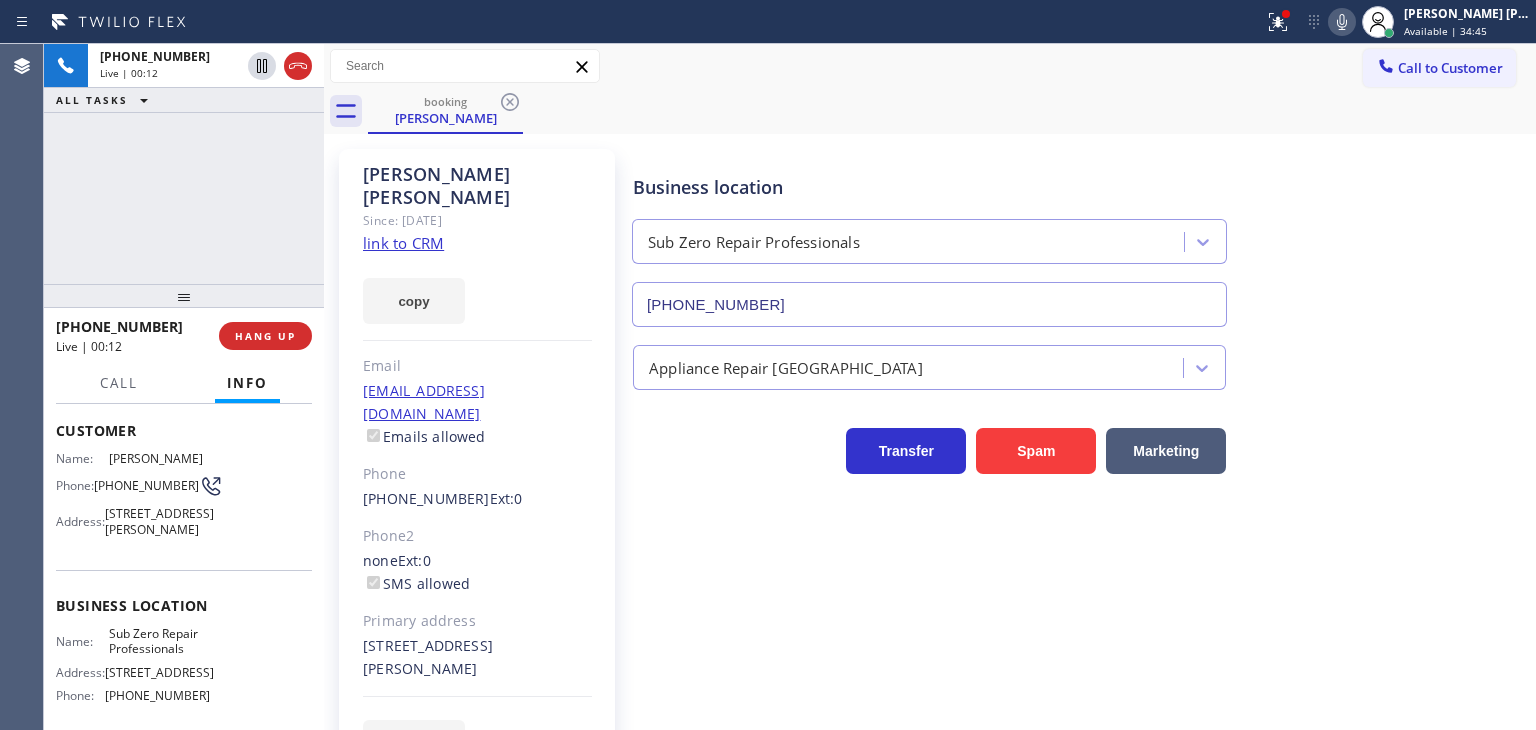 click on "link to CRM" 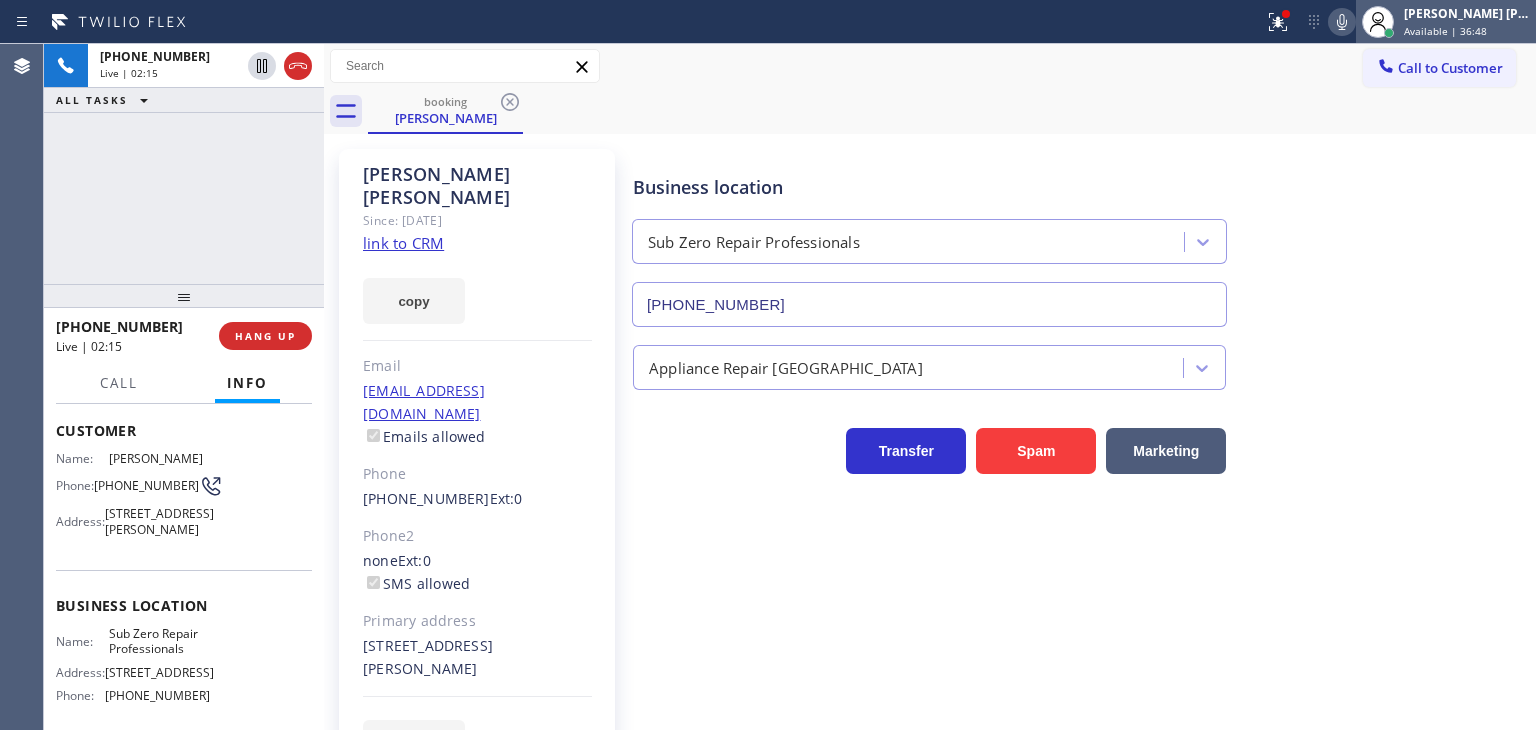 click on "Available | 36:48" at bounding box center [1445, 31] 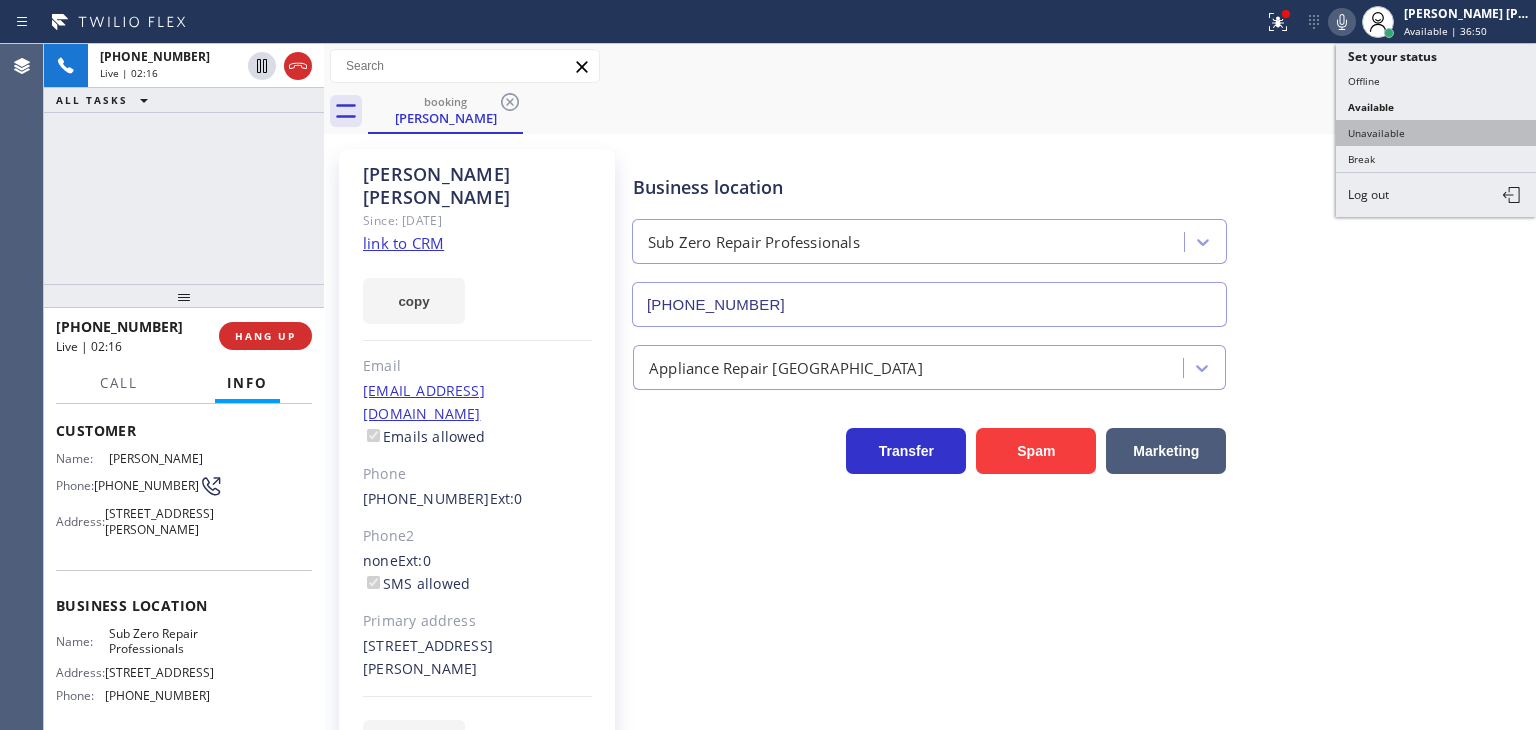 click on "Unavailable" at bounding box center [1436, 133] 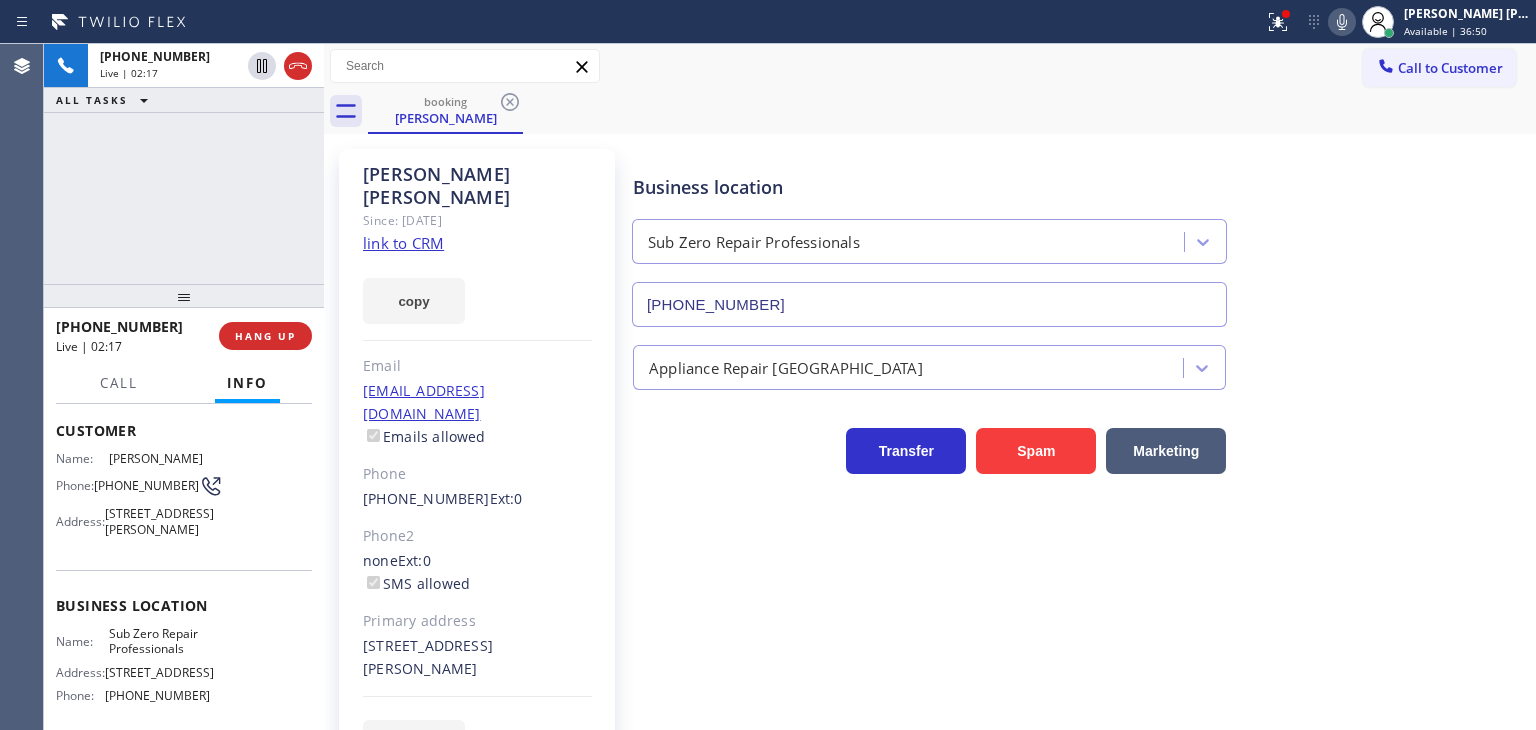click 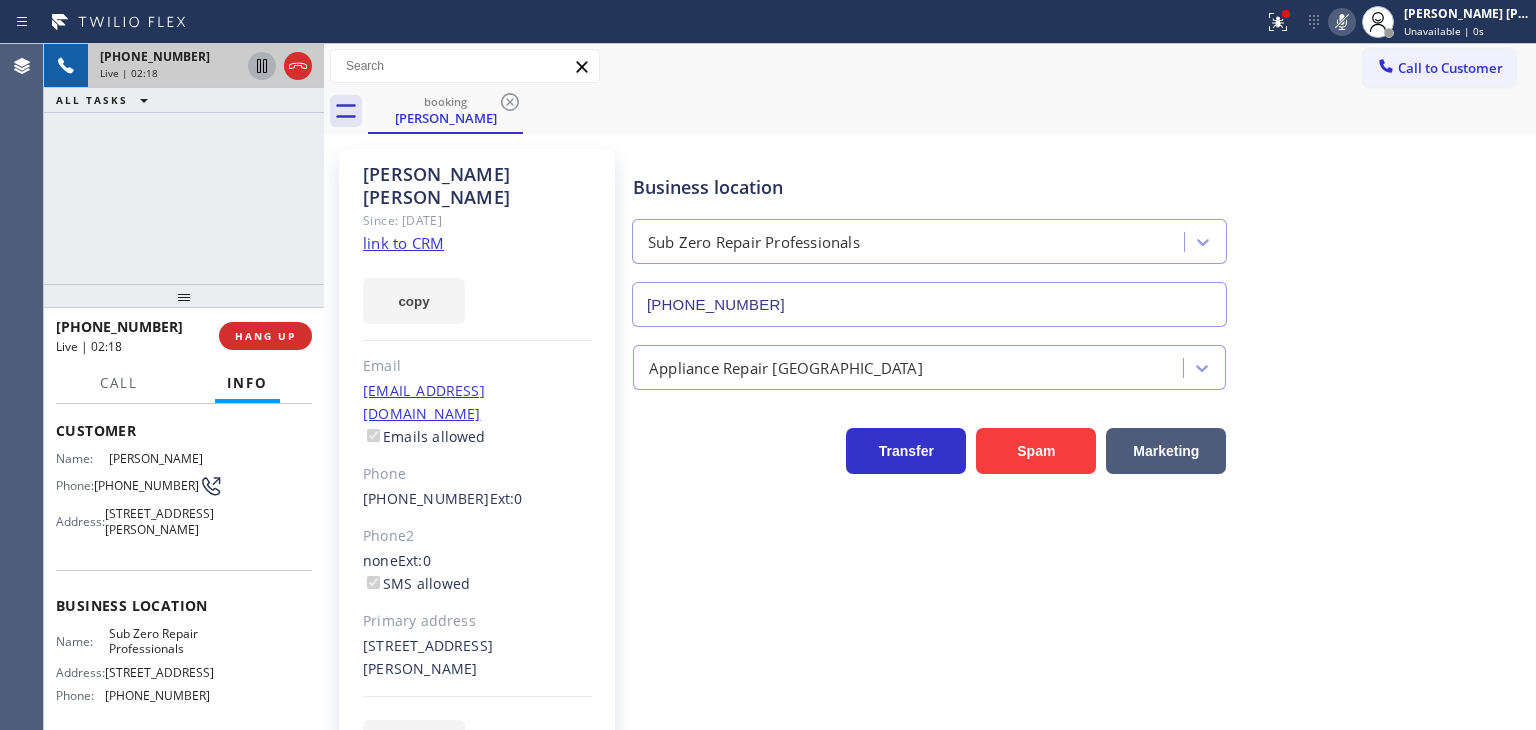 click 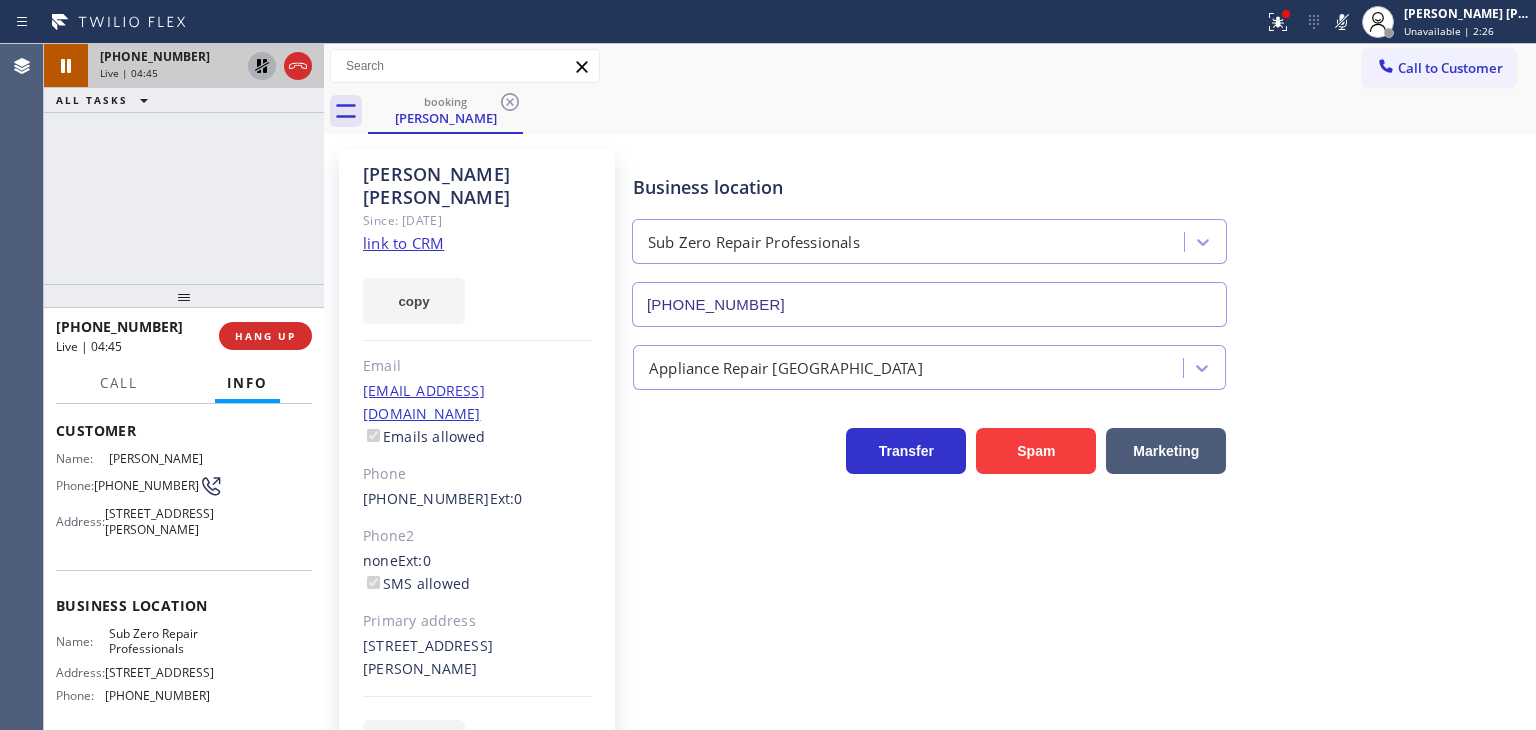 drag, startPoint x: 1376, startPoint y: 28, endPoint x: 734, endPoint y: 122, distance: 648.84515 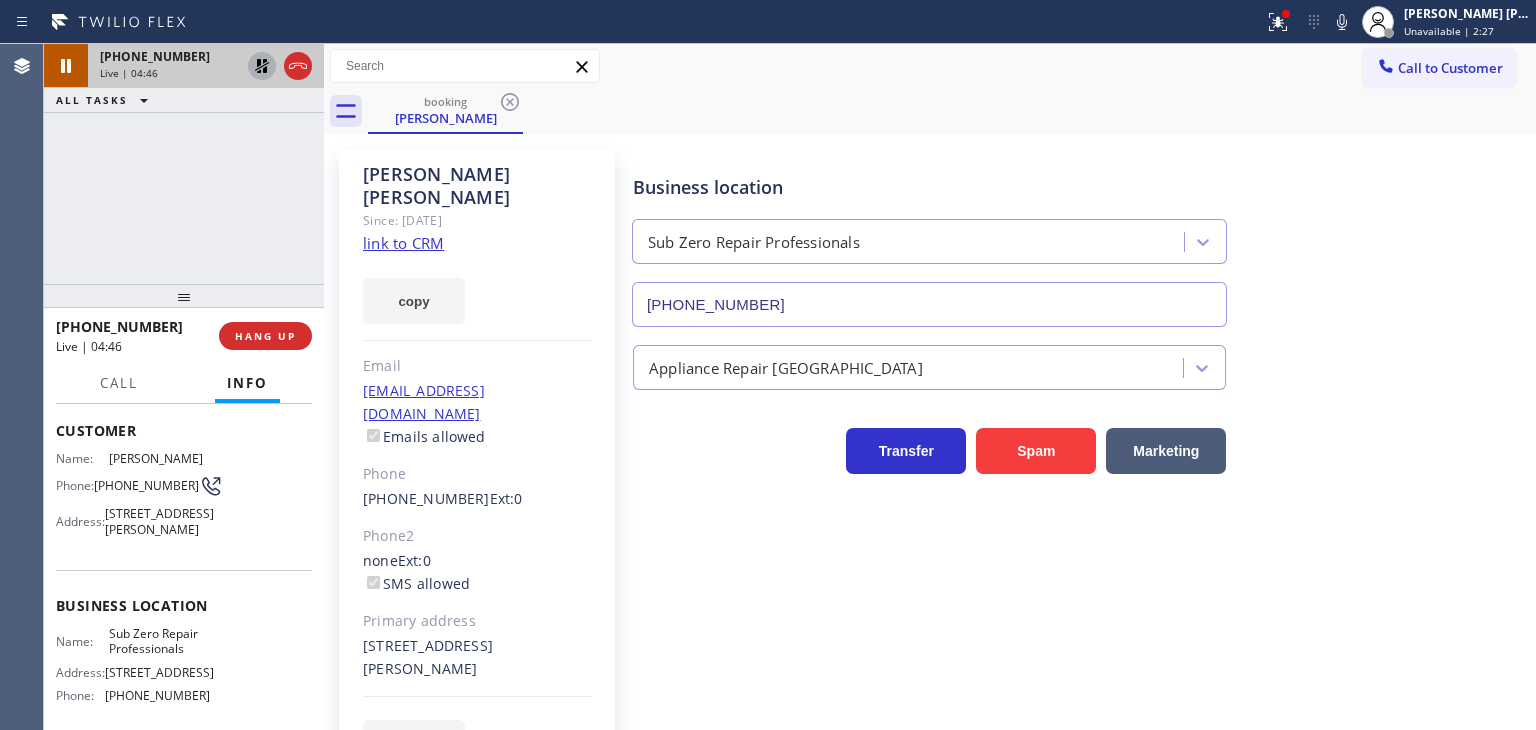 click 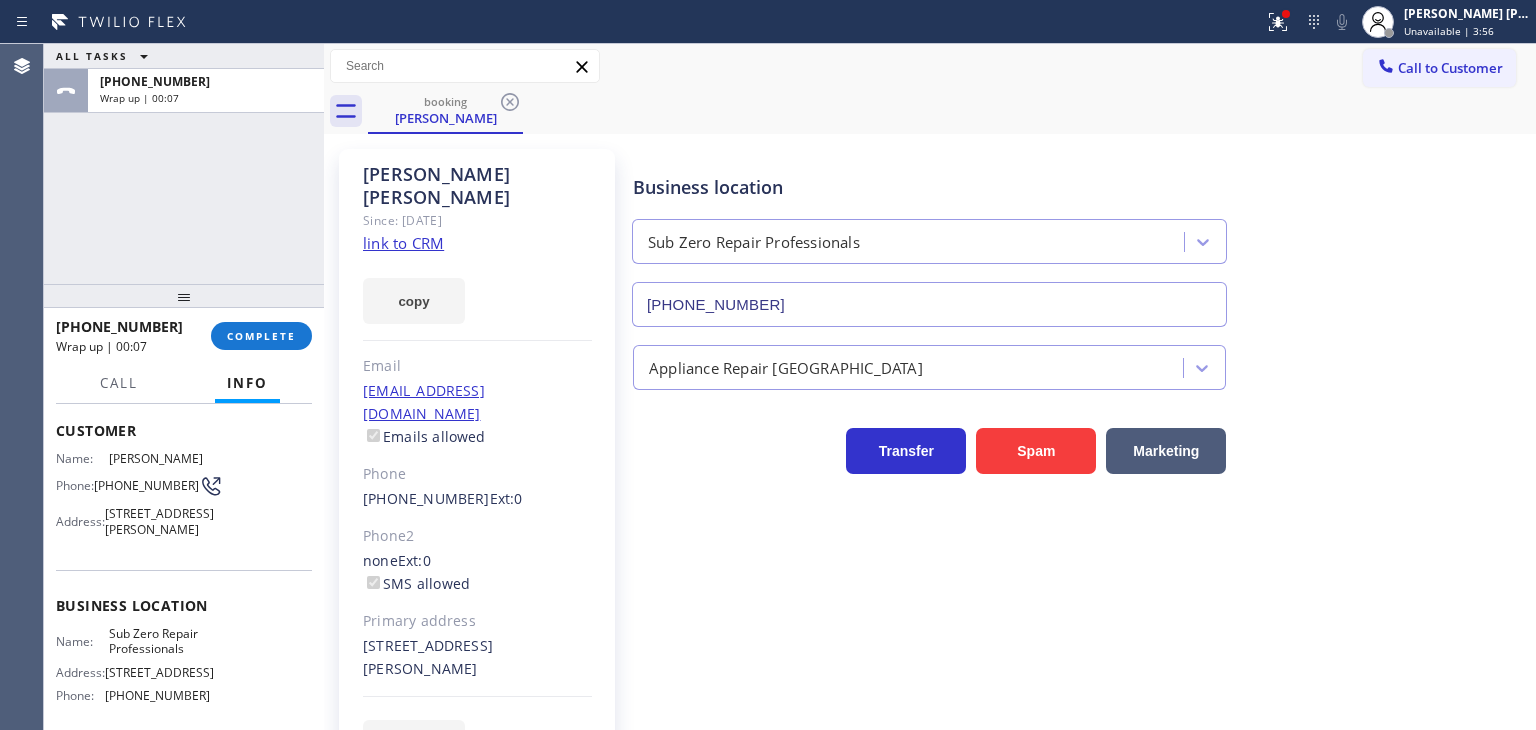 scroll, scrollTop: 200, scrollLeft: 0, axis: vertical 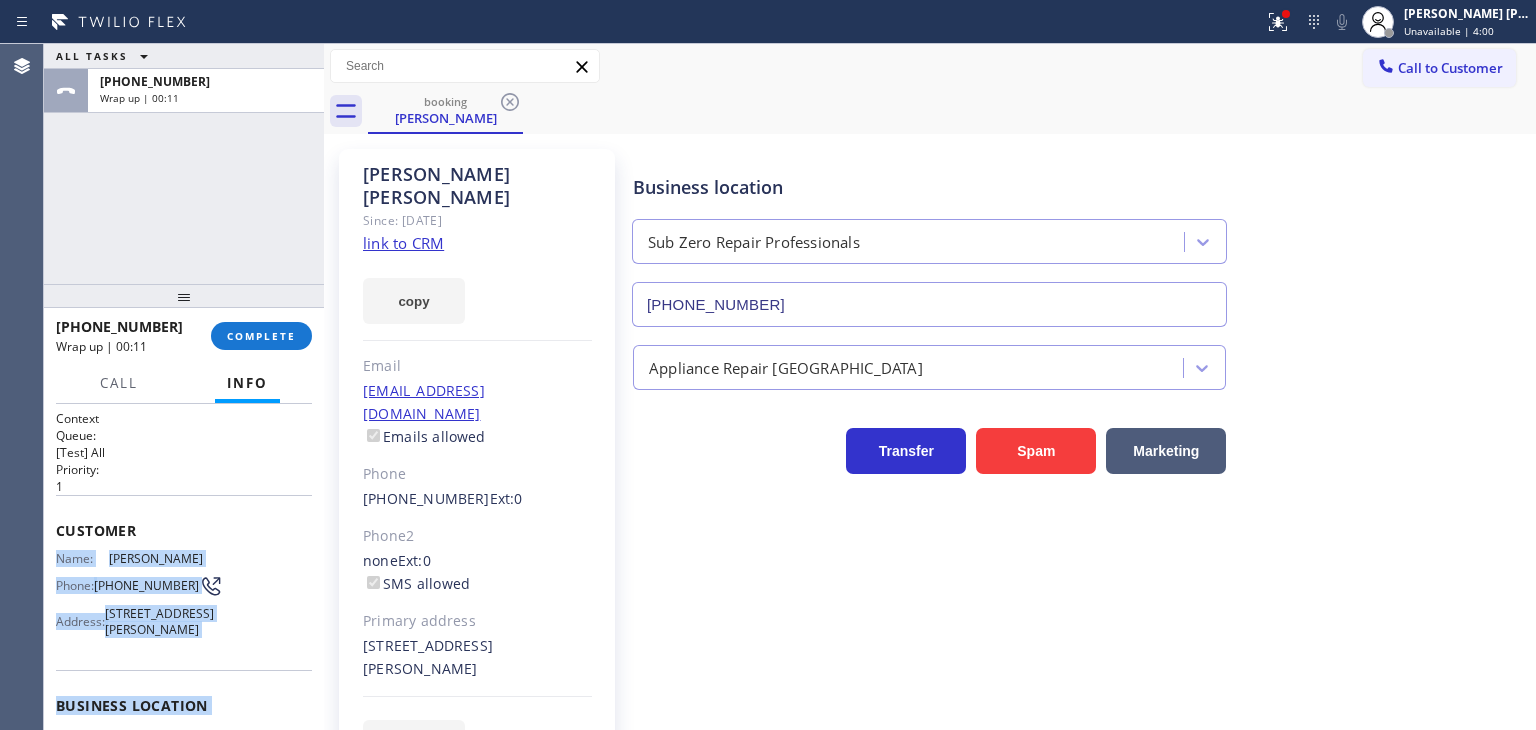 drag, startPoint x: 208, startPoint y: 634, endPoint x: 54, endPoint y: 537, distance: 182.00275 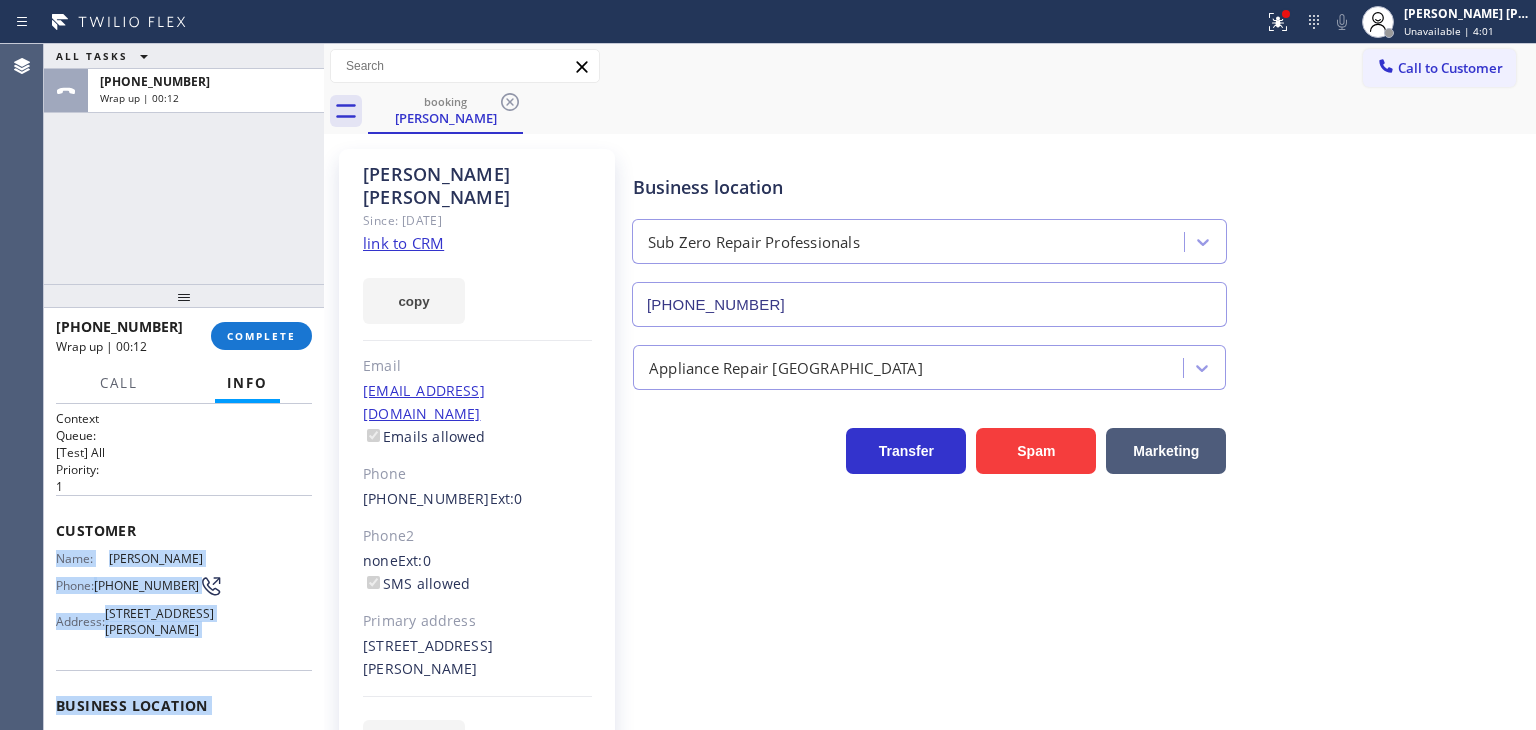 copy on "Name: [PERSON_NAME] Phone: [PHONE_NUMBER] Address: [STREET_ADDRESS][PERSON_NAME] Business location Name: Sub Zero Repair  Professionals Address: [STREET_ADDRESS]  Phone: [PHONE_NUMBER]" 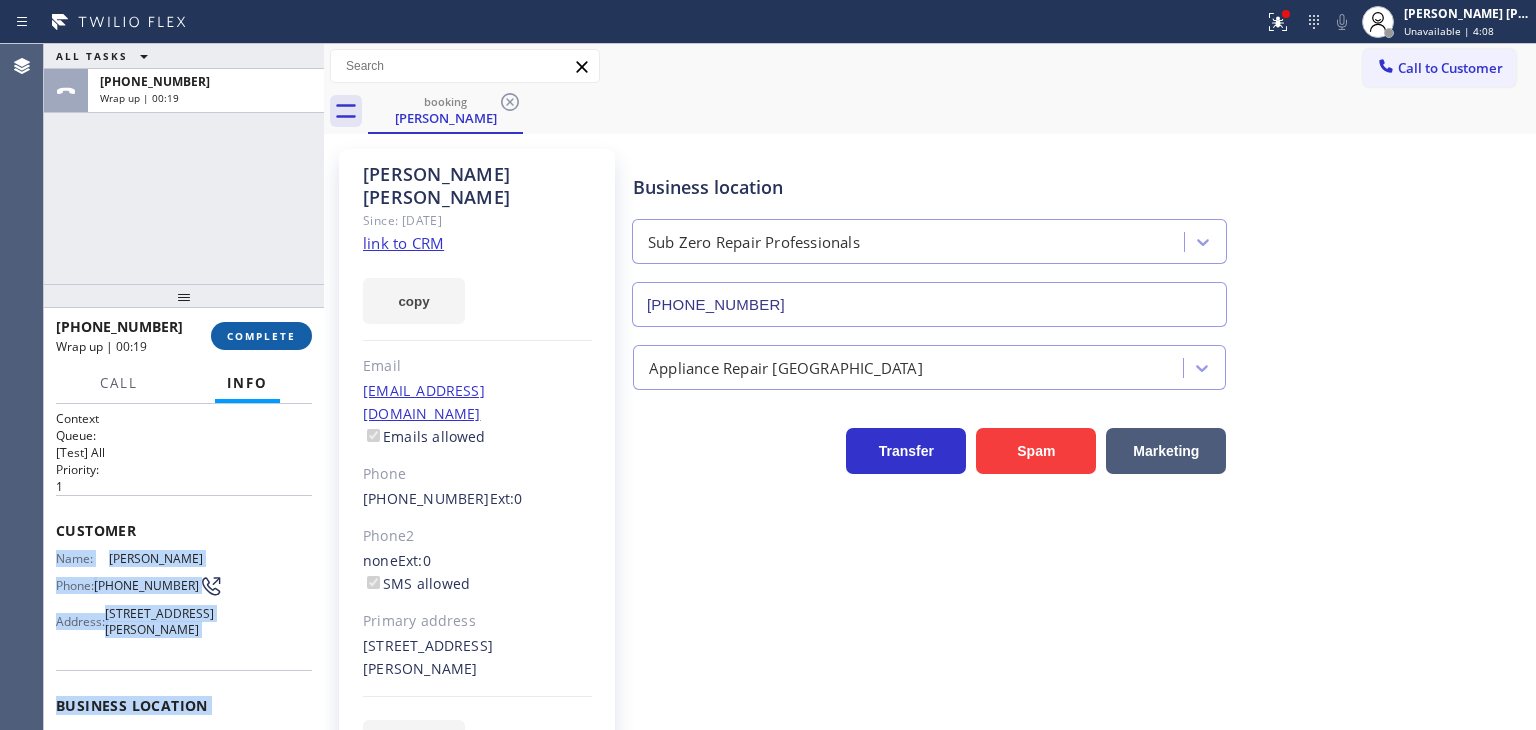 click on "COMPLETE" at bounding box center [261, 336] 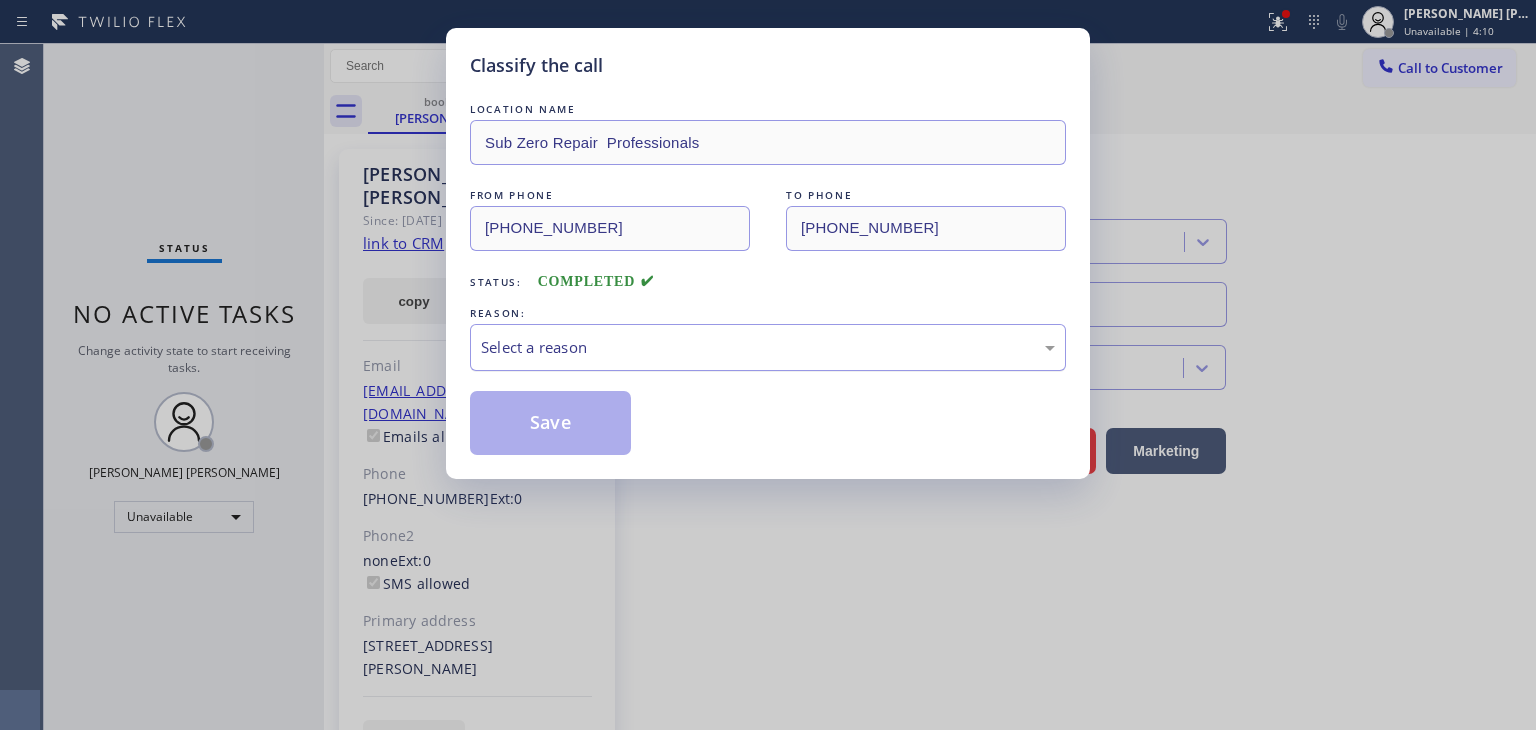 click on "Select a reason" at bounding box center (768, 347) 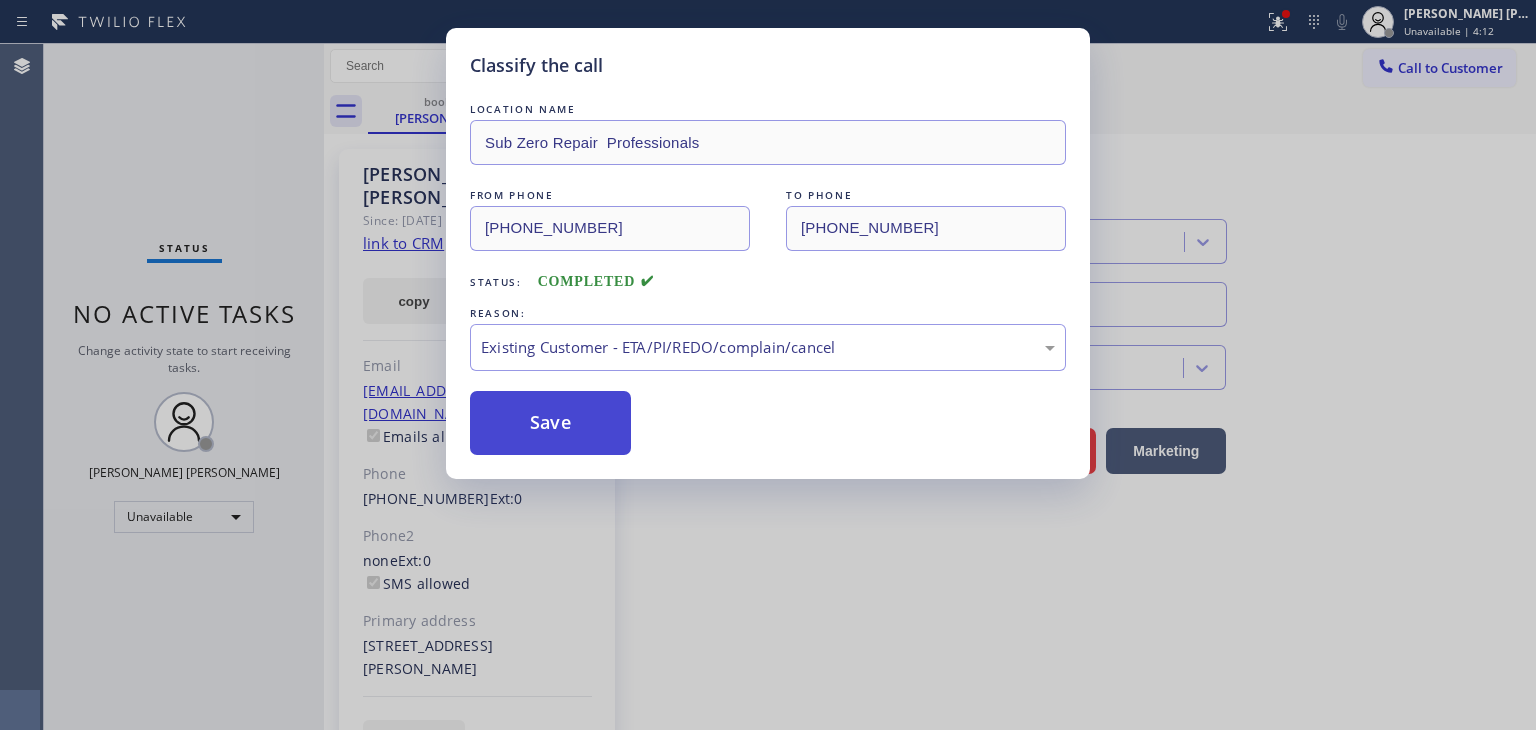click on "Save" at bounding box center [550, 423] 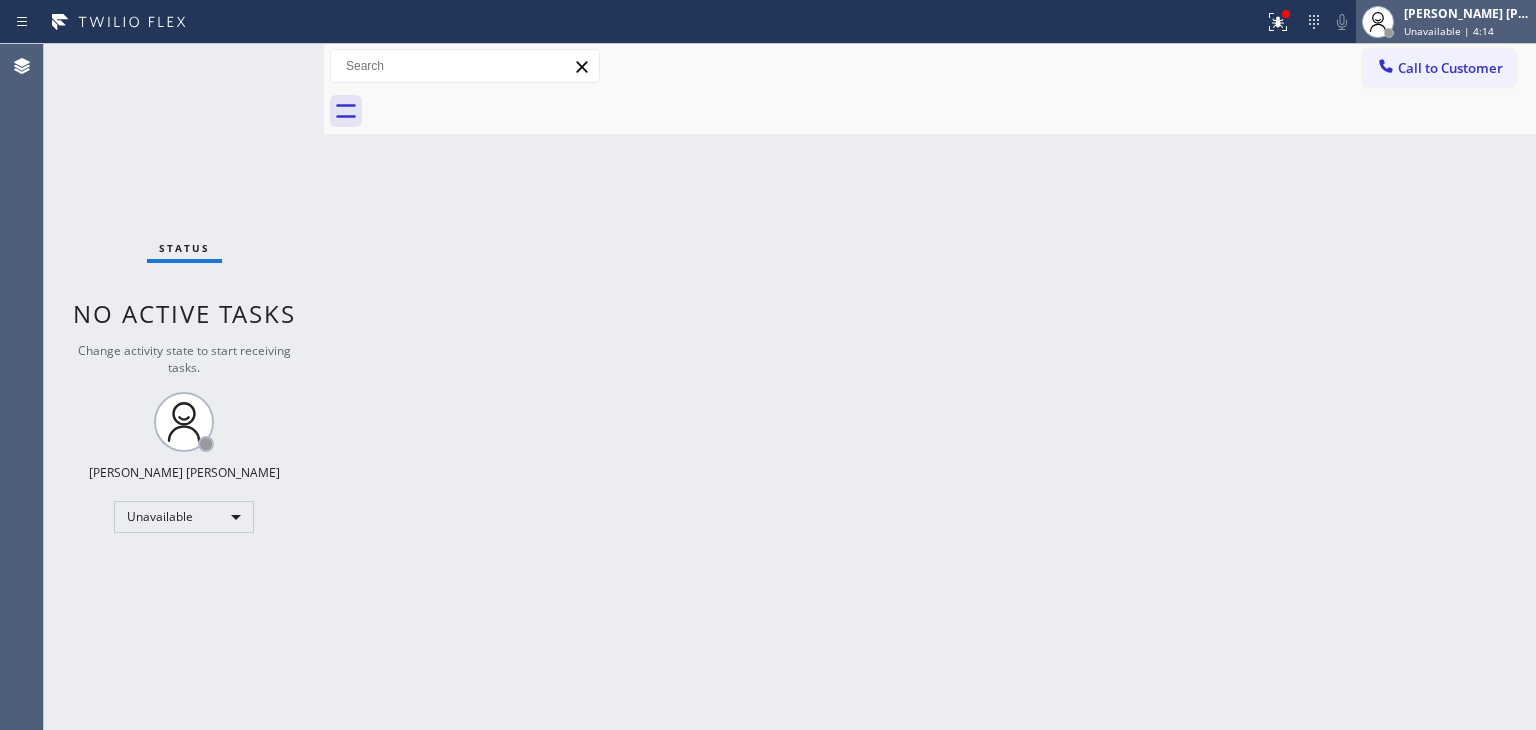 click on "[PERSON_NAME] [PERSON_NAME]" at bounding box center [1467, 13] 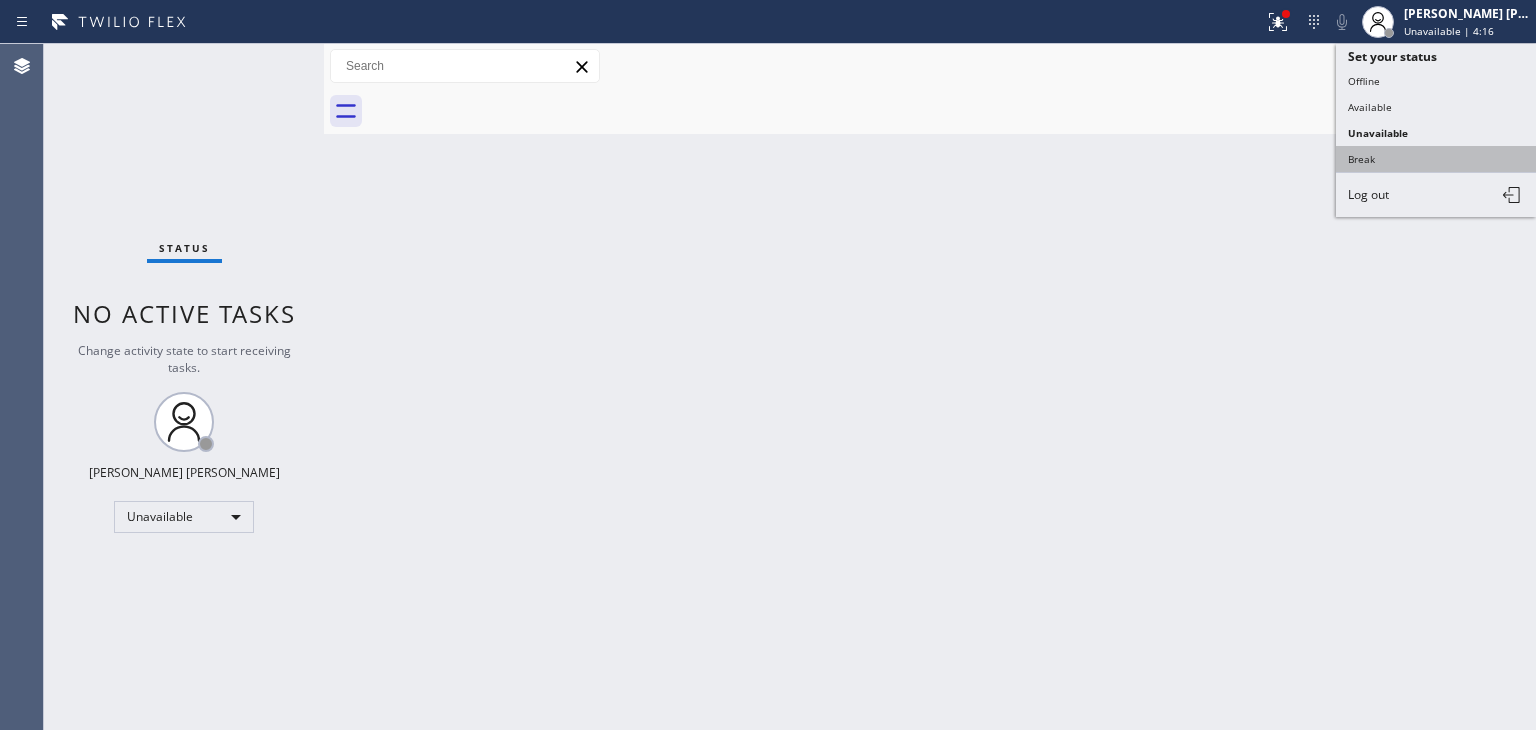 click on "Break" at bounding box center (1436, 159) 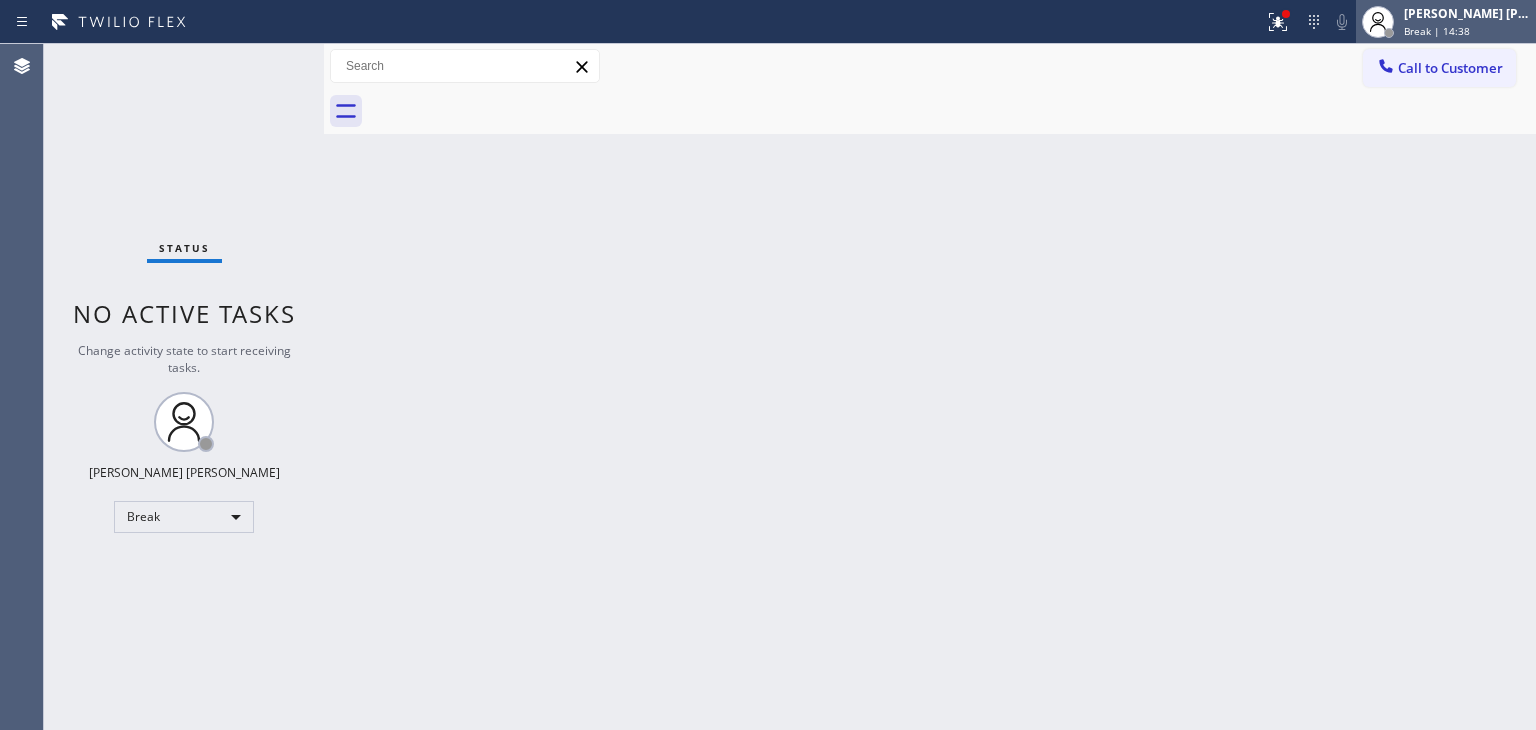 click on "[PERSON_NAME] [PERSON_NAME]" at bounding box center [1467, 13] 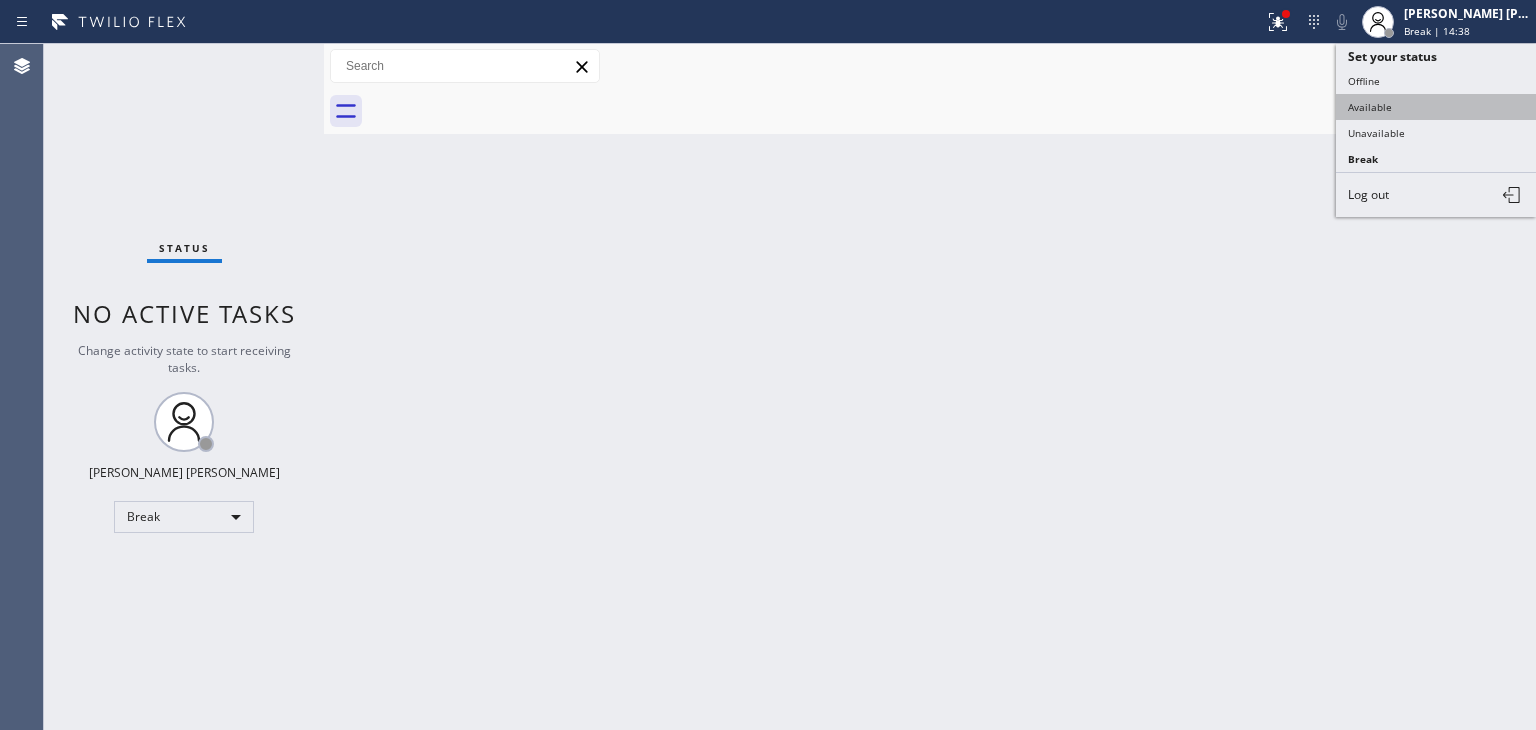 click on "Available" at bounding box center [1436, 107] 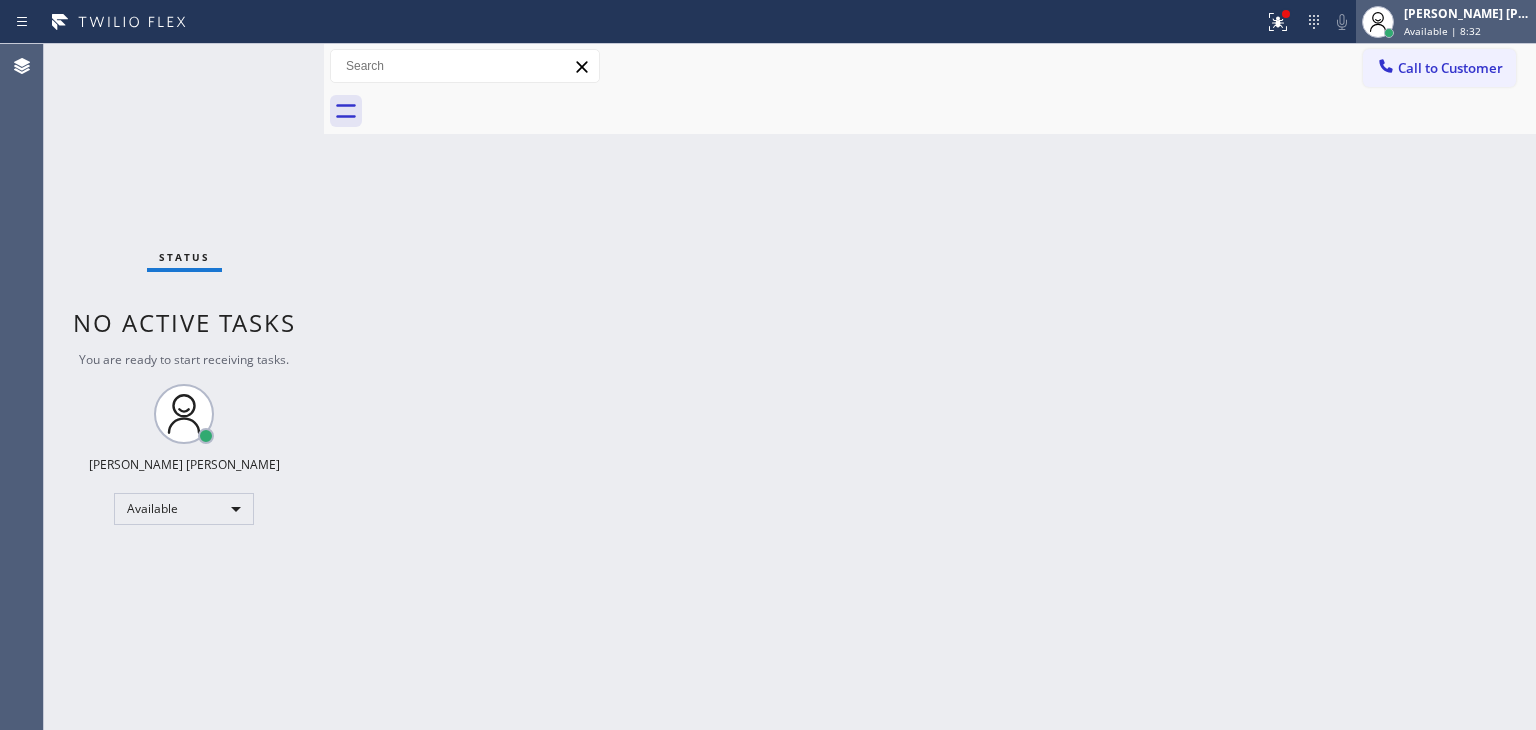 click on "Available | 8:32" at bounding box center (1442, 31) 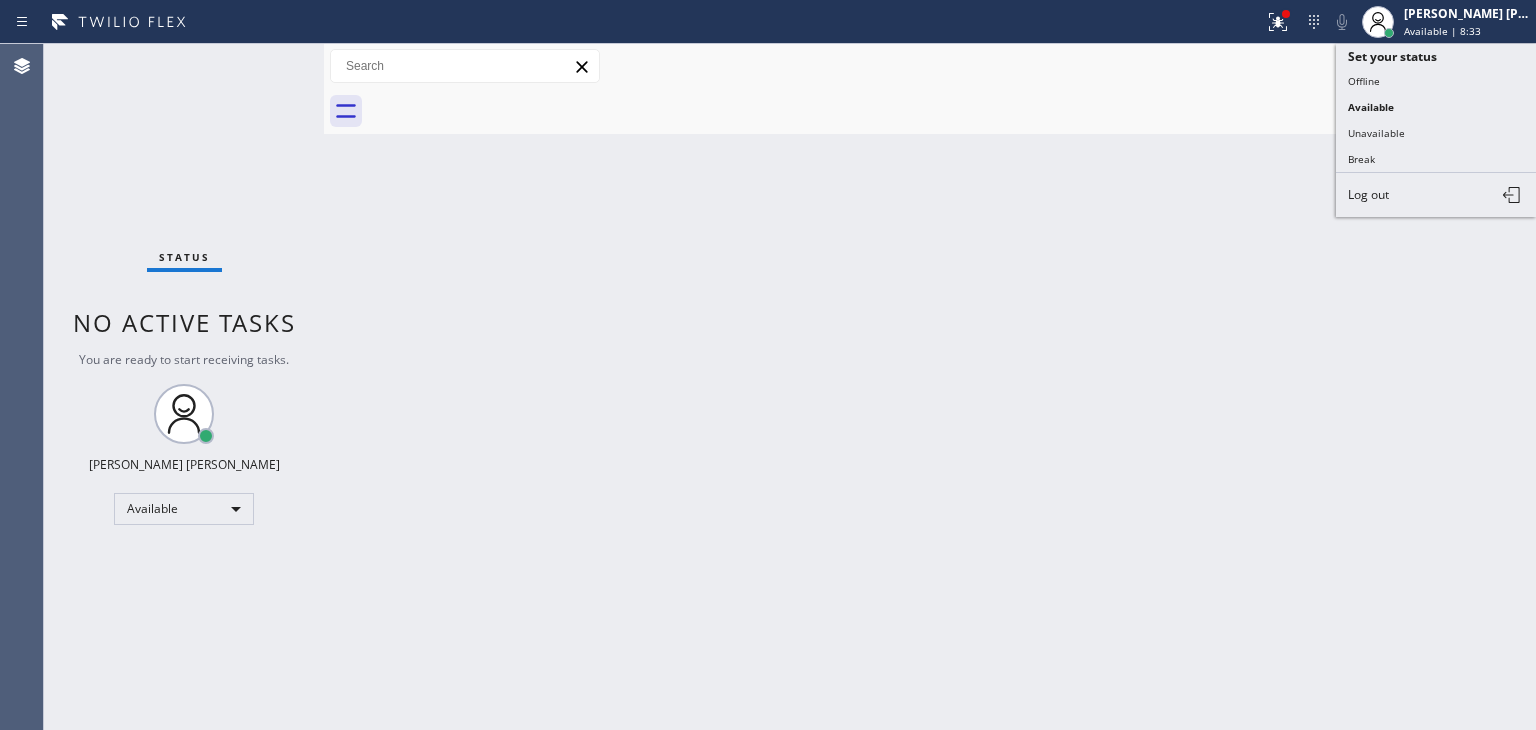 click on "Unavailable" at bounding box center [1436, 133] 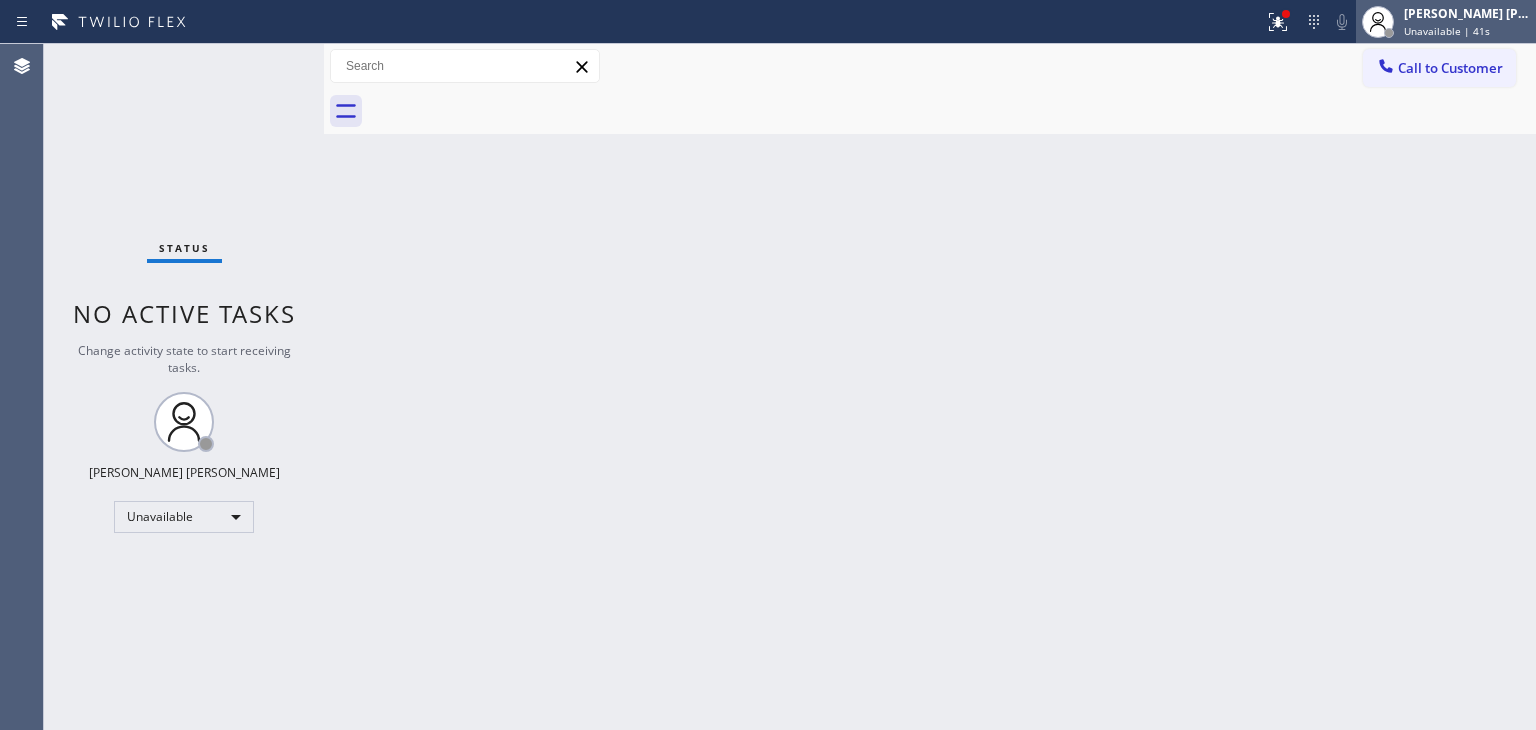 click on "[PERSON_NAME] [PERSON_NAME]" at bounding box center (1467, 13) 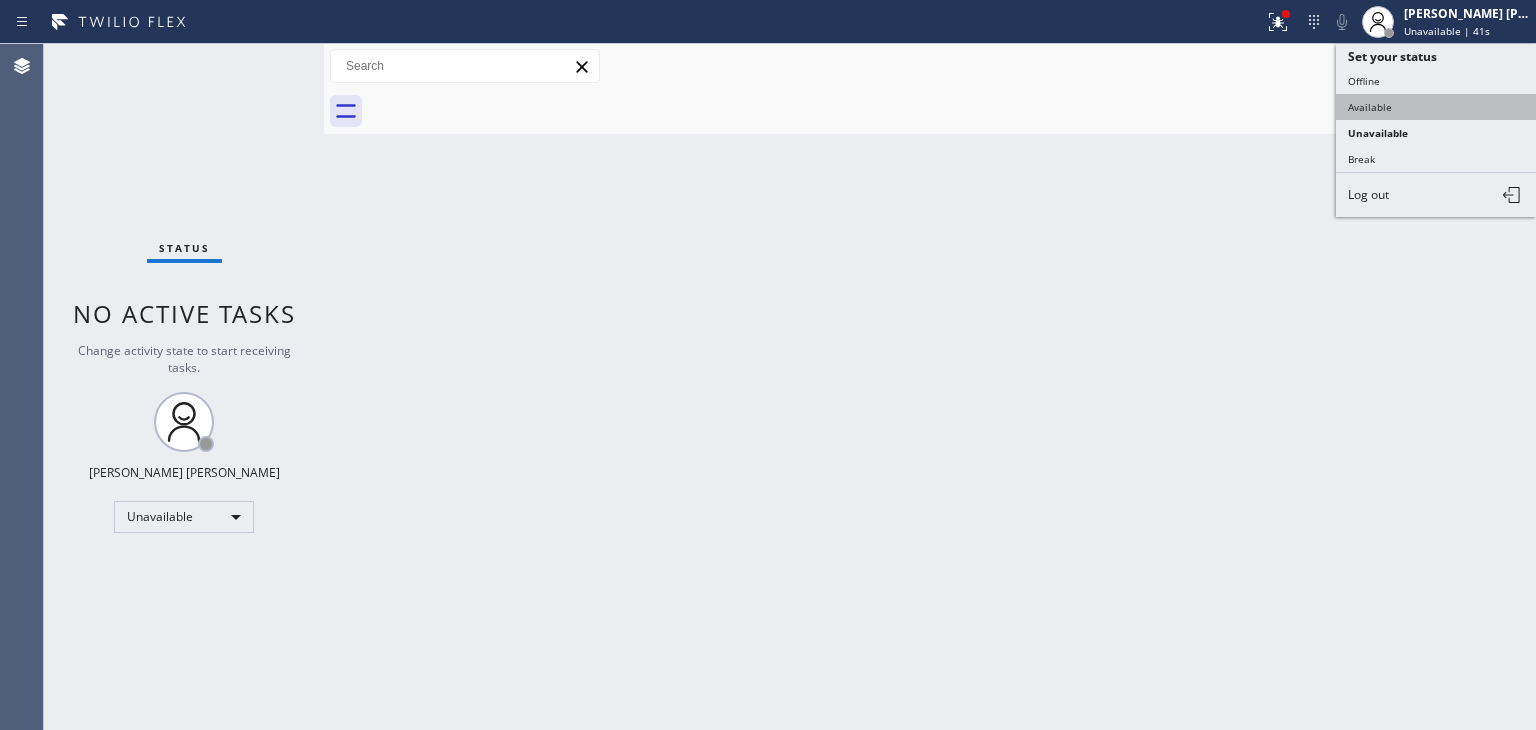 click on "Available" at bounding box center (1436, 107) 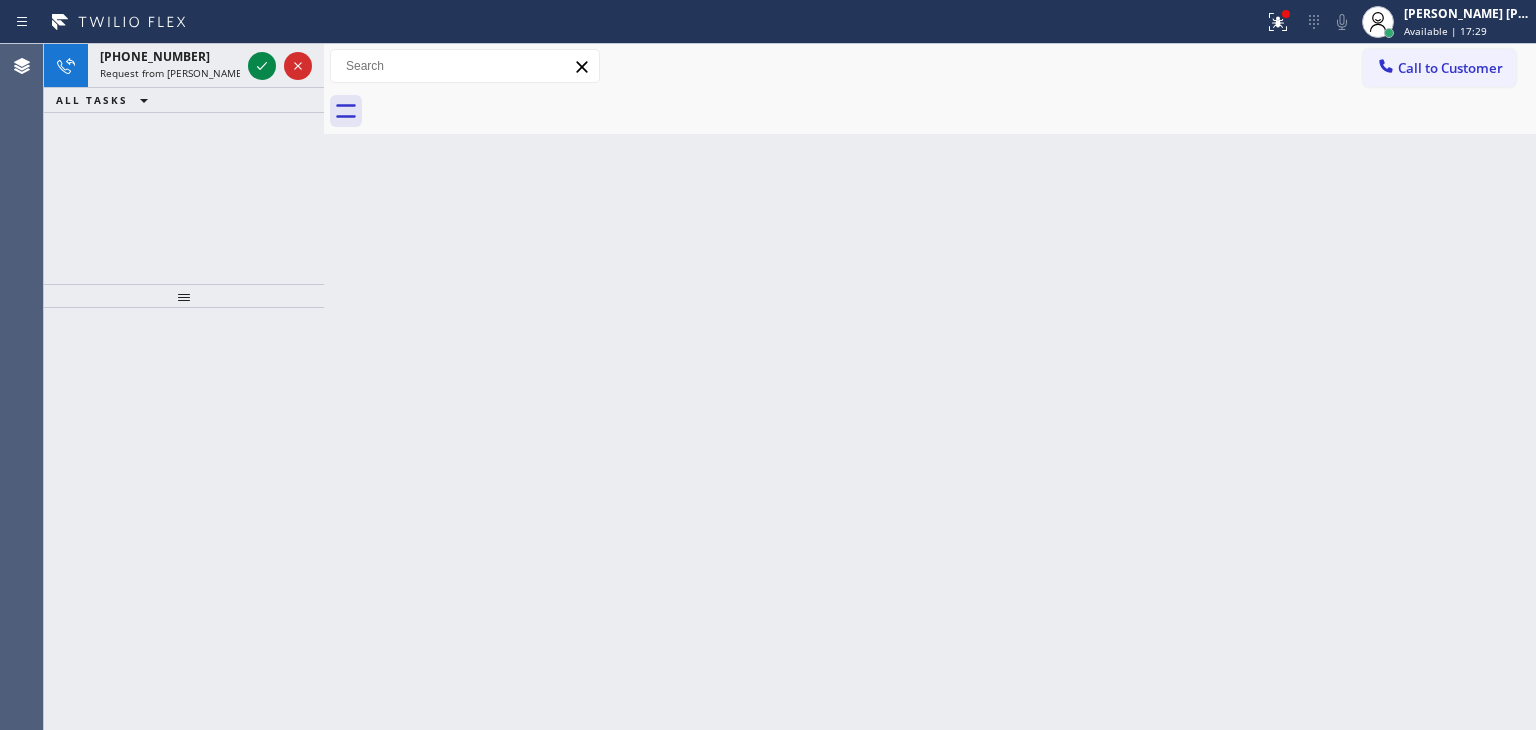 drag, startPoint x: 271, startPoint y: 84, endPoint x: 272, endPoint y: 96, distance: 12.0415945 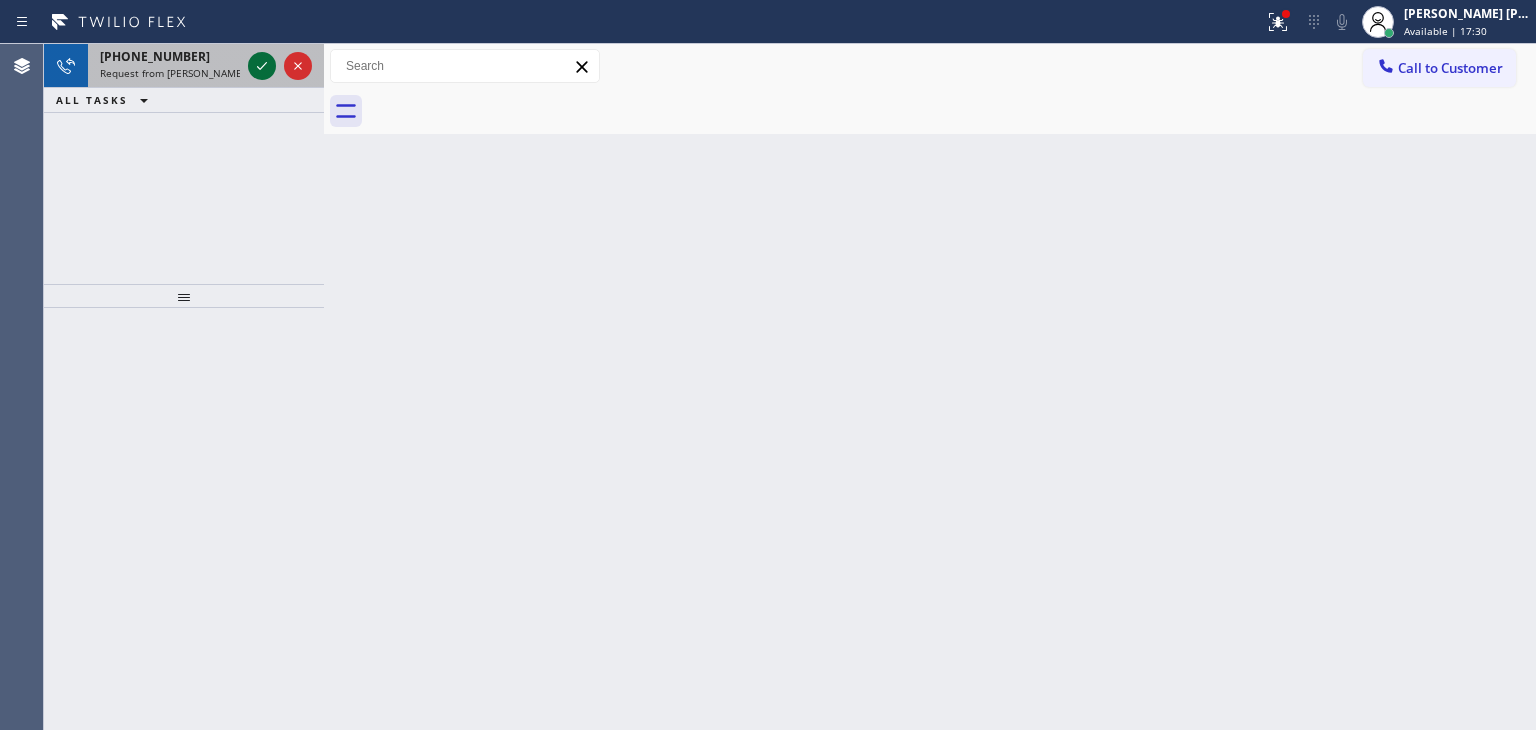 click 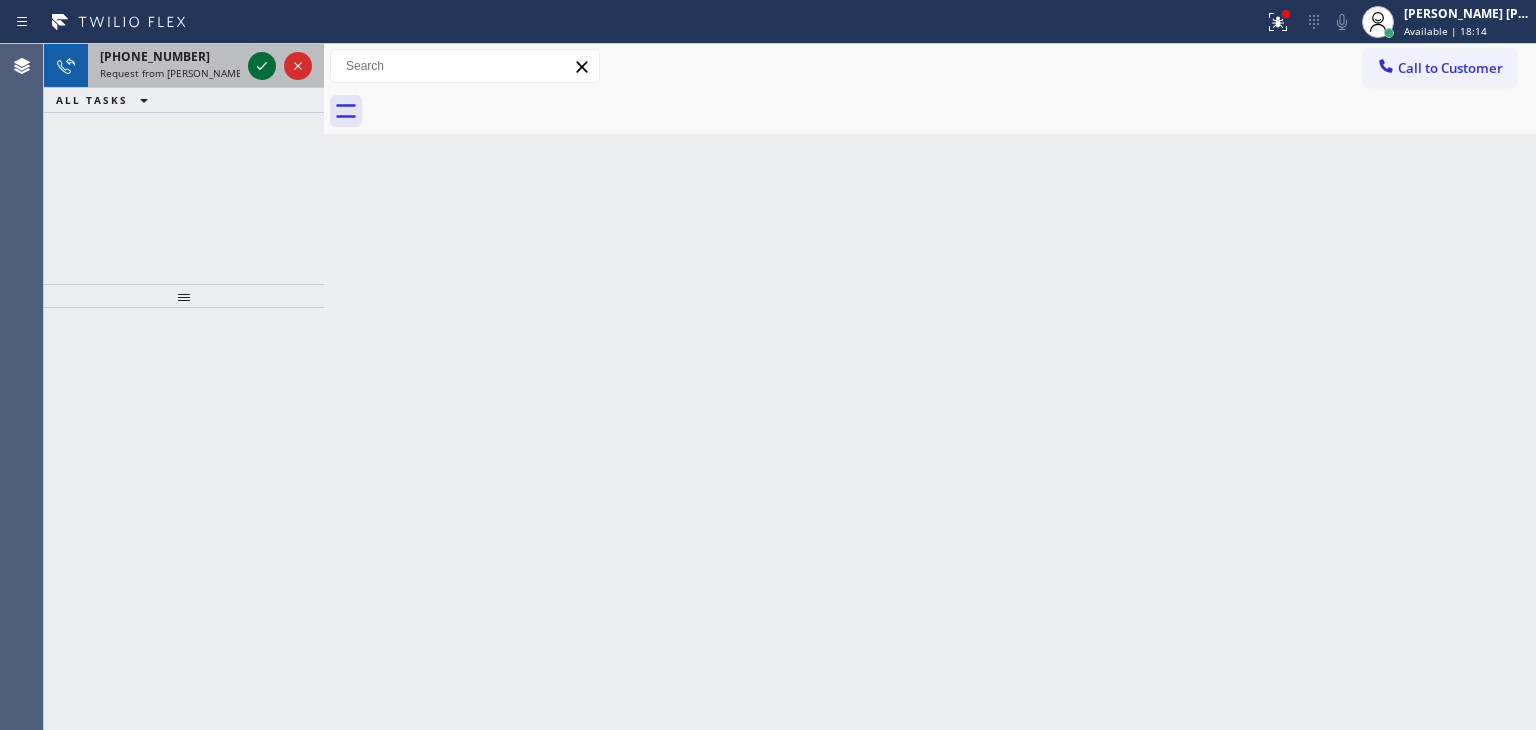 click 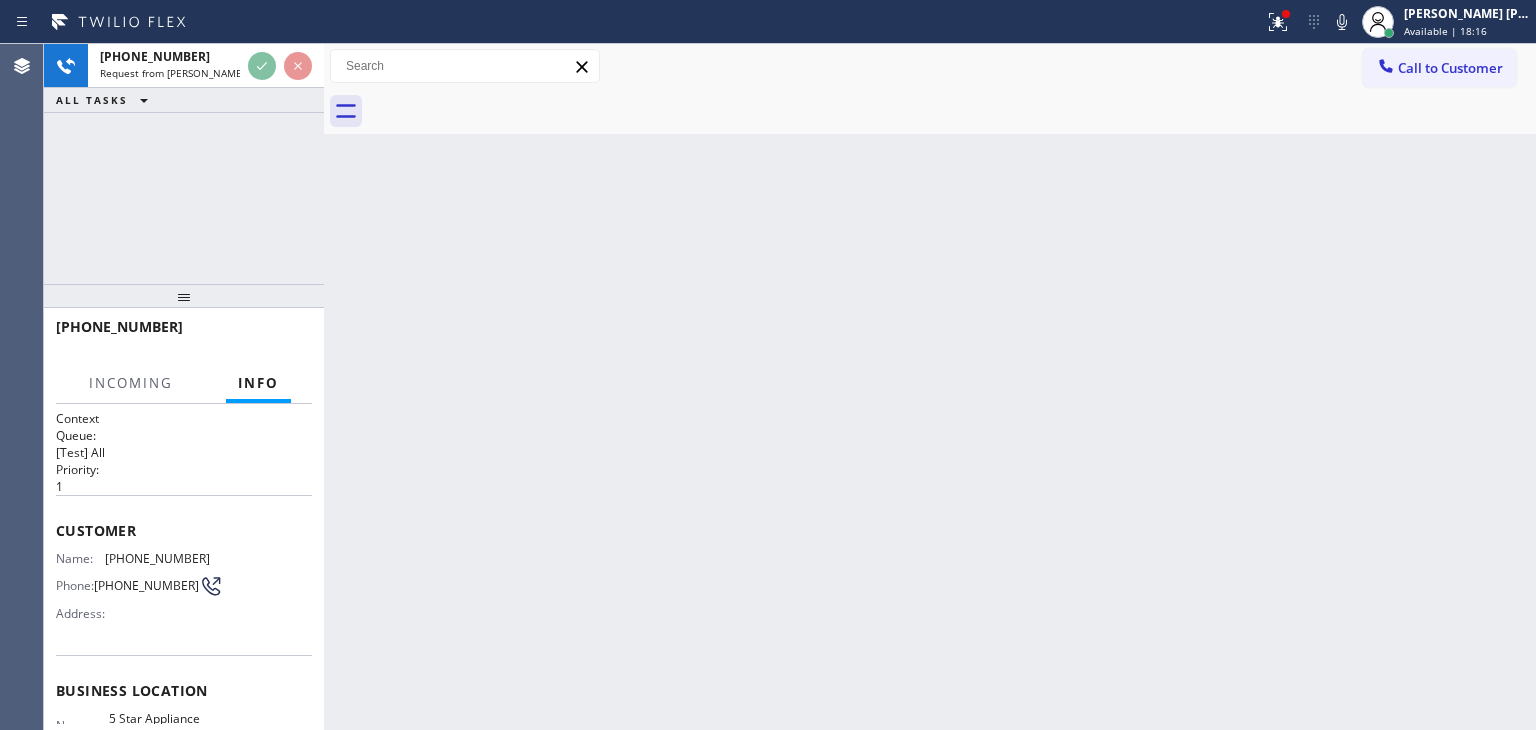 scroll, scrollTop: 100, scrollLeft: 0, axis: vertical 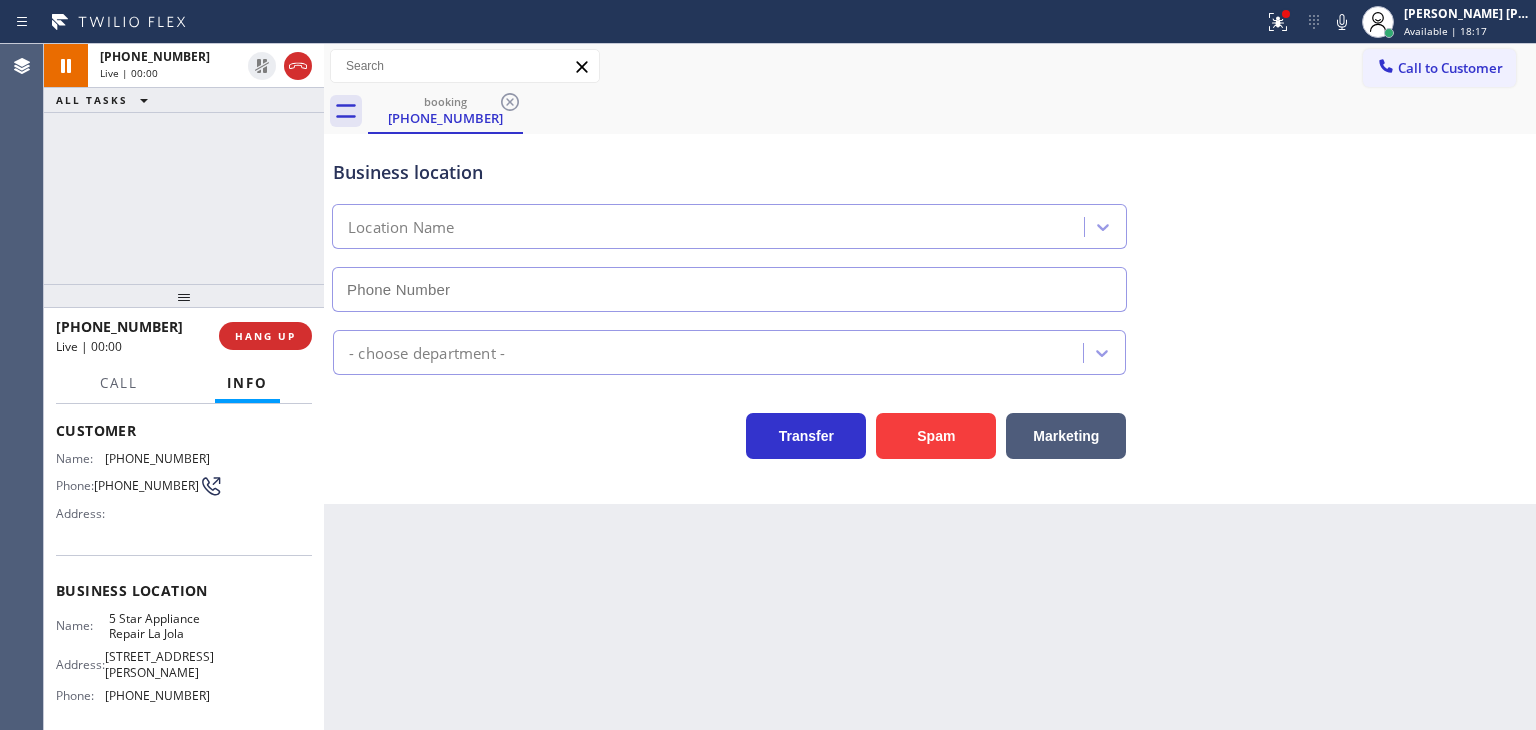 type on "[PHONE_NUMBER]" 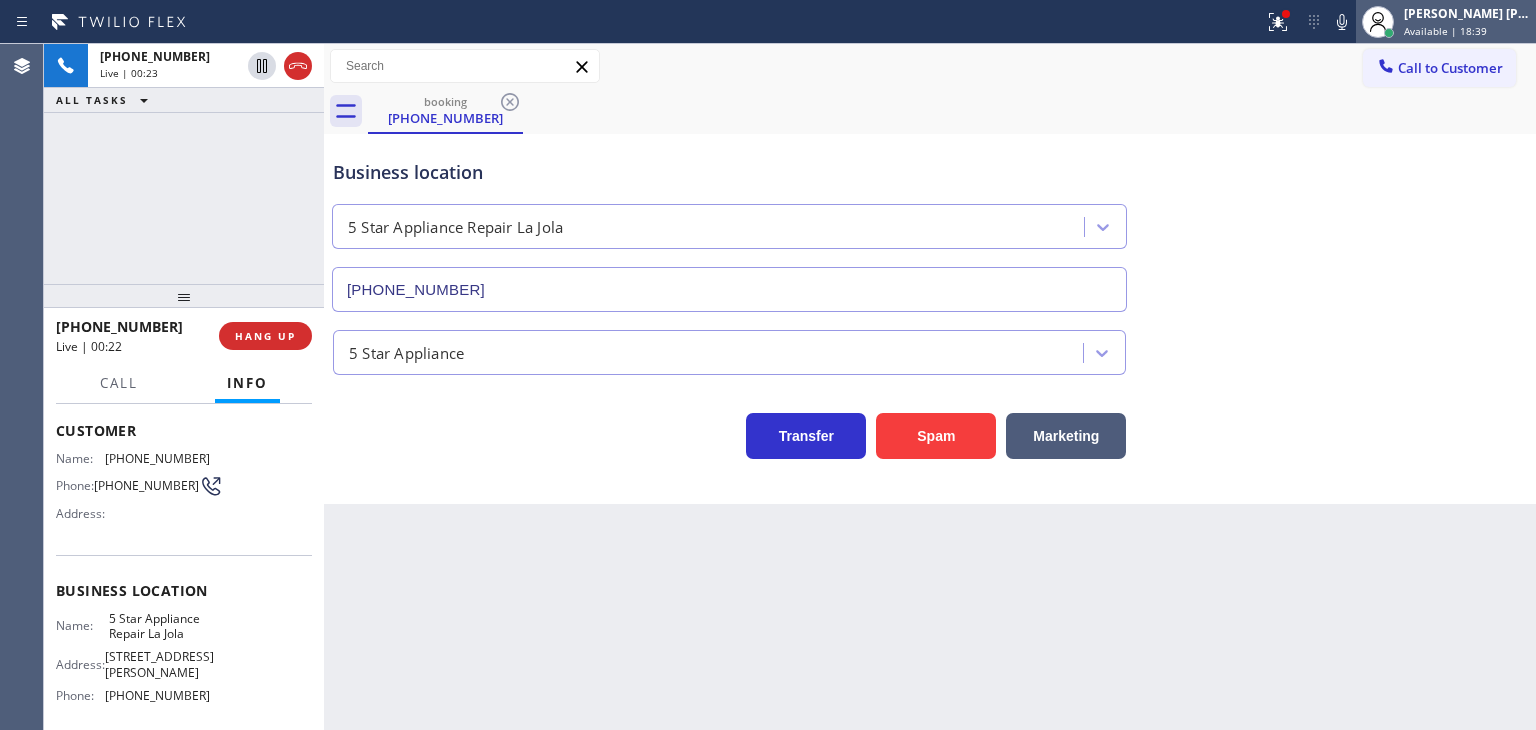 click on "Available | 18:39" at bounding box center [1445, 31] 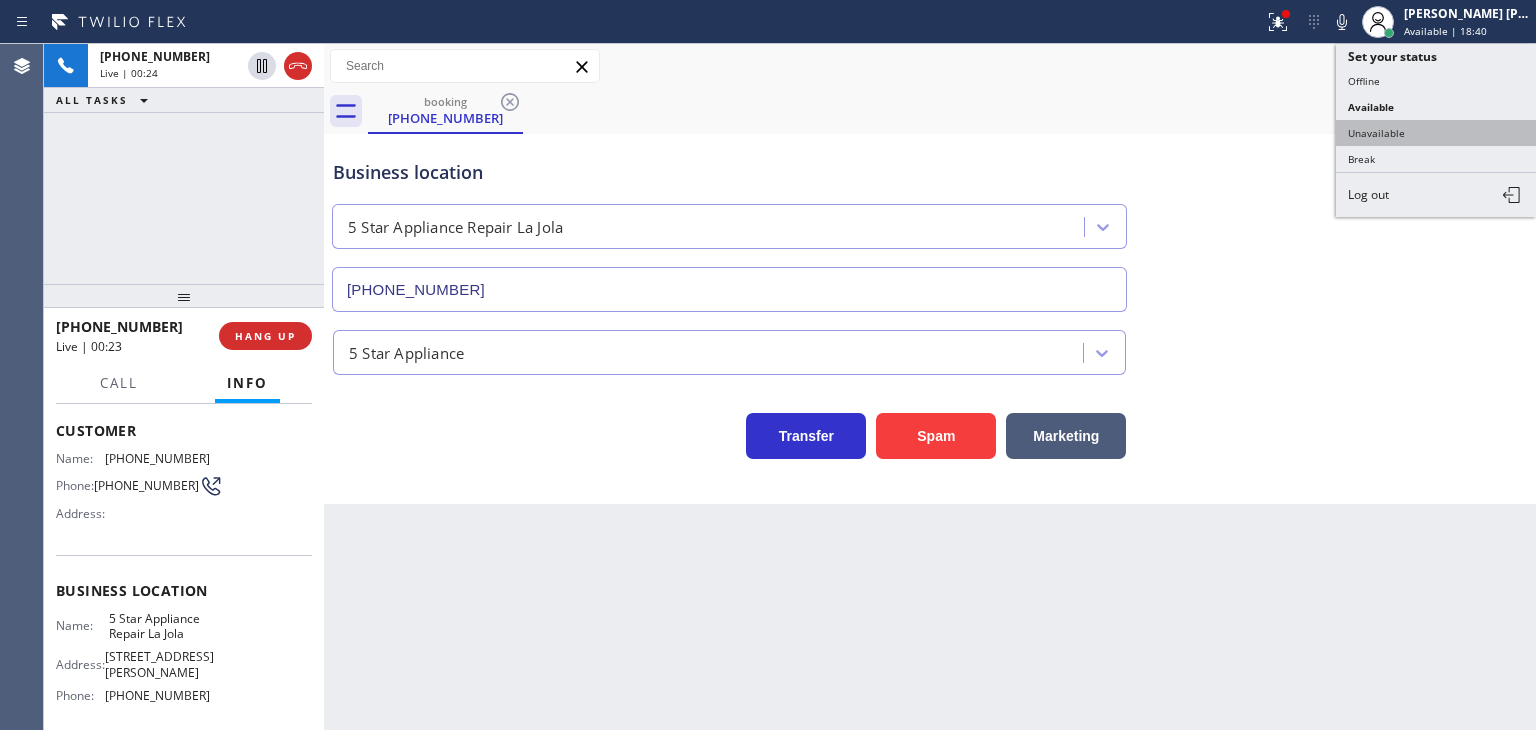 click on "Unavailable" at bounding box center (1436, 133) 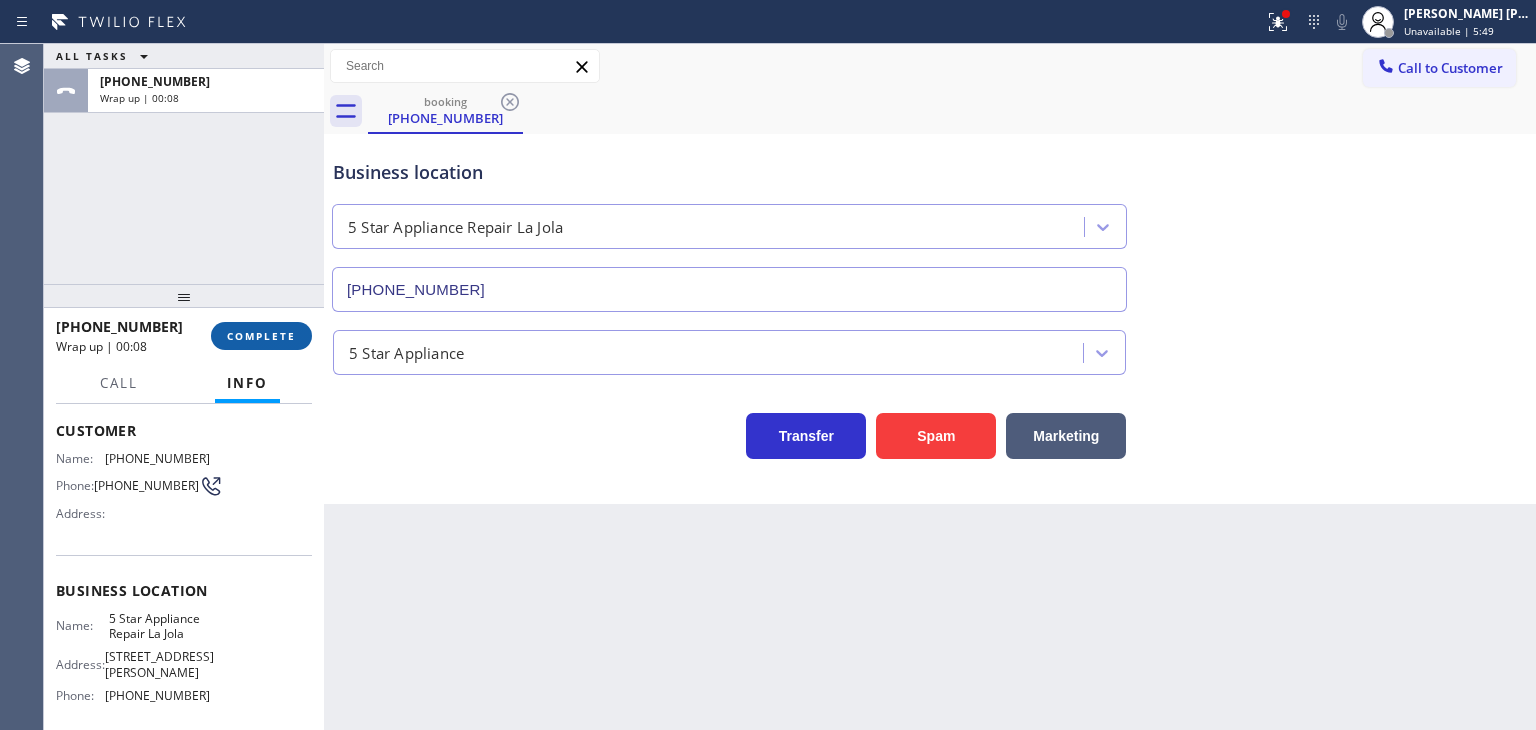 click on "COMPLETE" at bounding box center [261, 336] 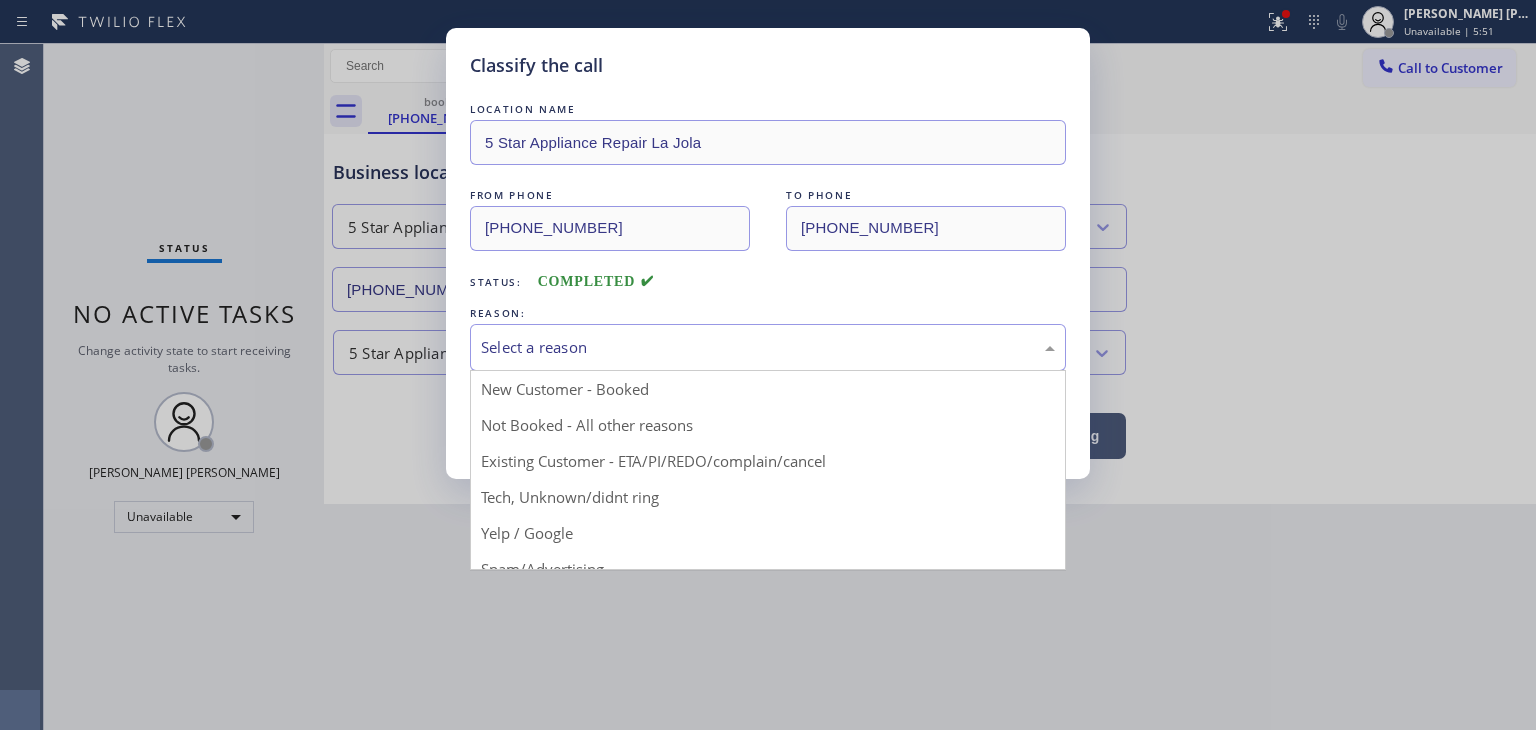 click on "Select a reason" at bounding box center [768, 347] 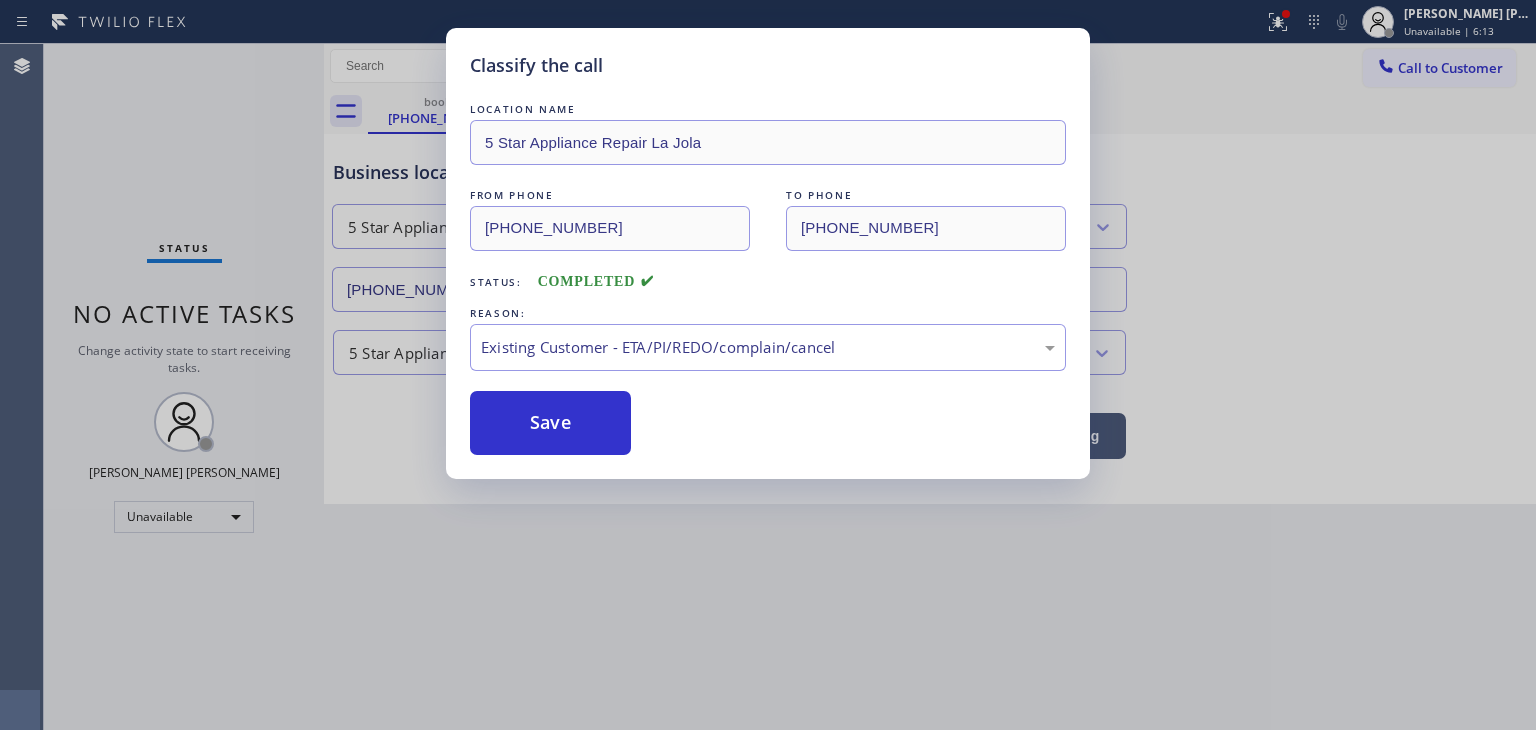 click on "Classify the call LOCATION NAME 5 Star Appliance Repair La Jola FROM PHONE [PHONE_NUMBER] TO PHONE [PHONE_NUMBER] Status: COMPLETED REASON: Existing Customer - ETA/PI/REDO/complain/cancel Save" at bounding box center [768, 365] 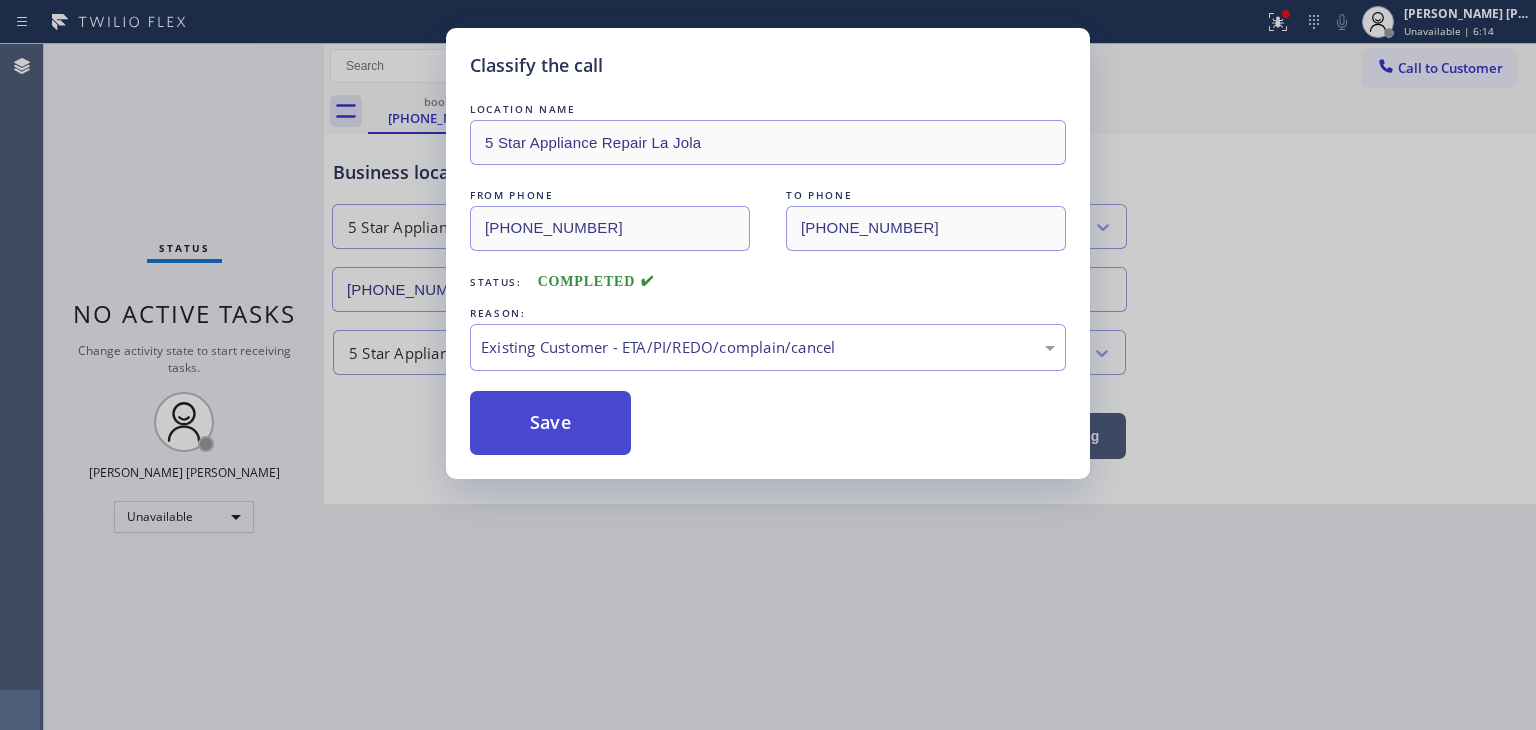 click on "Save" at bounding box center [550, 423] 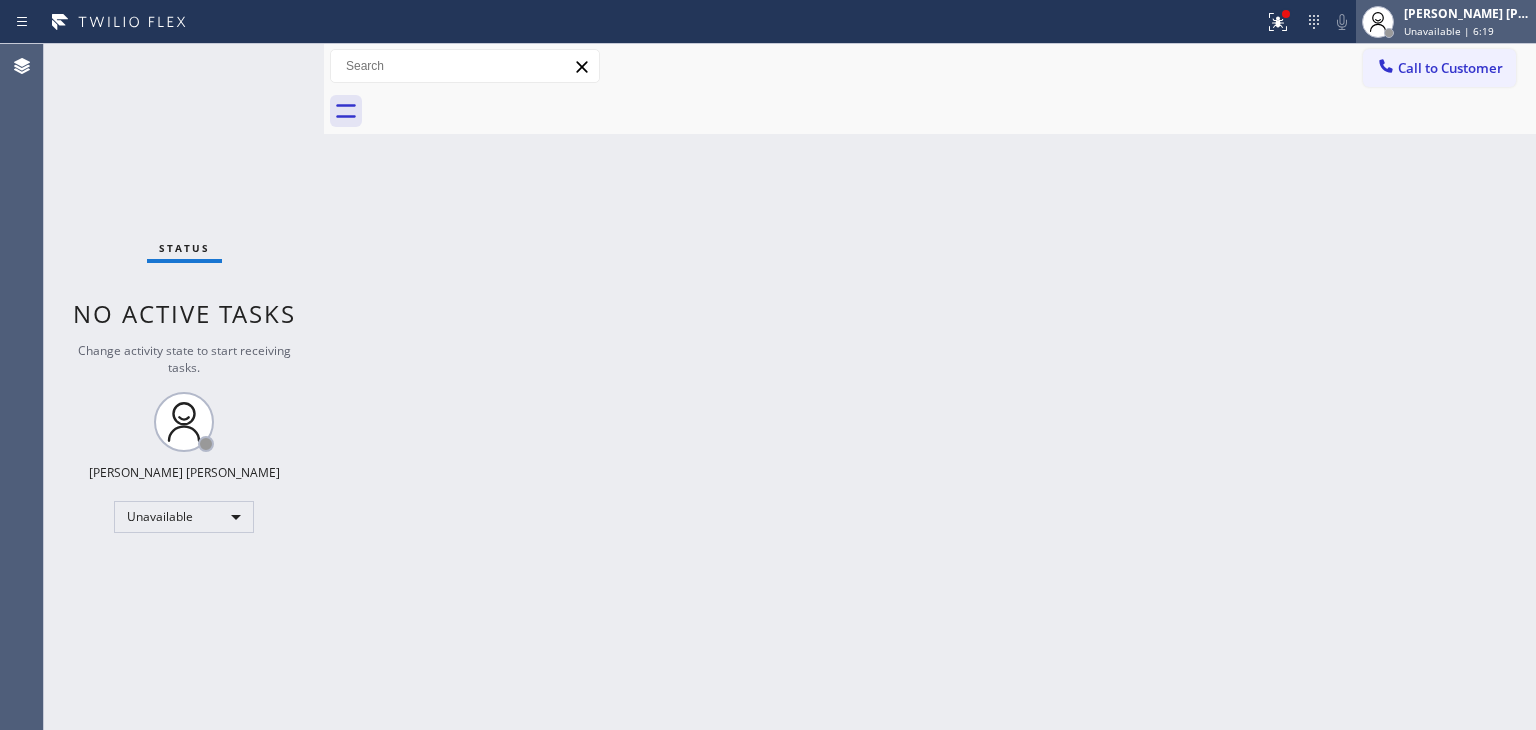 click on "Unavailable | 6:19" at bounding box center [1449, 31] 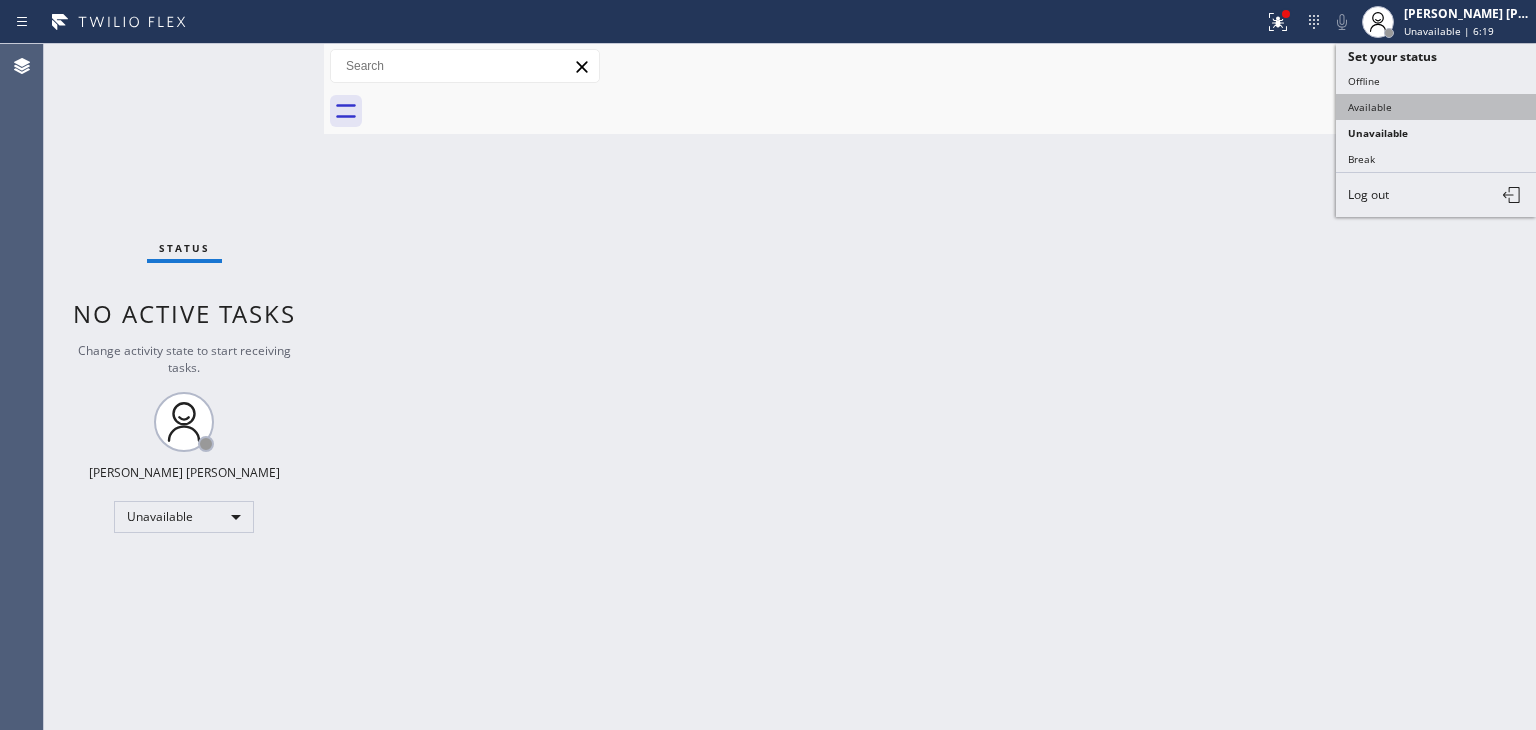 click on "Available" at bounding box center (1436, 107) 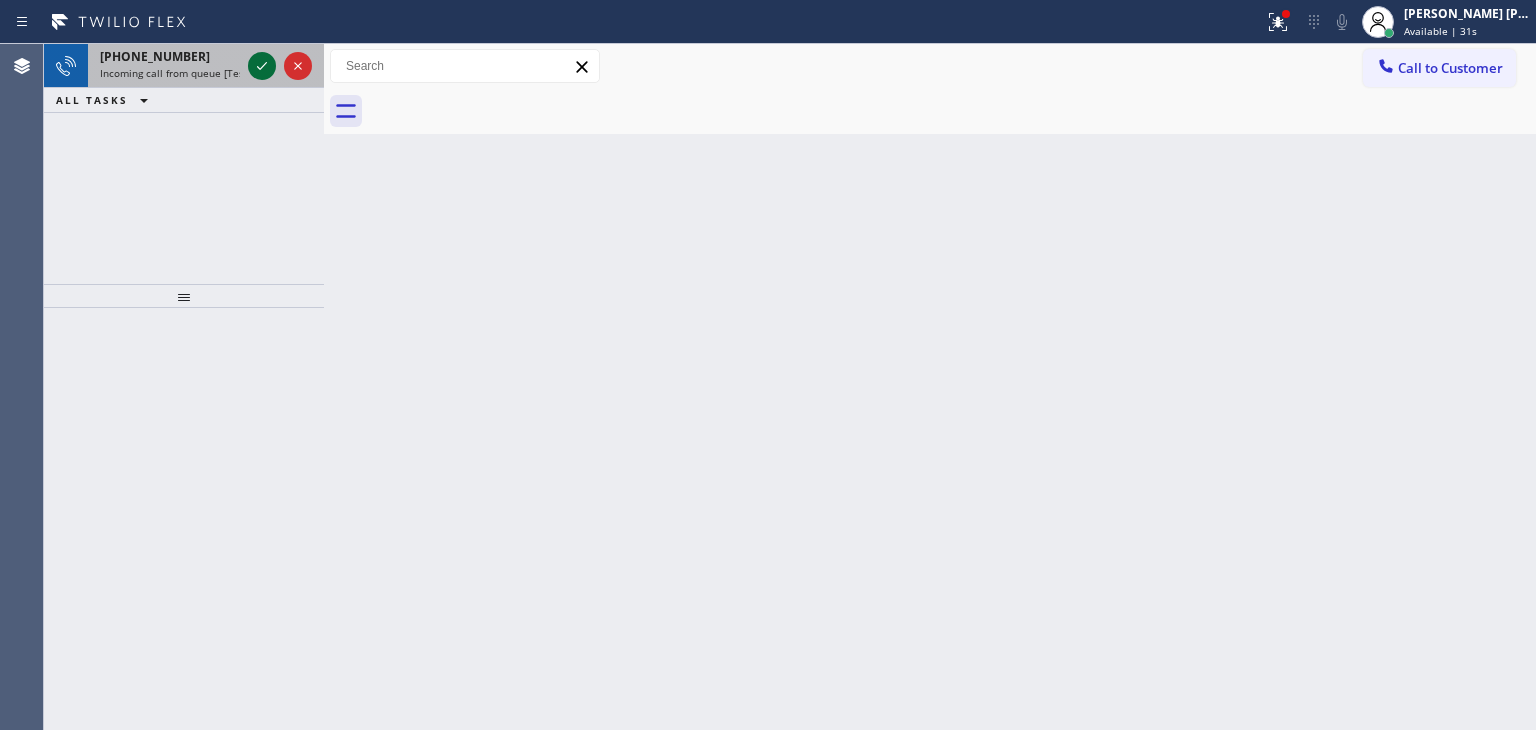 click 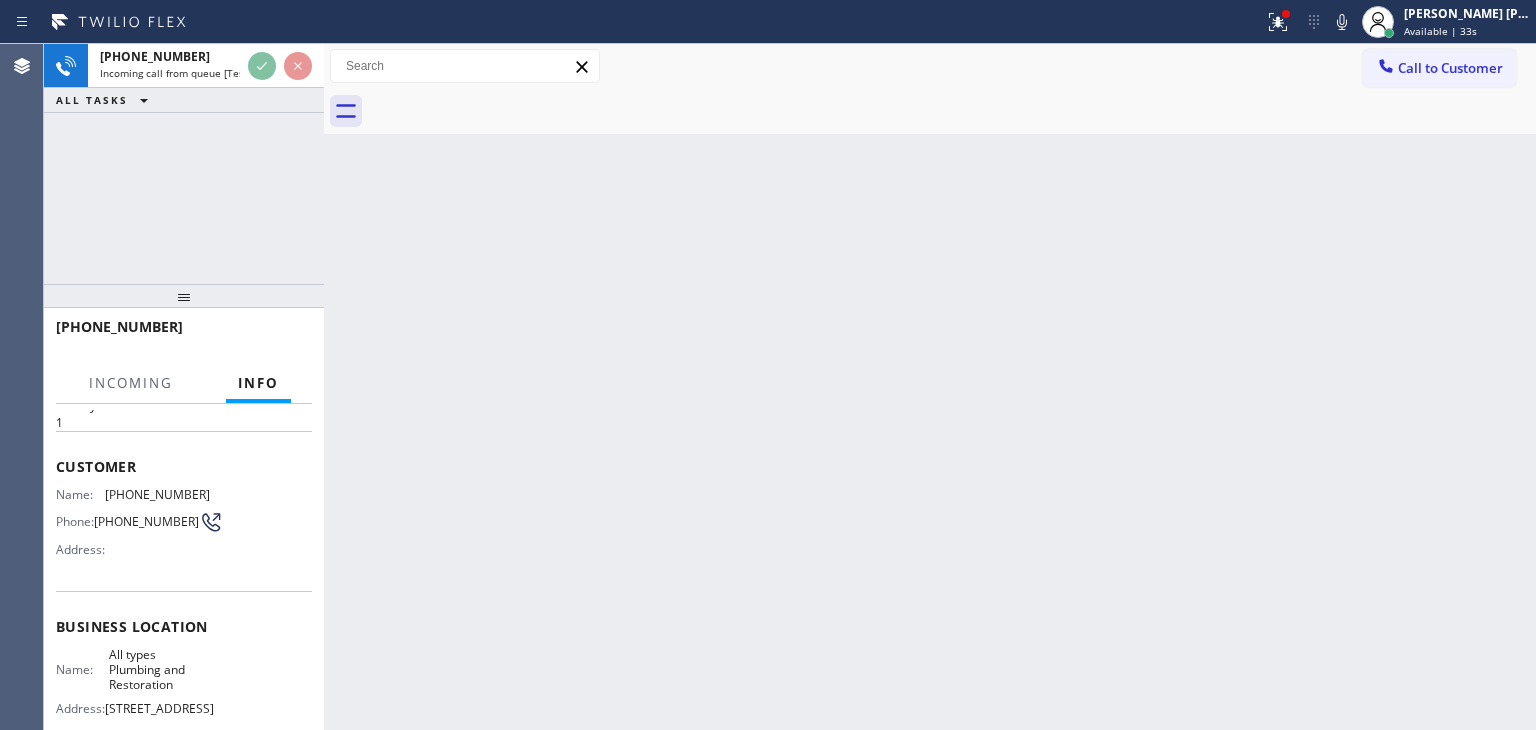 scroll, scrollTop: 100, scrollLeft: 0, axis: vertical 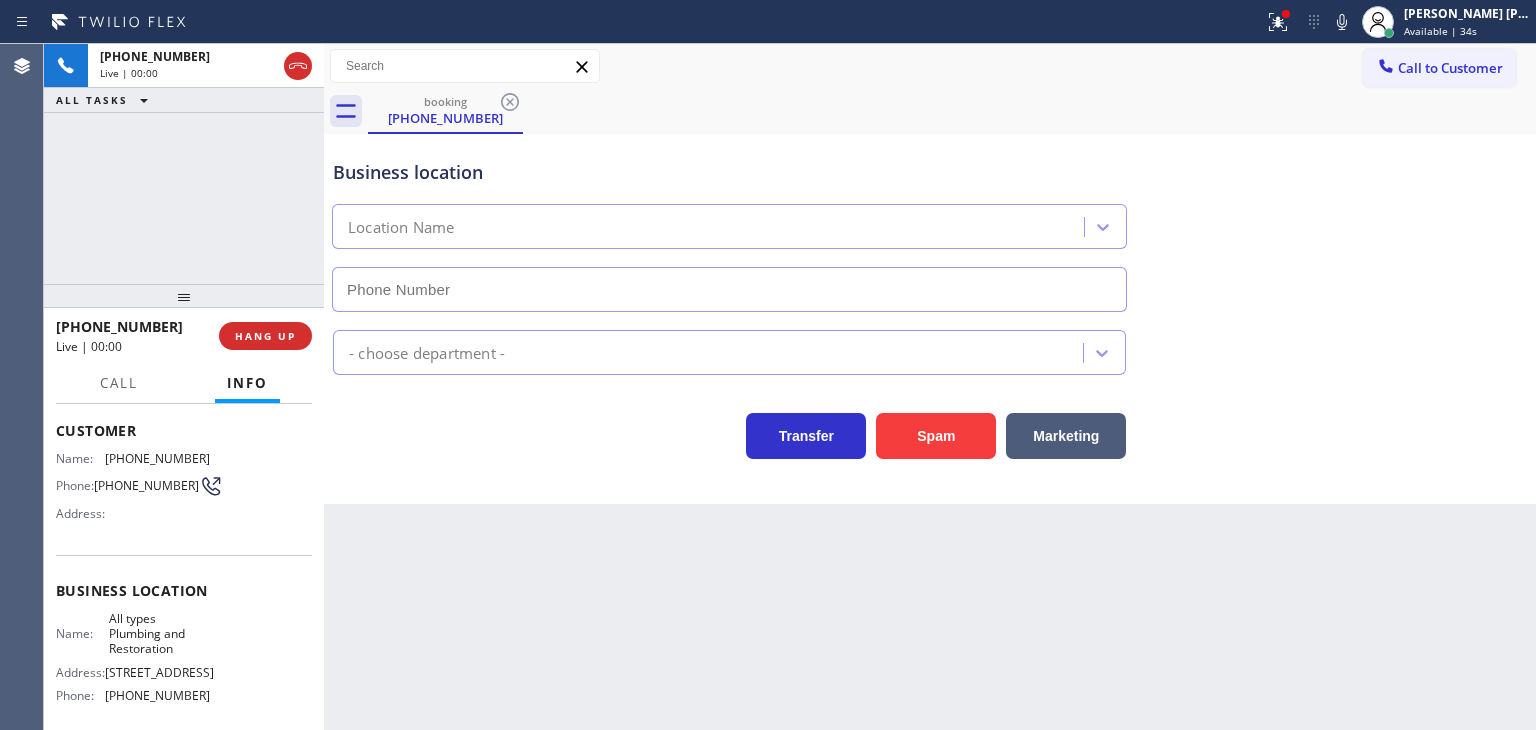 type on "[PHONE_NUMBER]" 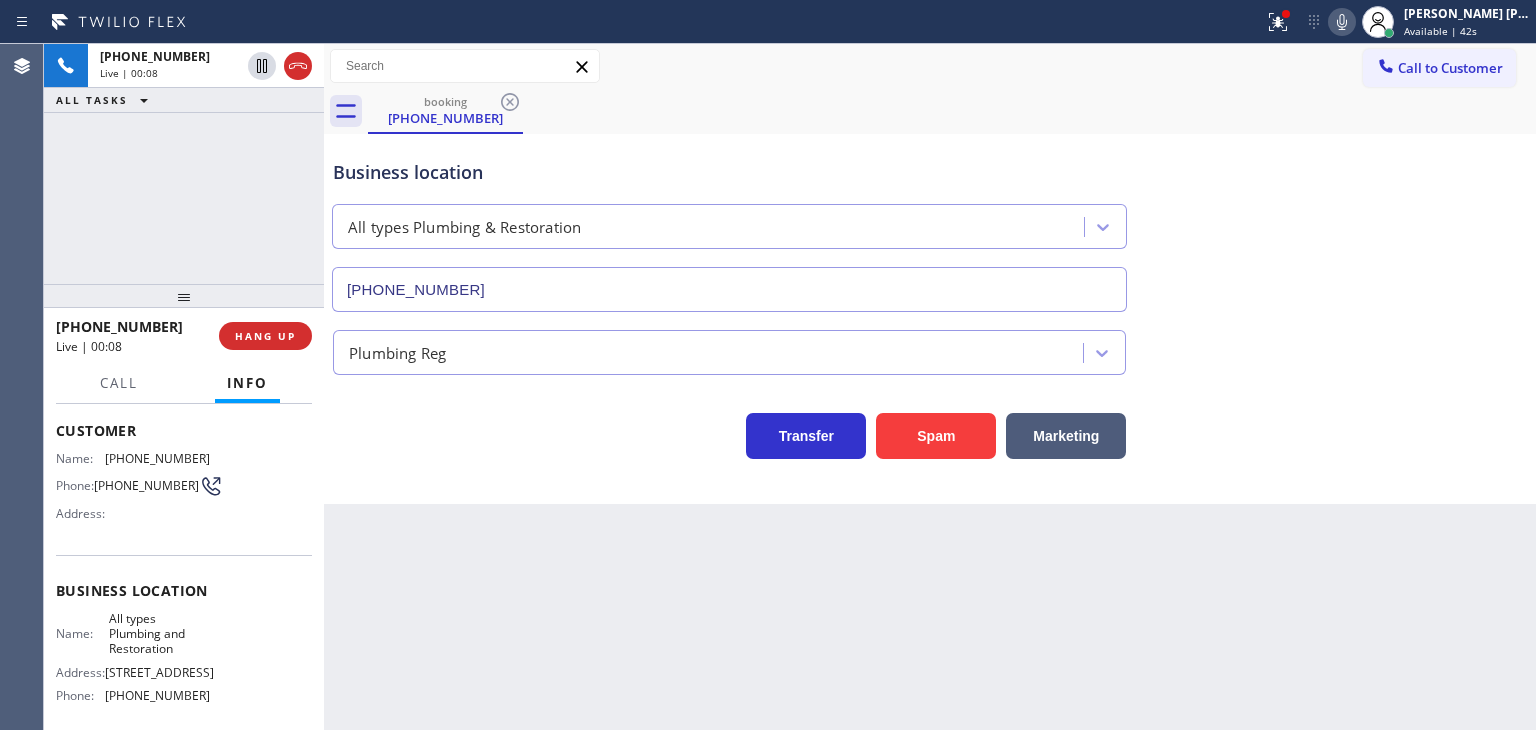 click 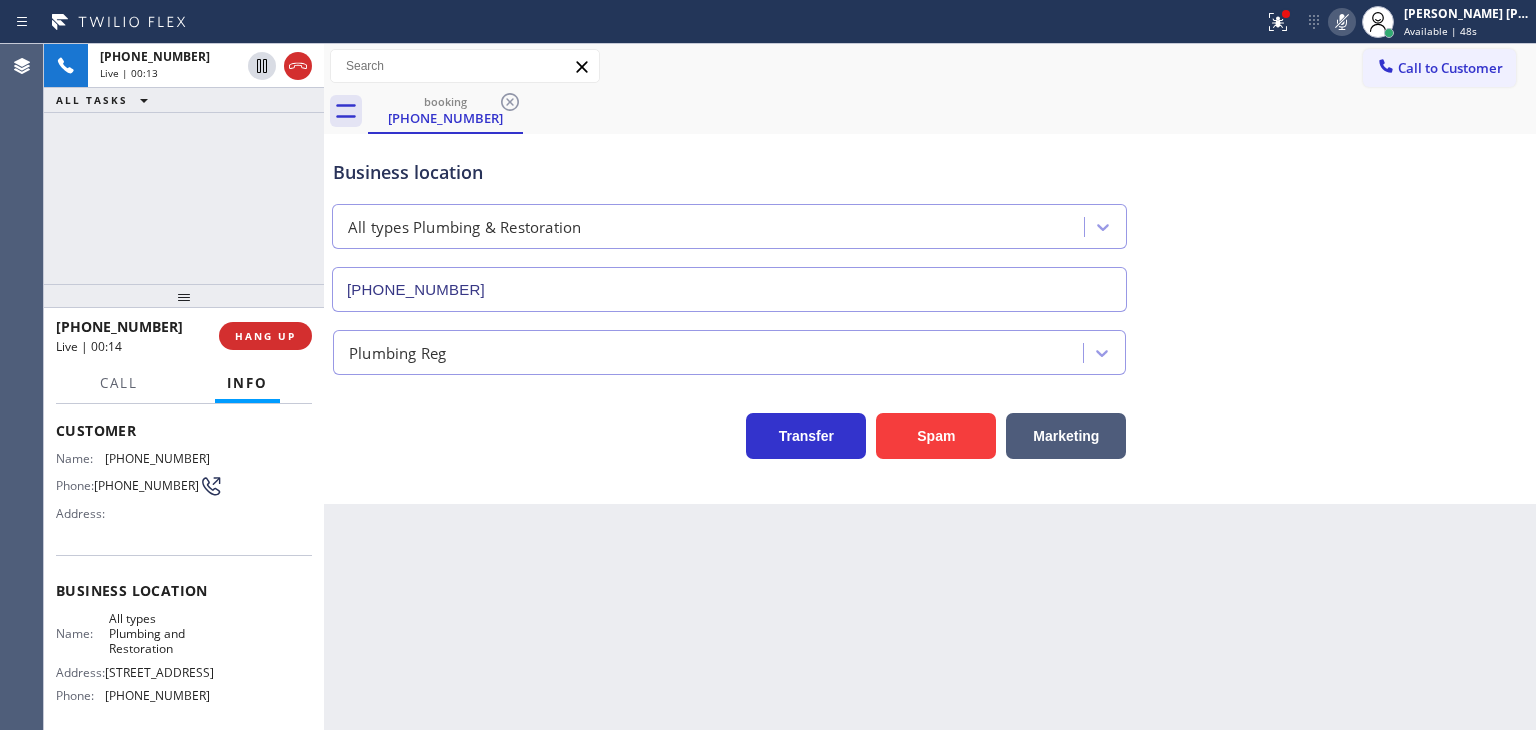 click 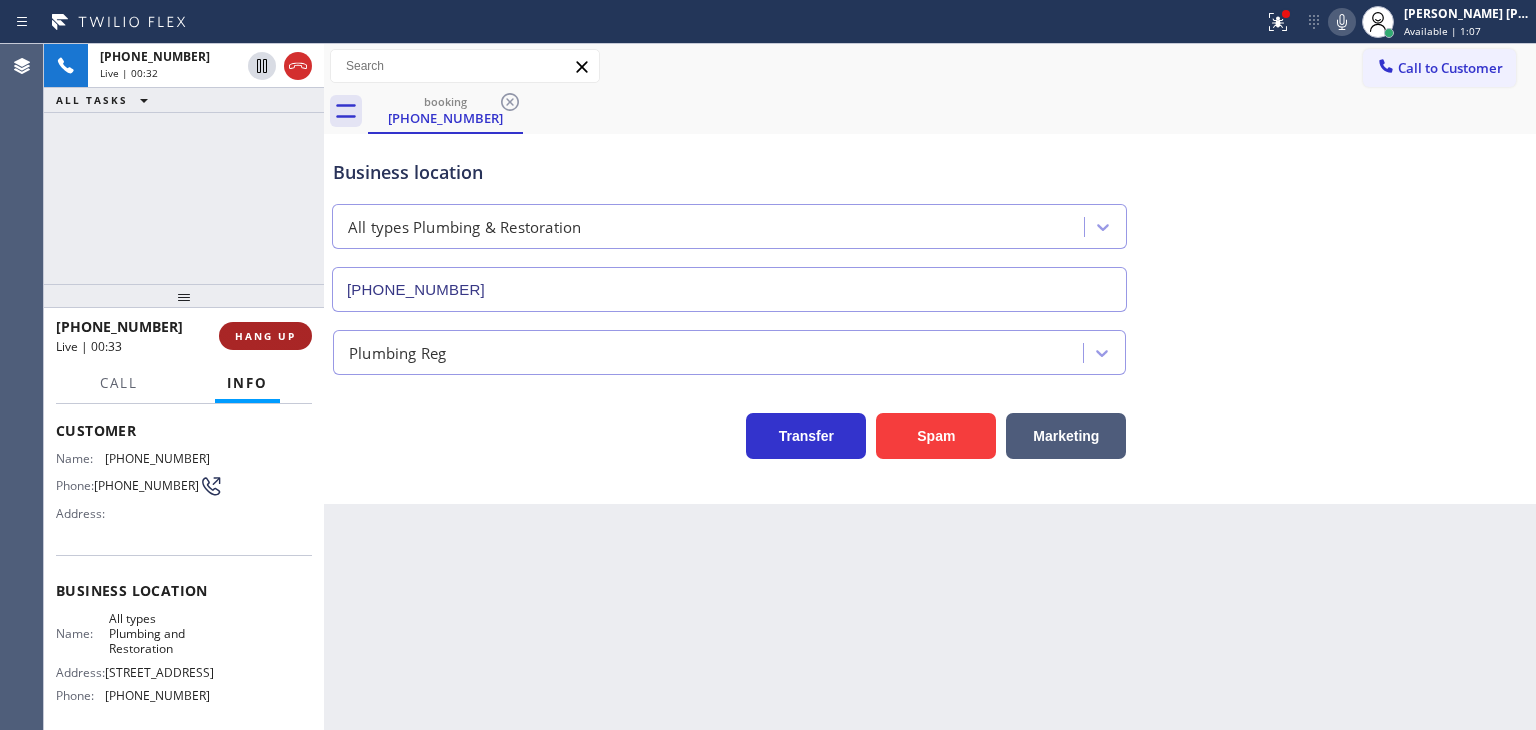 click on "HANG UP" at bounding box center [265, 336] 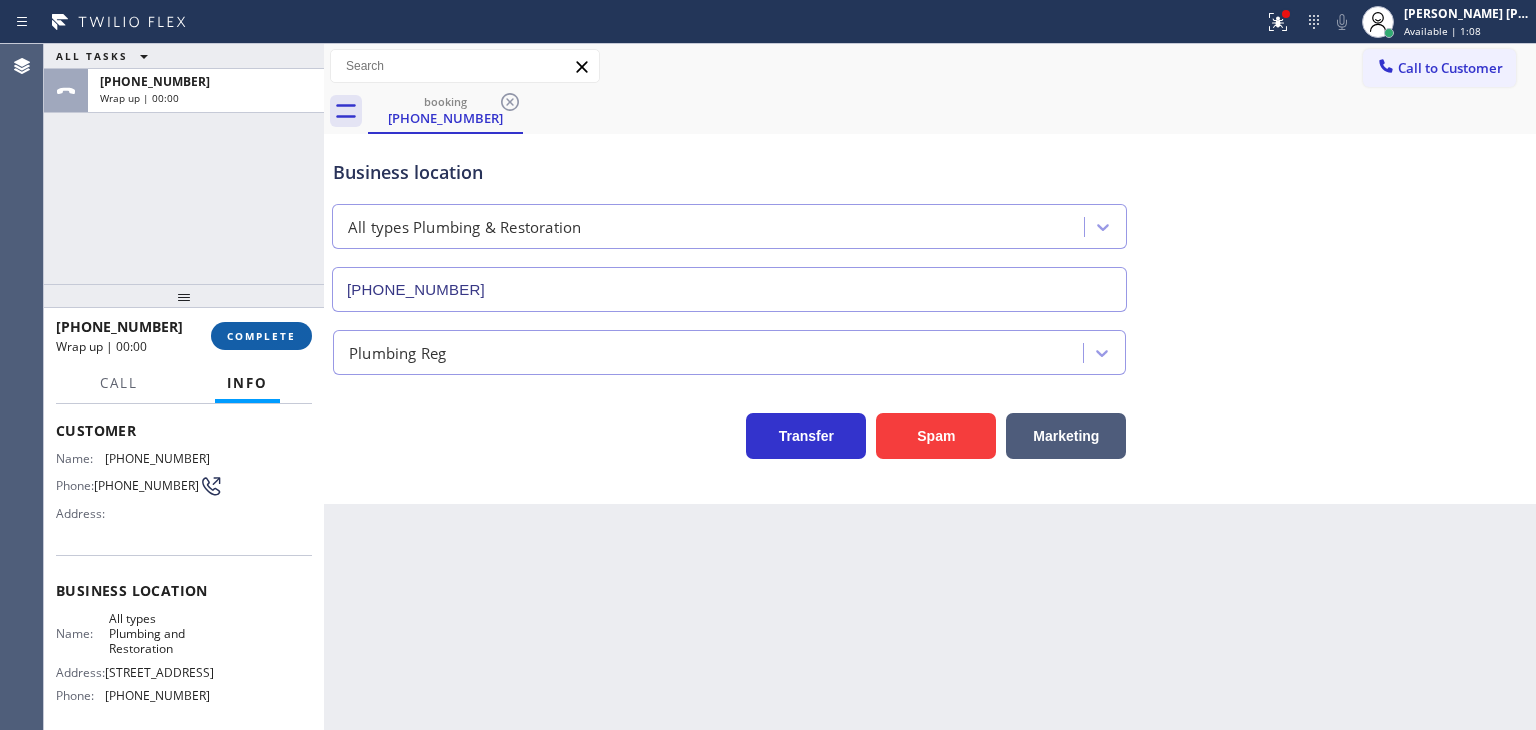 click on "COMPLETE" at bounding box center (261, 336) 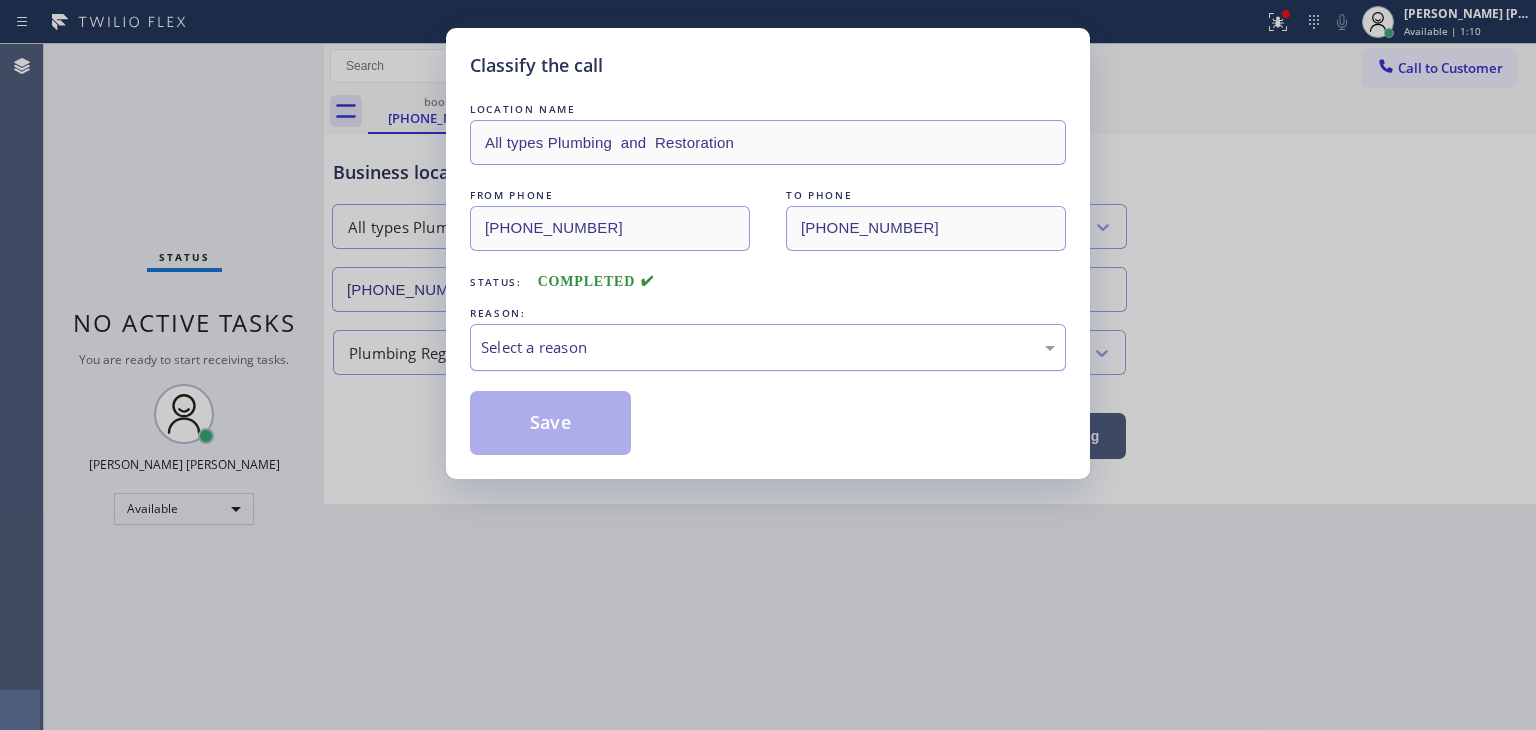 click on "Select a reason" at bounding box center (768, 347) 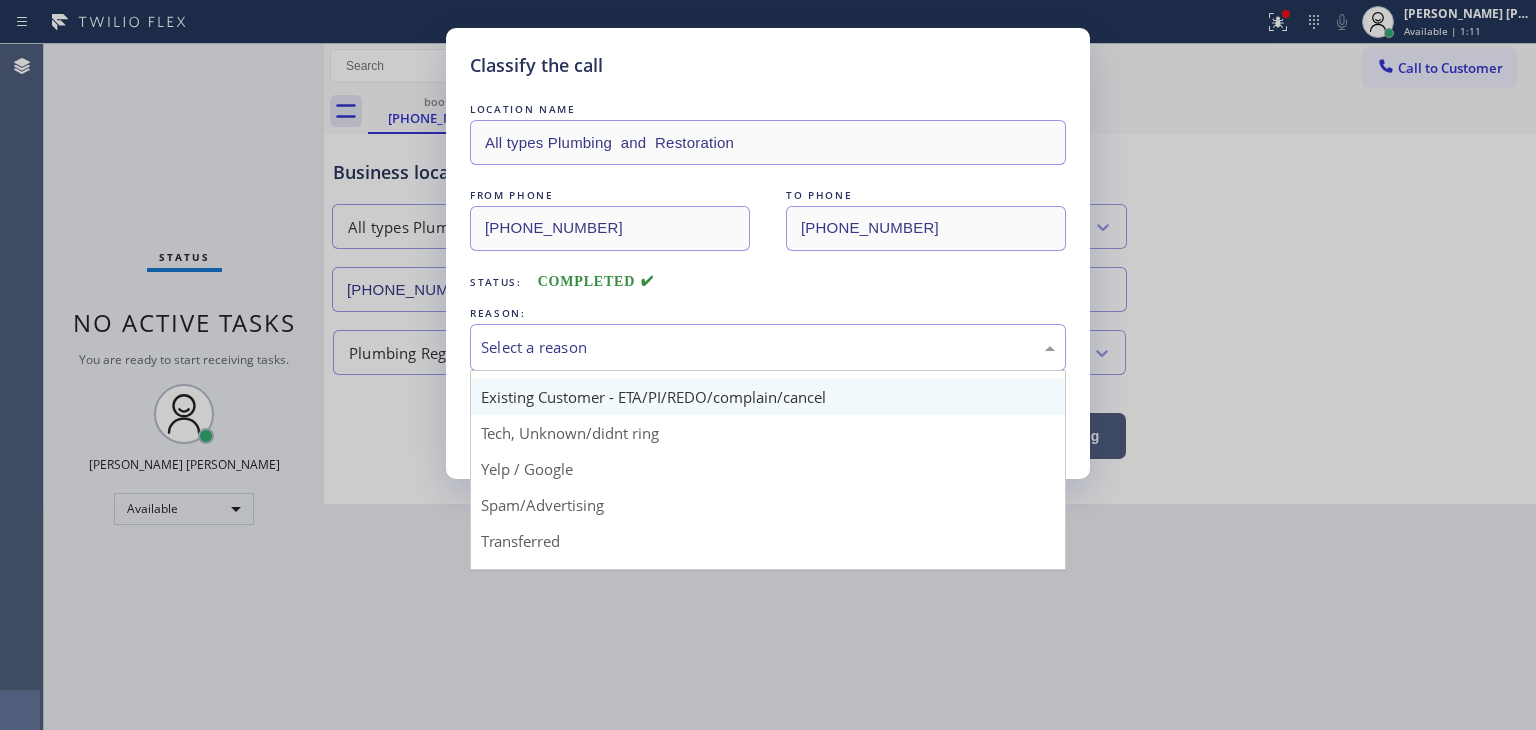 scroll, scrollTop: 100, scrollLeft: 0, axis: vertical 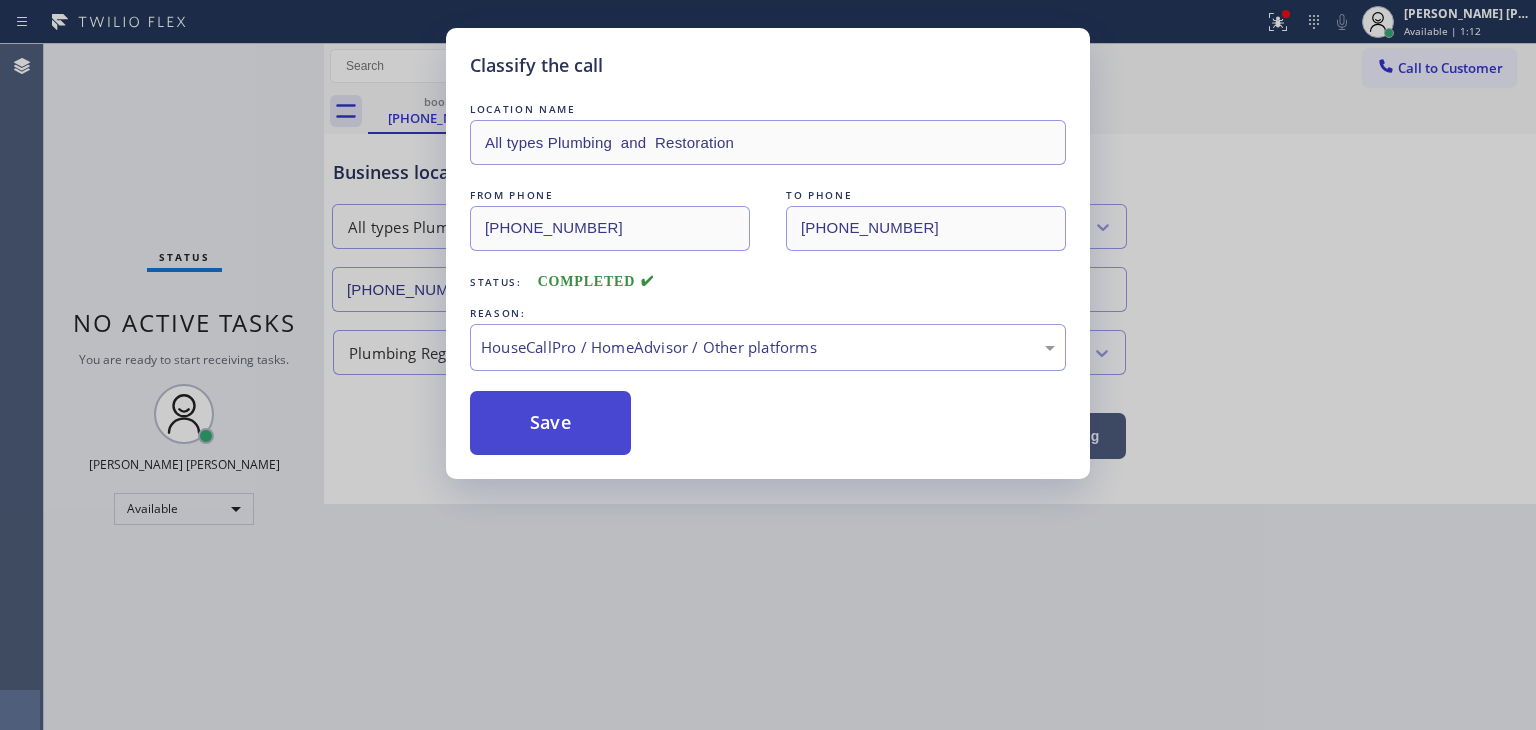 click on "Save" at bounding box center [550, 423] 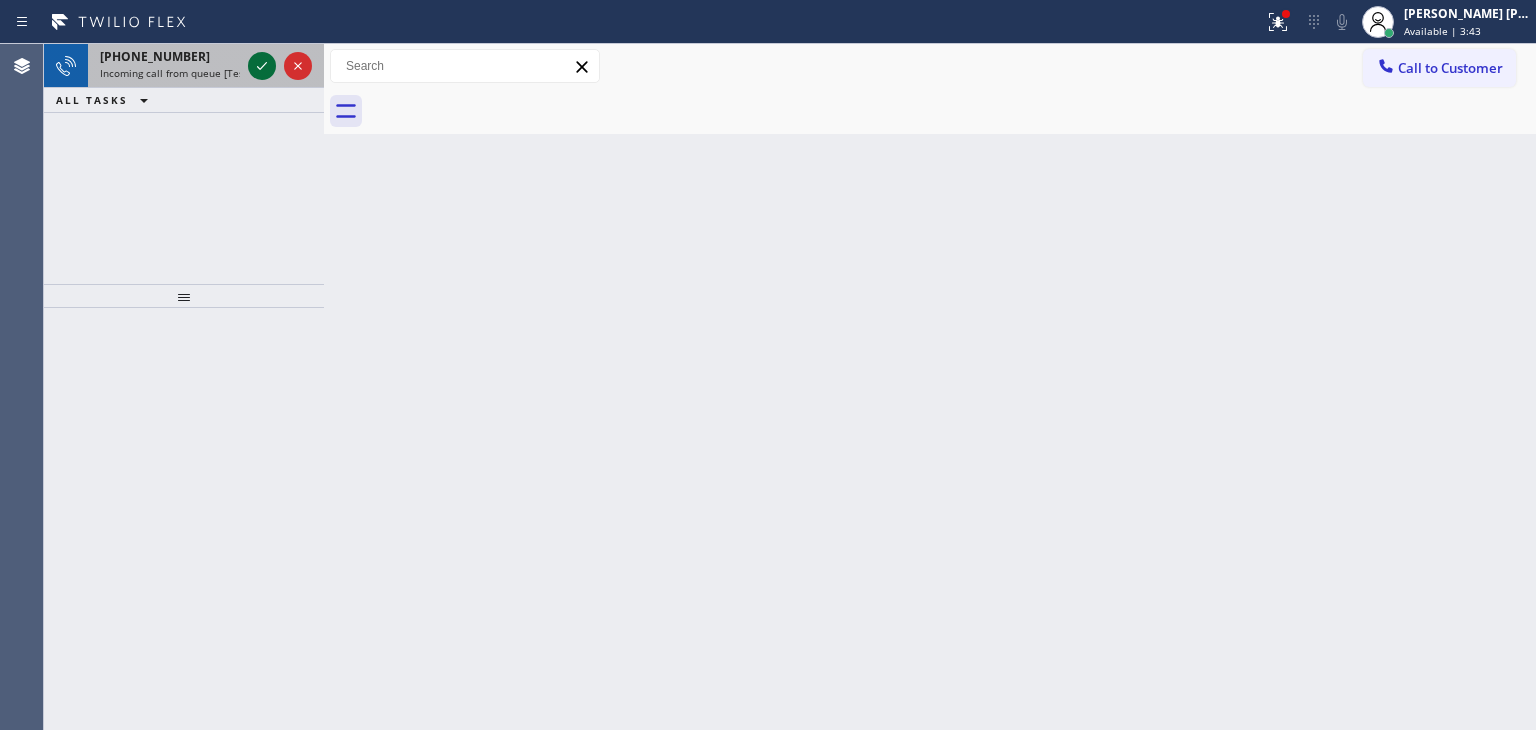 click 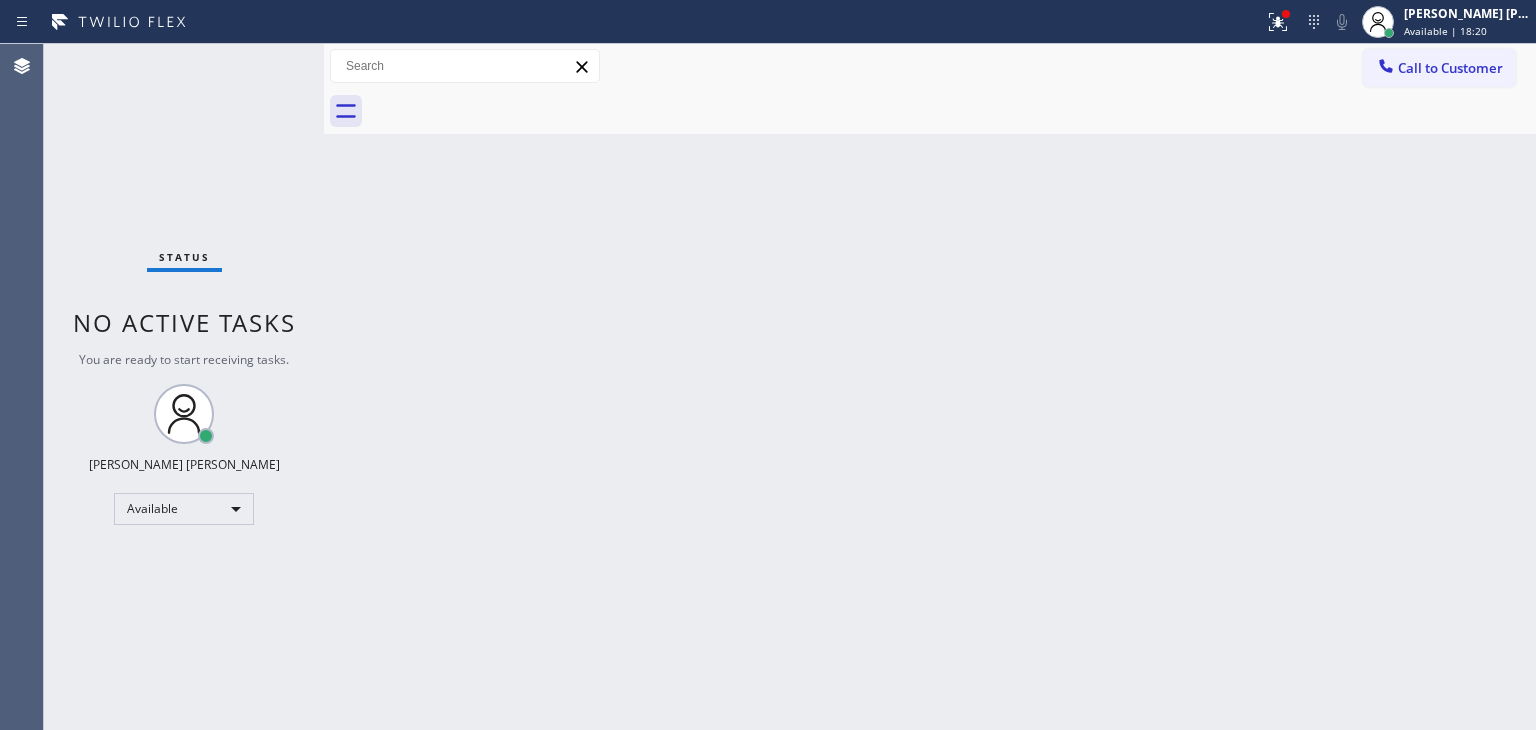 click on "Status   No active tasks     You are ready to start receiving tasks.   [PERSON_NAME] [PERSON_NAME] Available" at bounding box center [184, 387] 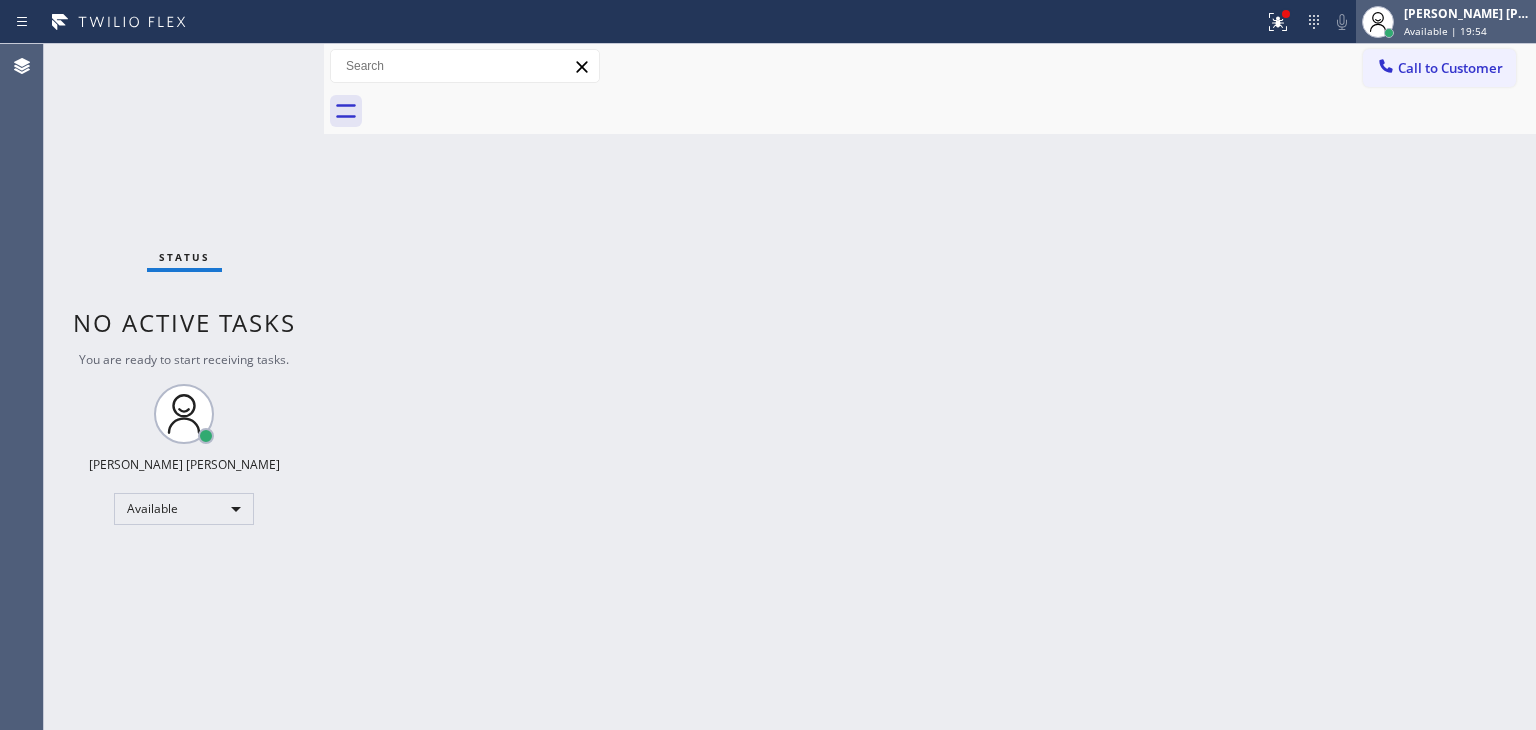click on "[PERSON_NAME] [PERSON_NAME] Available | 19:54" at bounding box center (1468, 21) 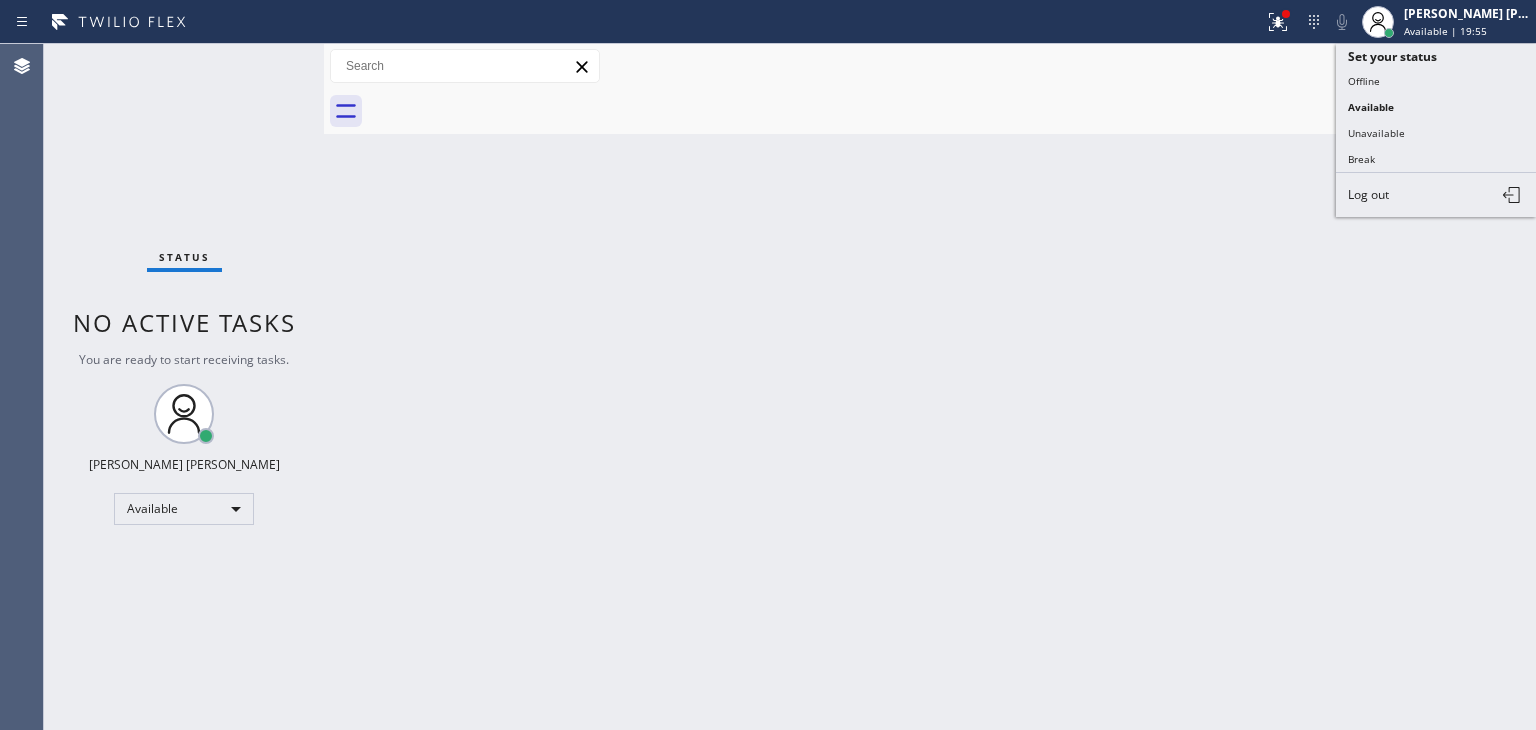 click on "Offline" at bounding box center [1436, 81] 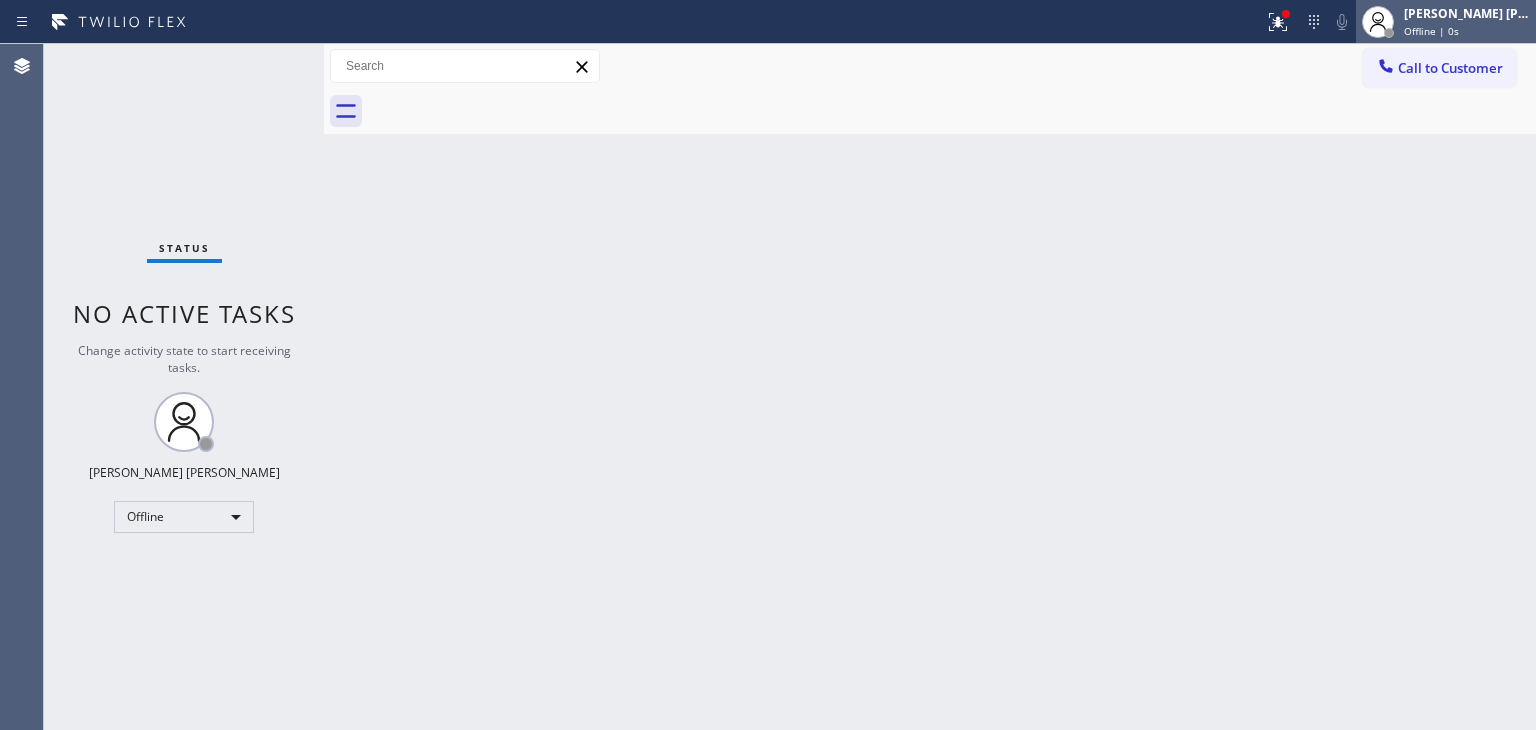 click on "[PERSON_NAME] [PERSON_NAME]" at bounding box center (1467, 13) 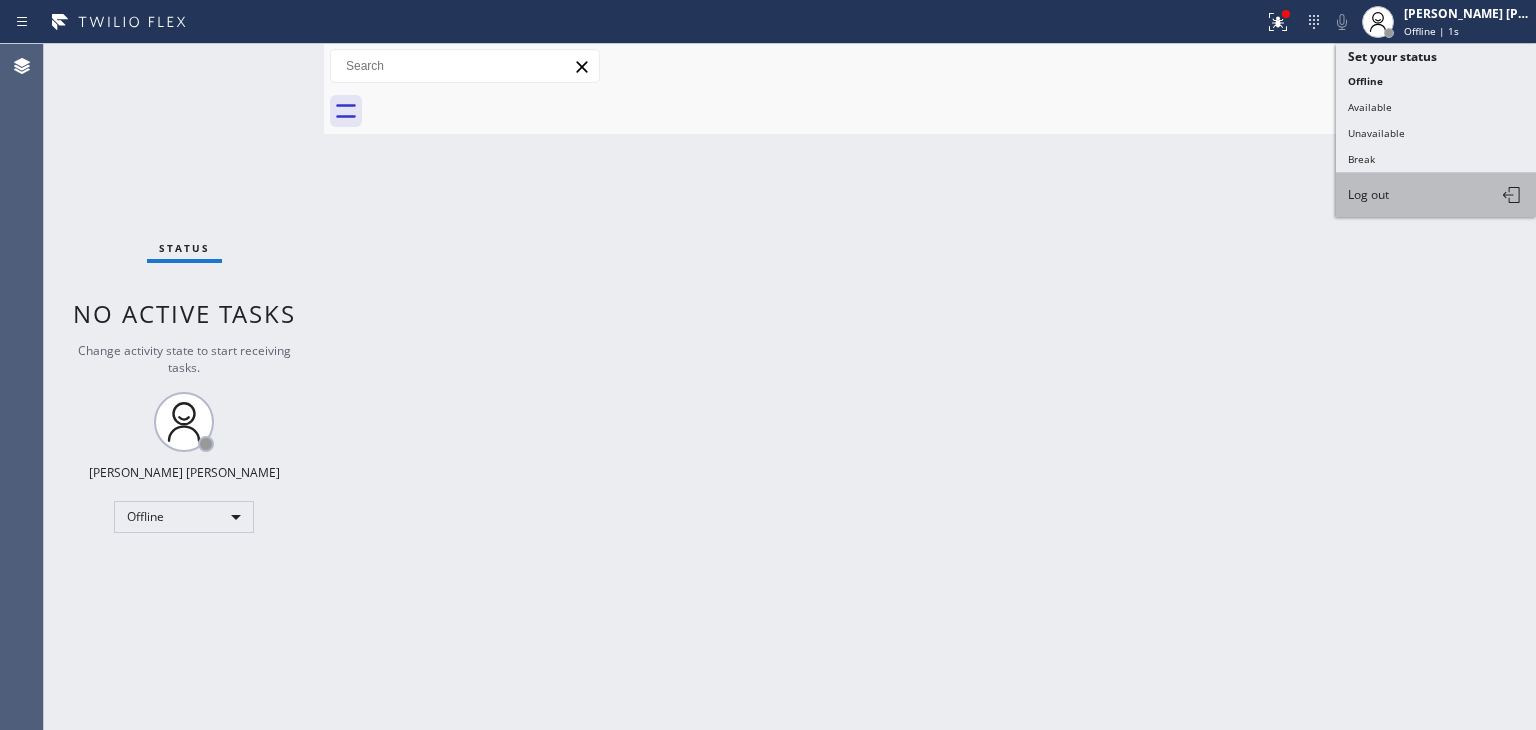 click on "Log out" at bounding box center (1436, 195) 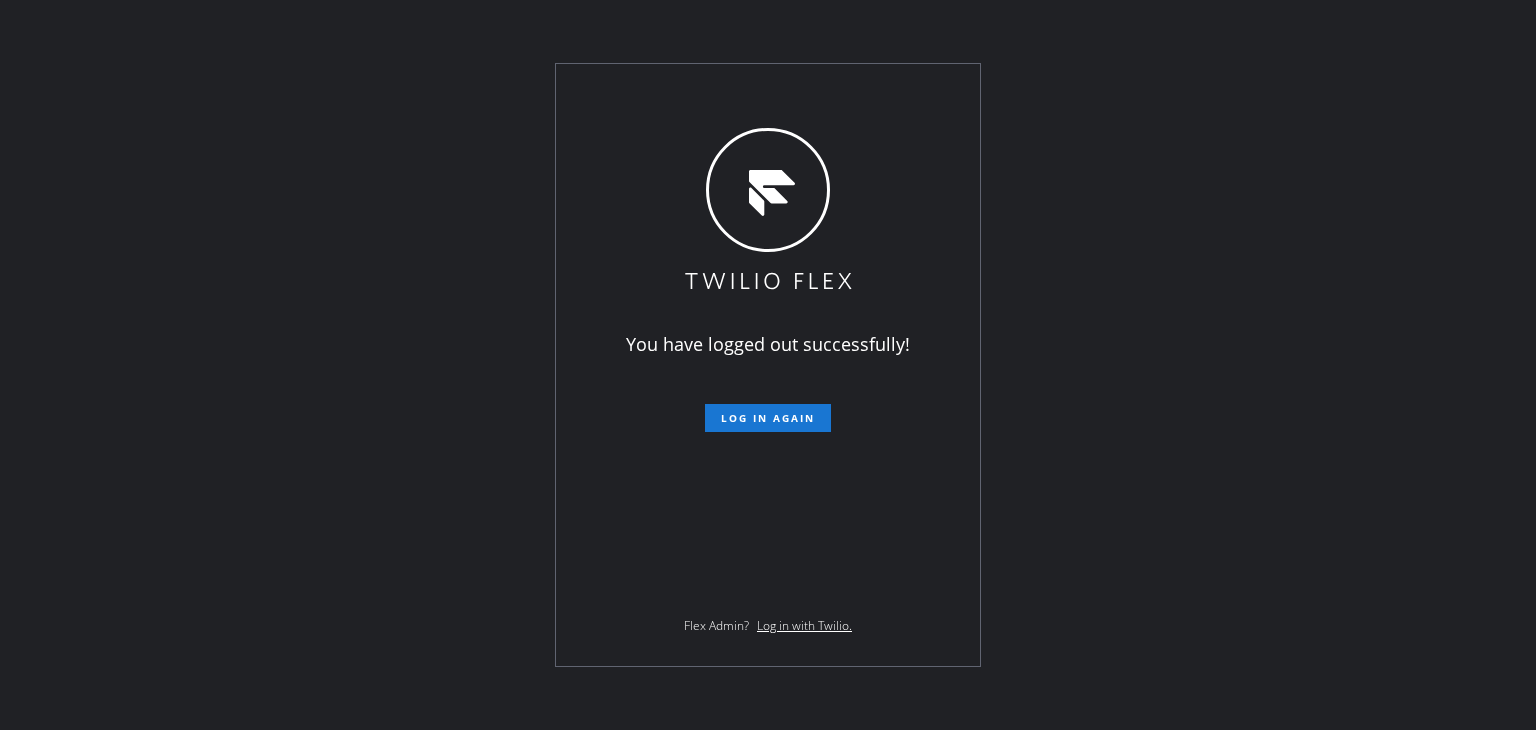 click on "You have logged out successfully! Log in again Flex Admin? Log in with Twilio." at bounding box center [768, 365] 